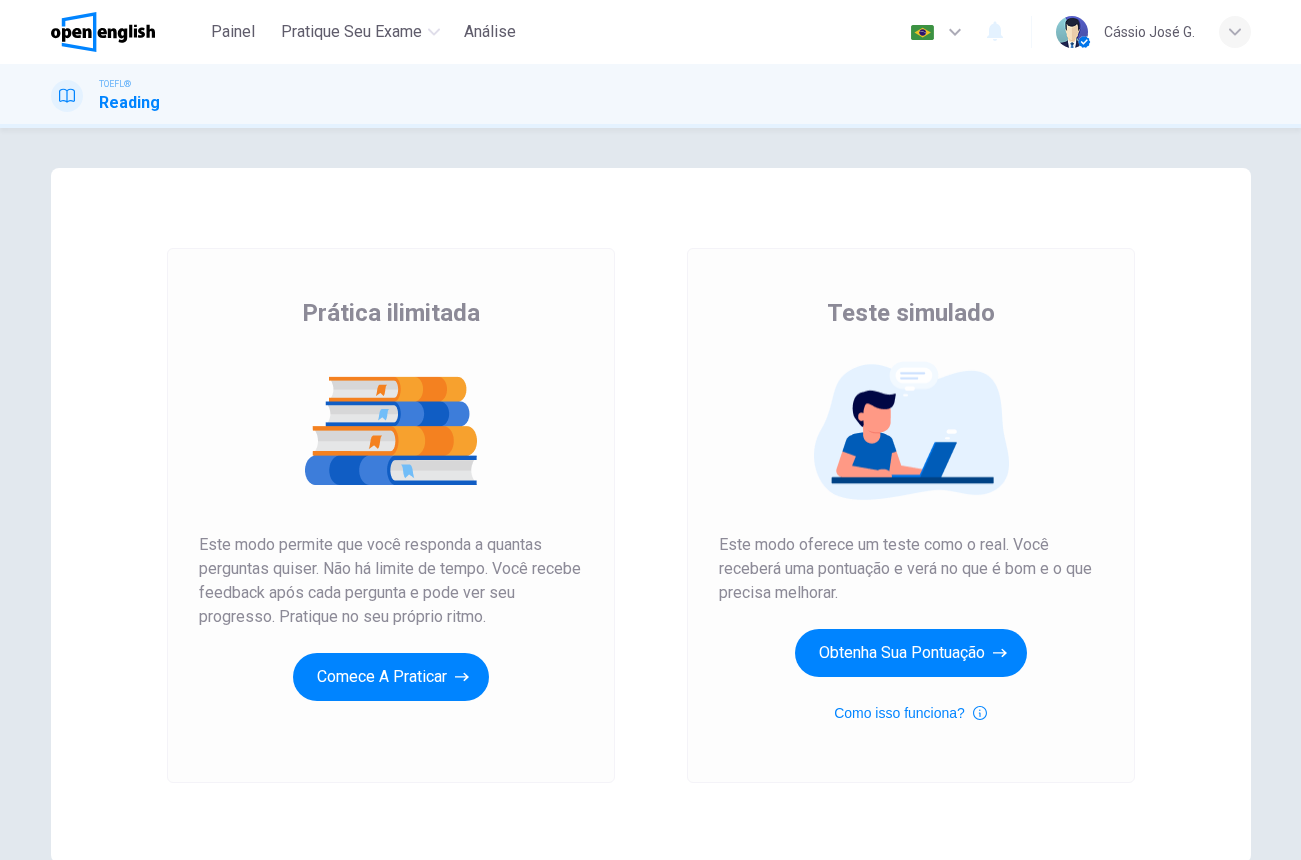 scroll, scrollTop: 0, scrollLeft: 0, axis: both 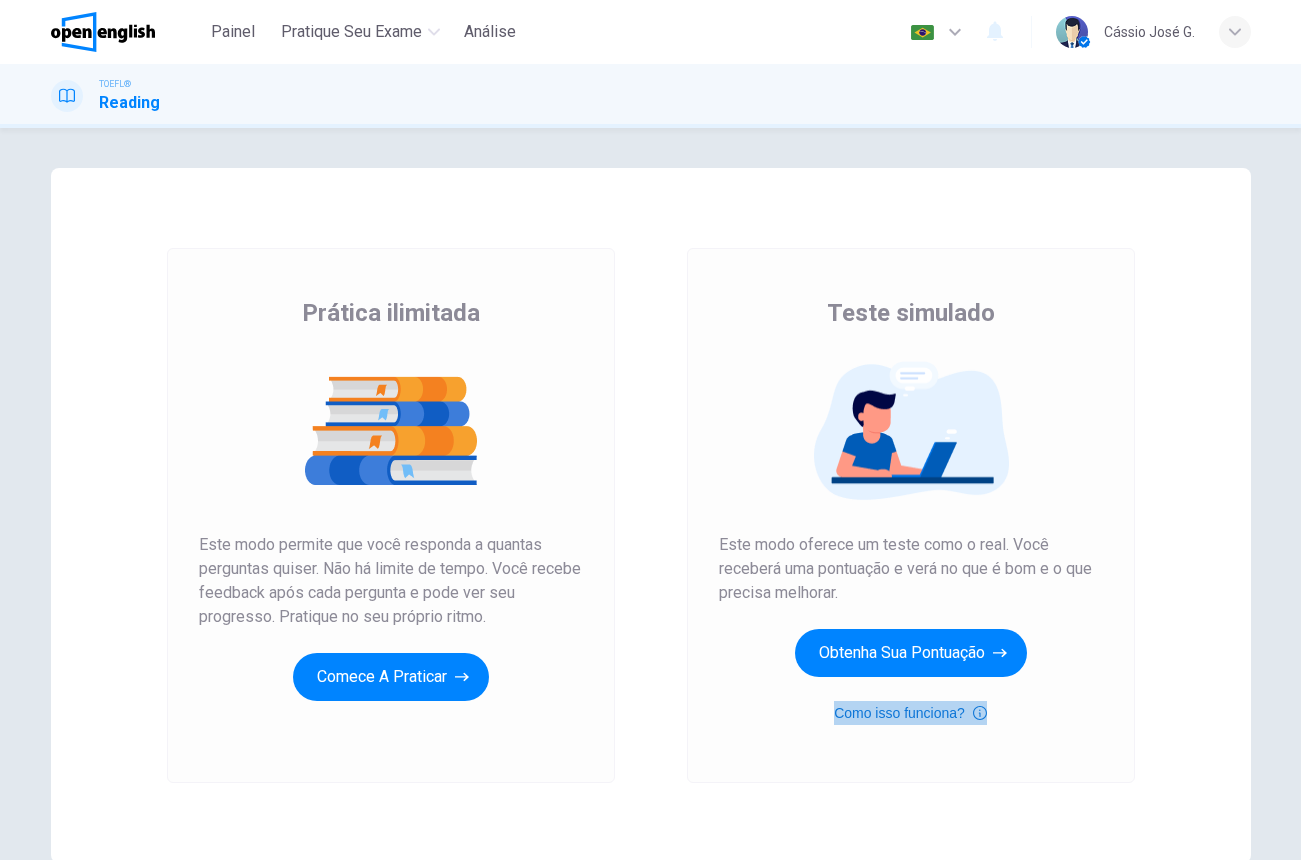 click on "Como isso funciona?" at bounding box center [910, 713] 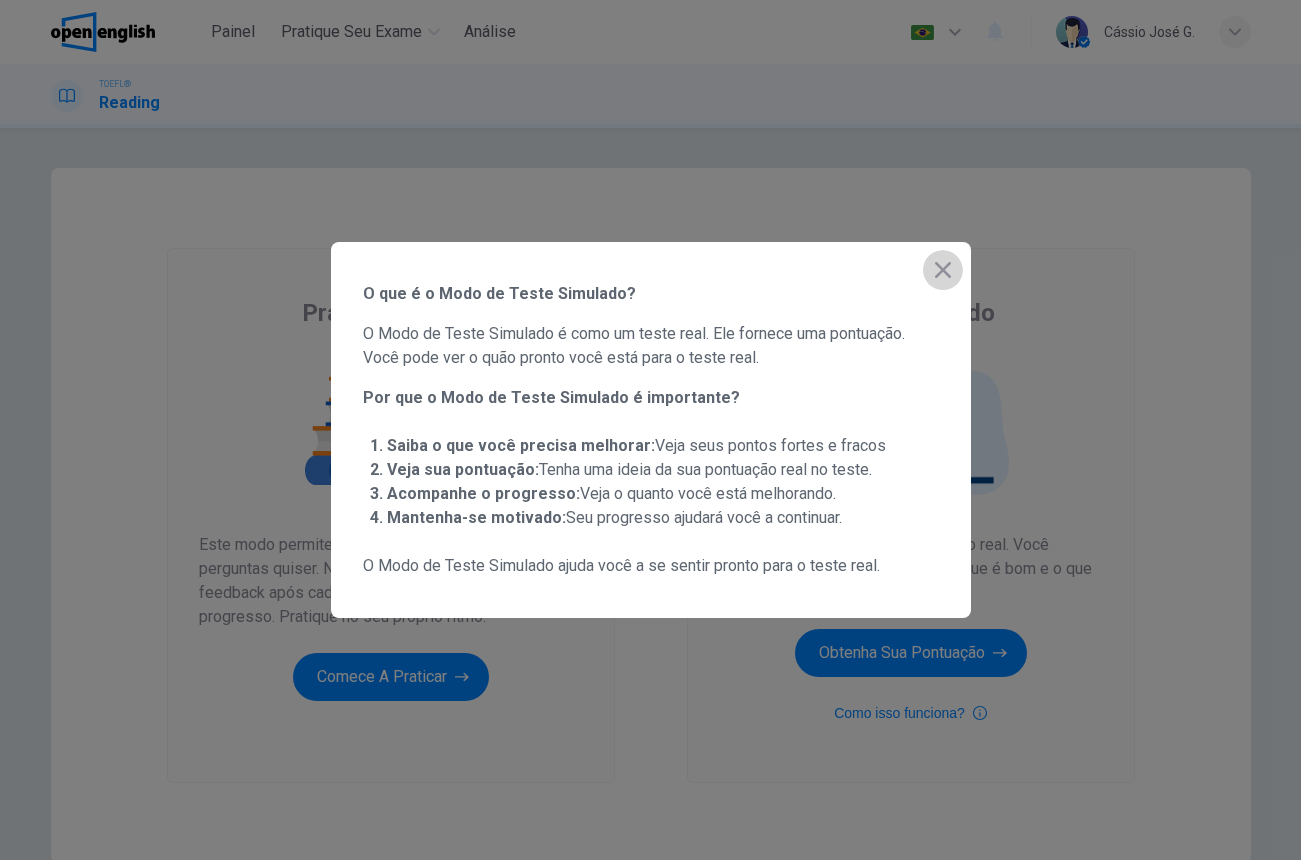 click 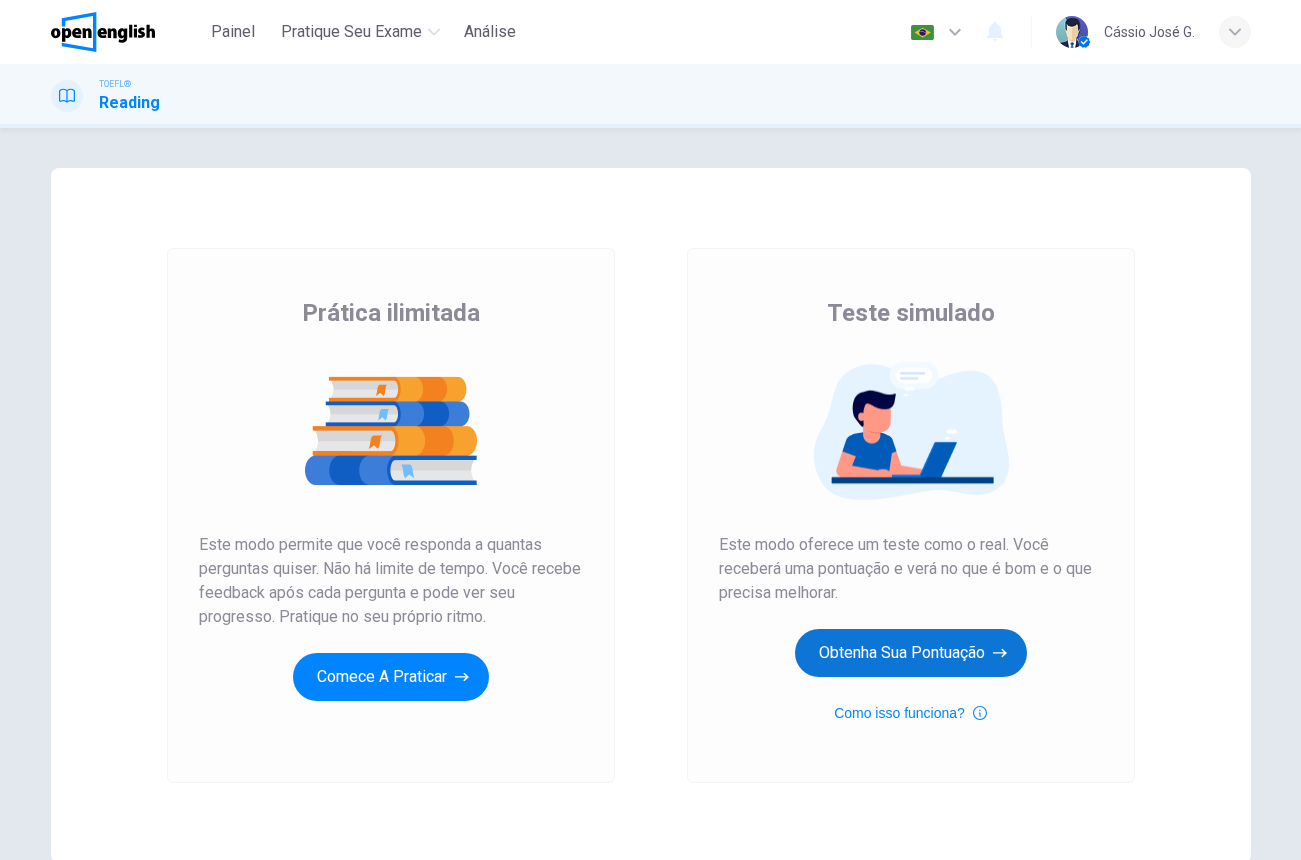 click on "Obtenha sua pontuação" at bounding box center (911, 653) 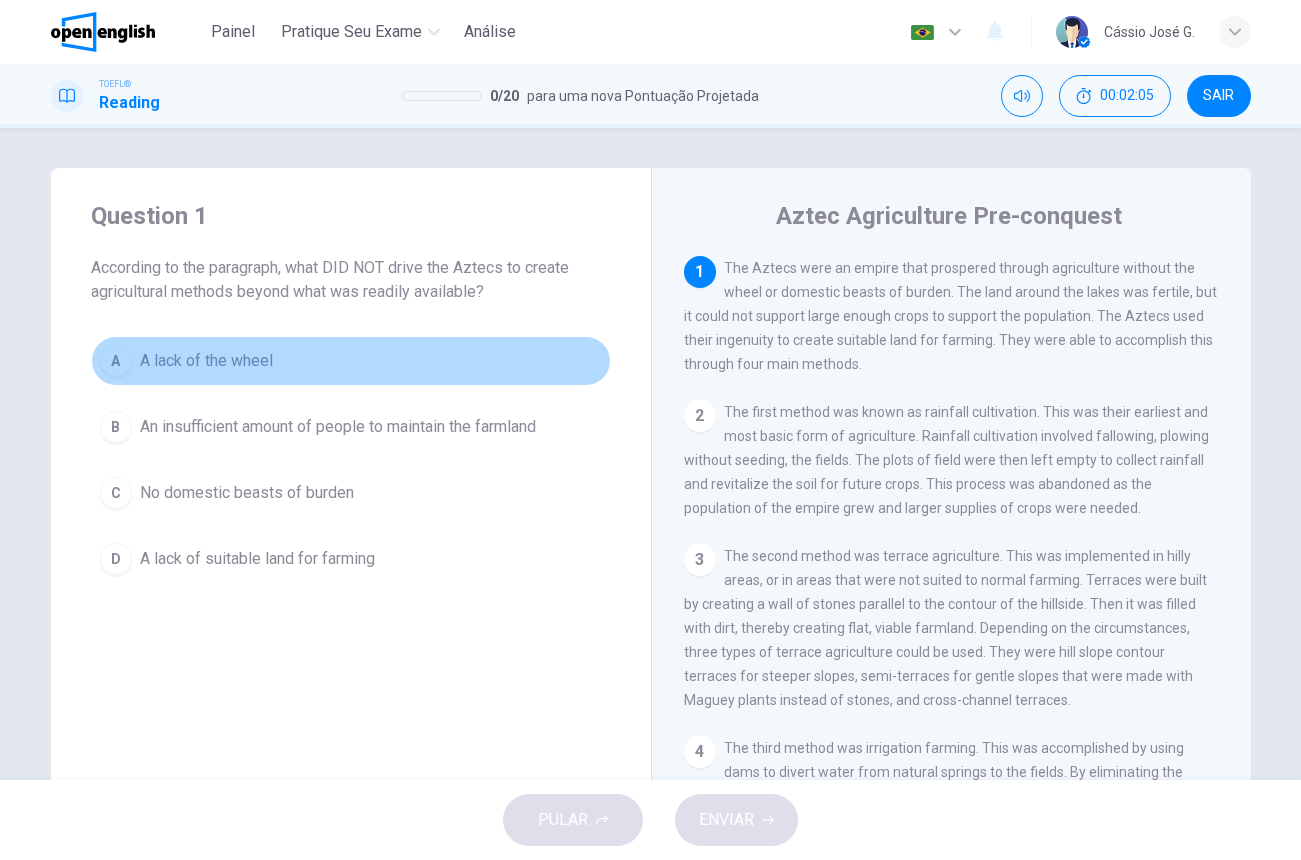 click on "A" at bounding box center [116, 361] 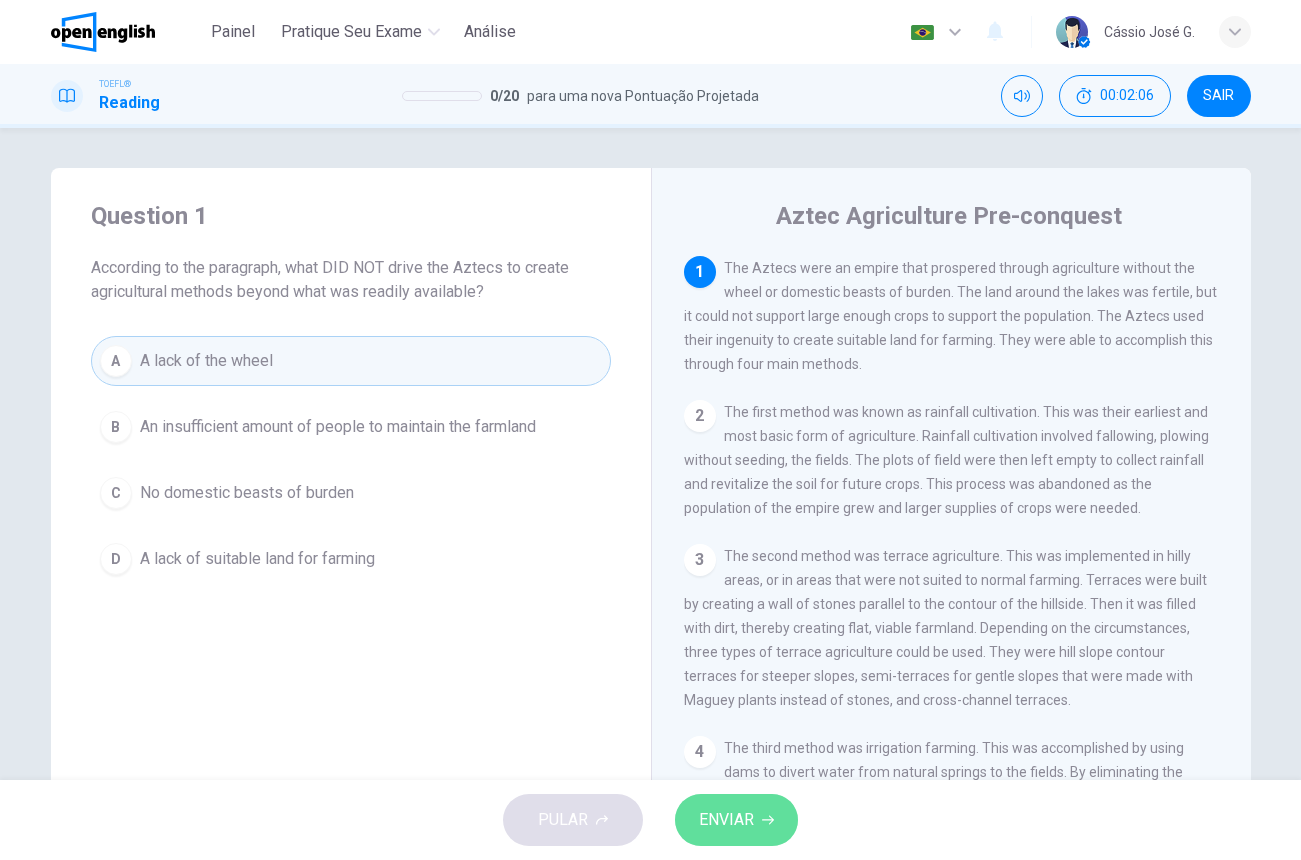 click on "ENVIAR" at bounding box center [736, 820] 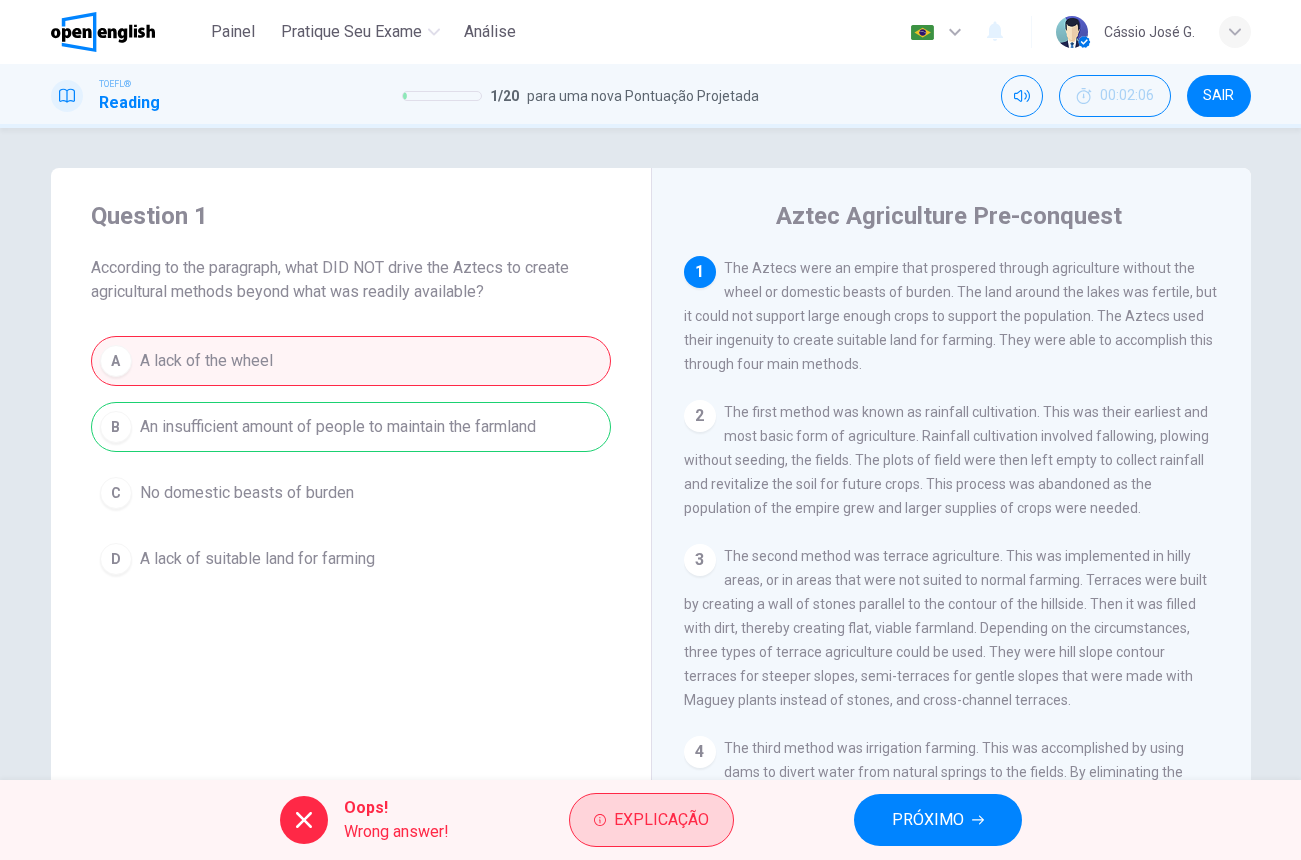 click on "Explicação" at bounding box center [661, 820] 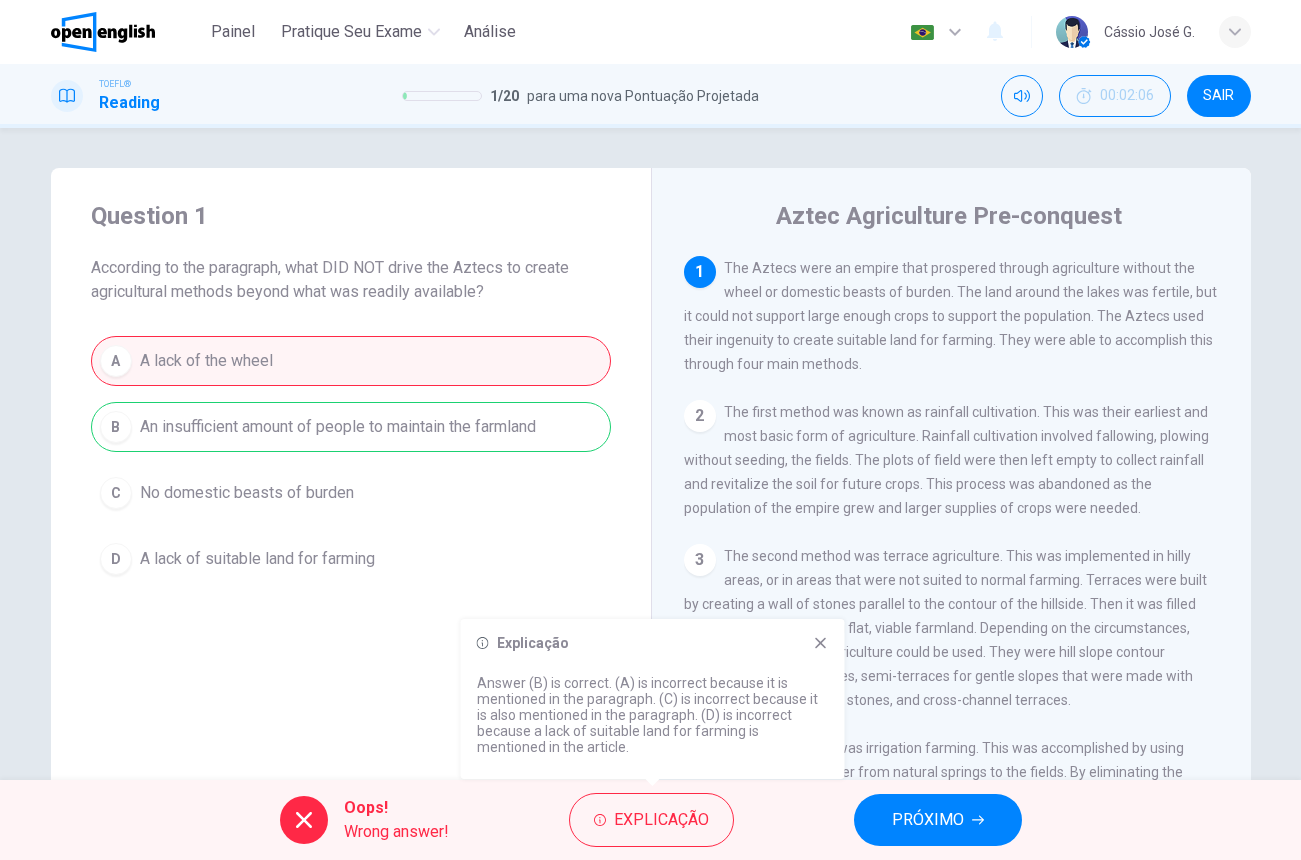 click 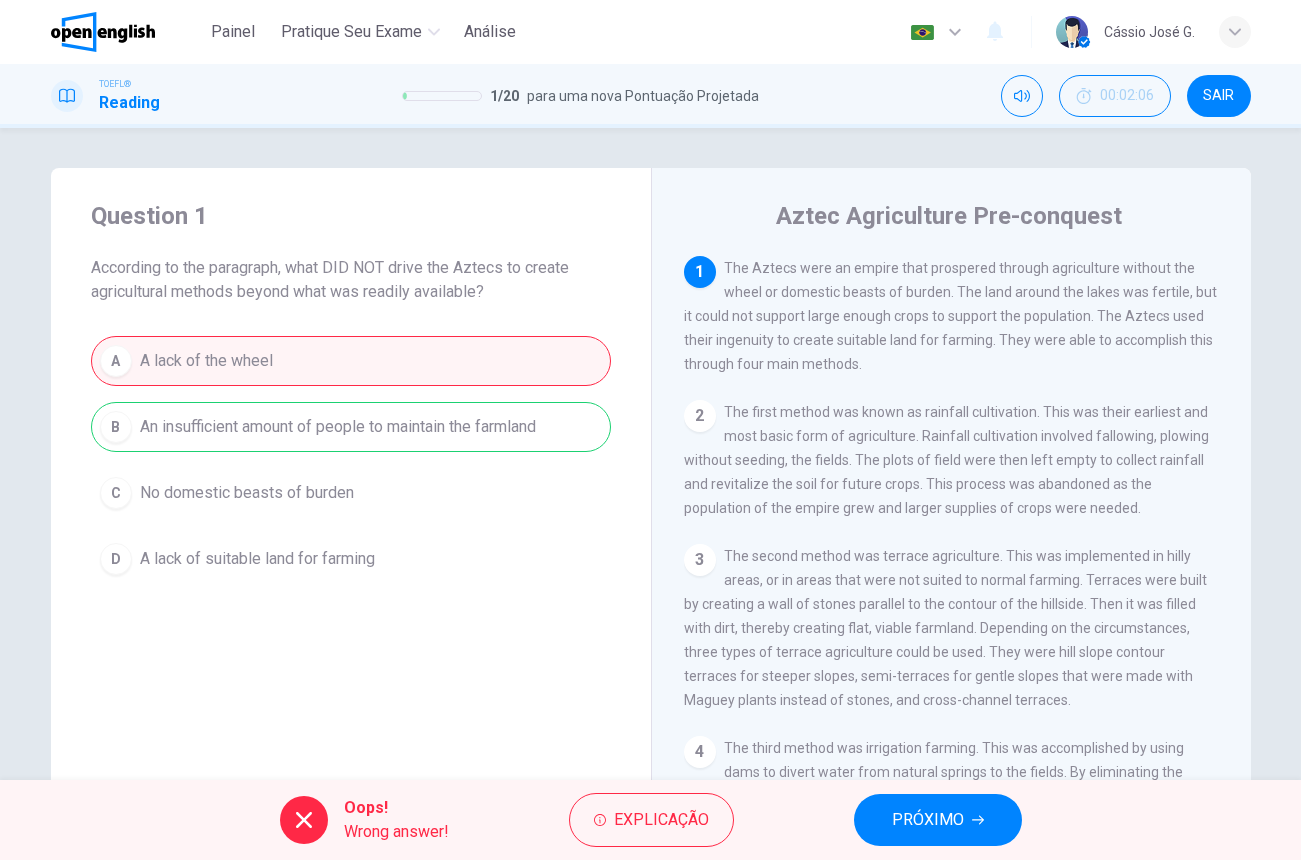 drag, startPoint x: 1088, startPoint y: 317, endPoint x: 974, endPoint y: 350, distance: 118.680244 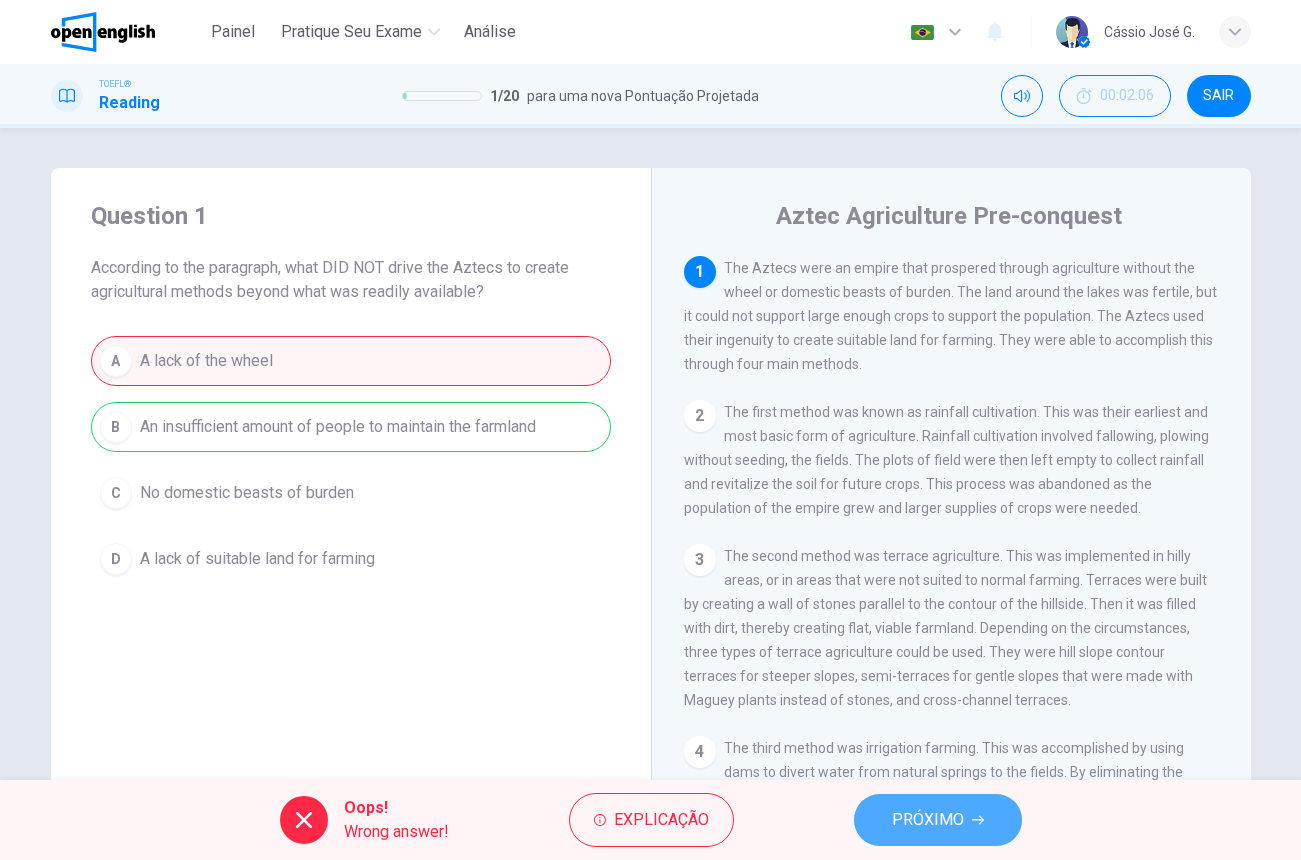click on "PRÓXIMO" at bounding box center (928, 820) 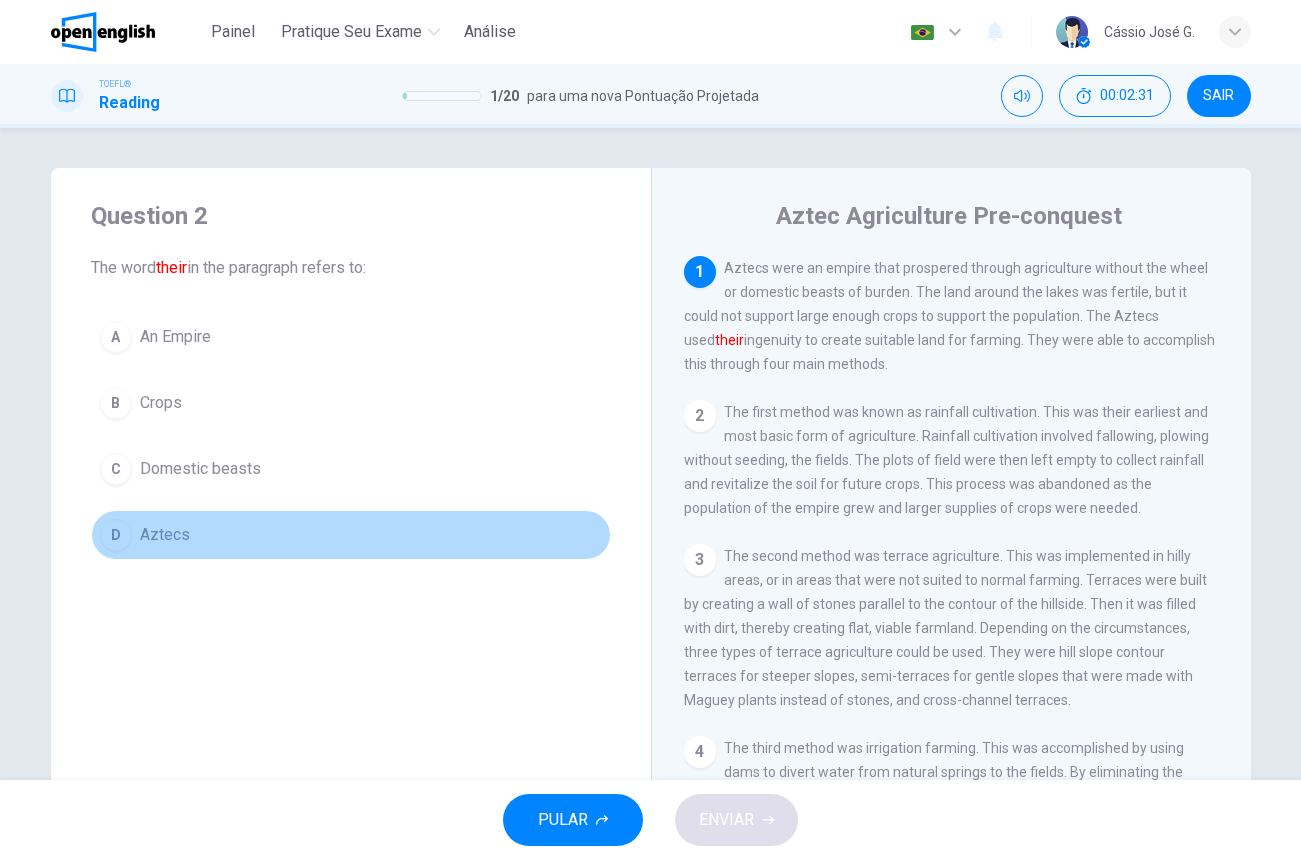 click on "D" at bounding box center [116, 535] 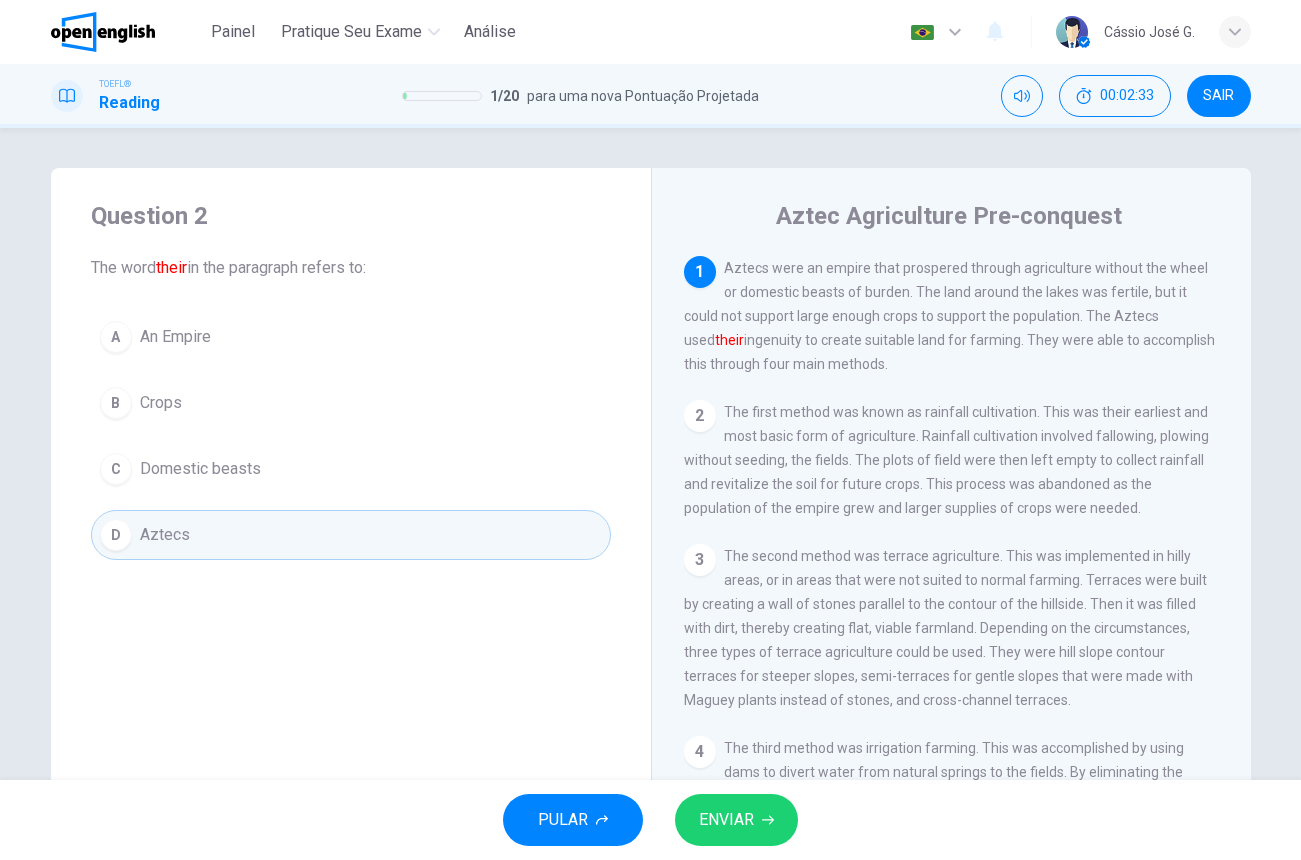click on "ENVIAR" at bounding box center [726, 820] 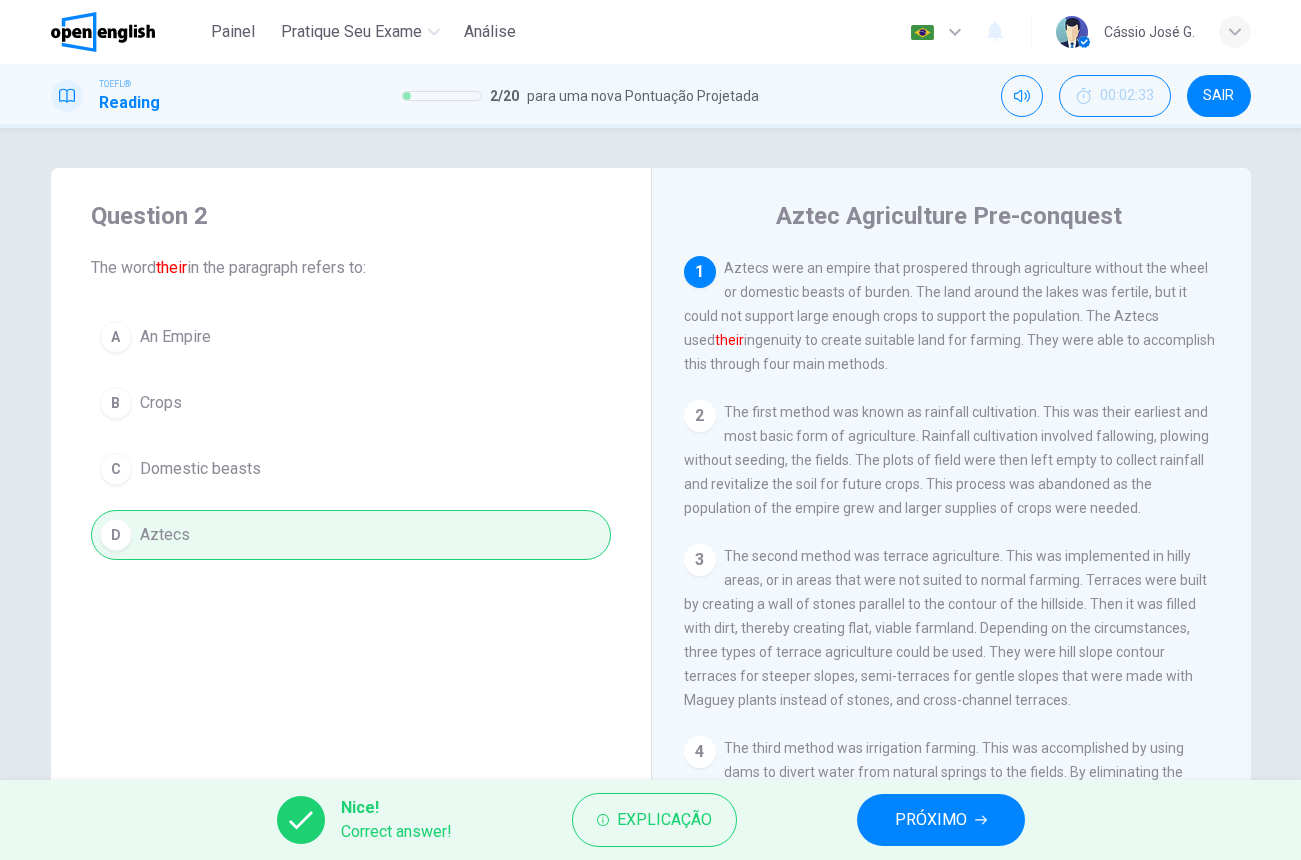 click on "PRÓXIMO" at bounding box center (931, 820) 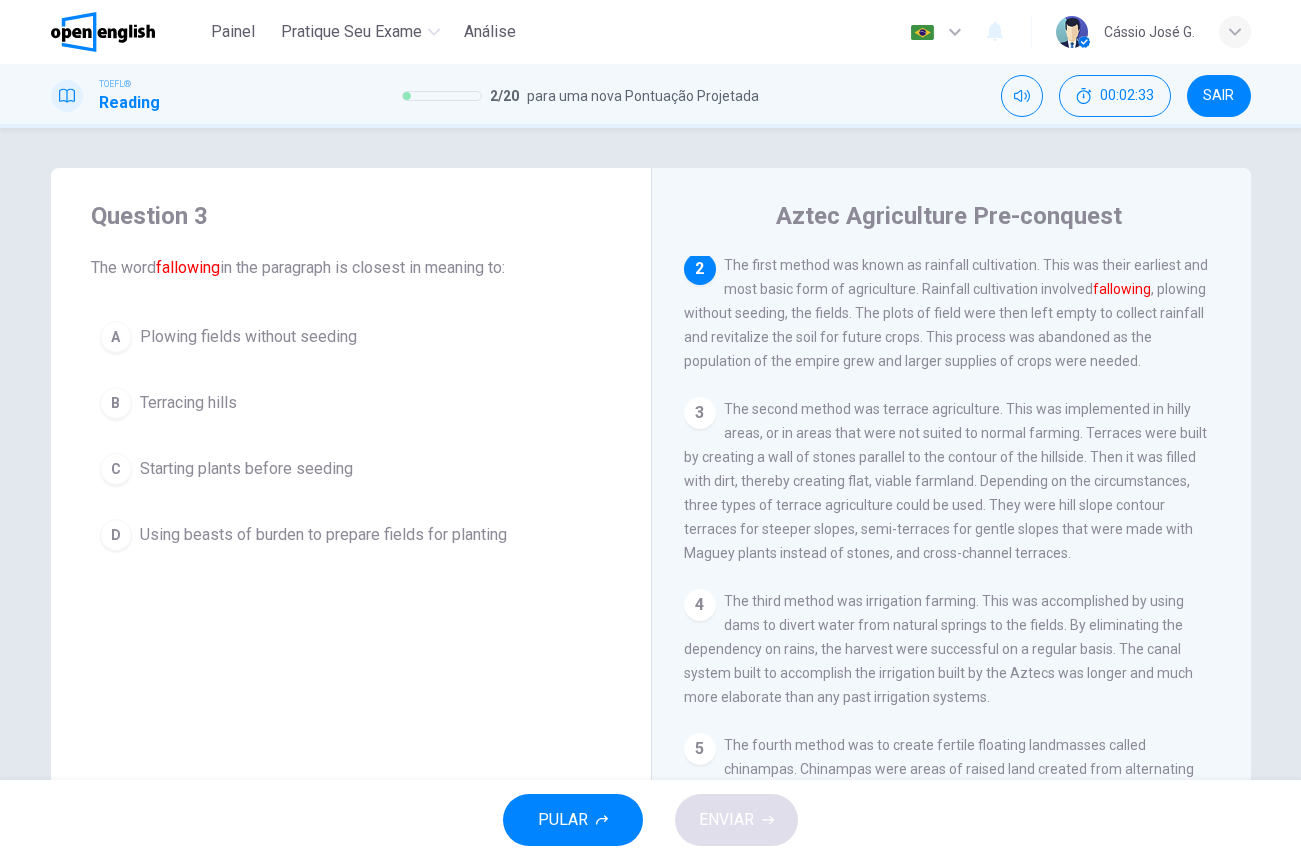 scroll, scrollTop: 148, scrollLeft: 0, axis: vertical 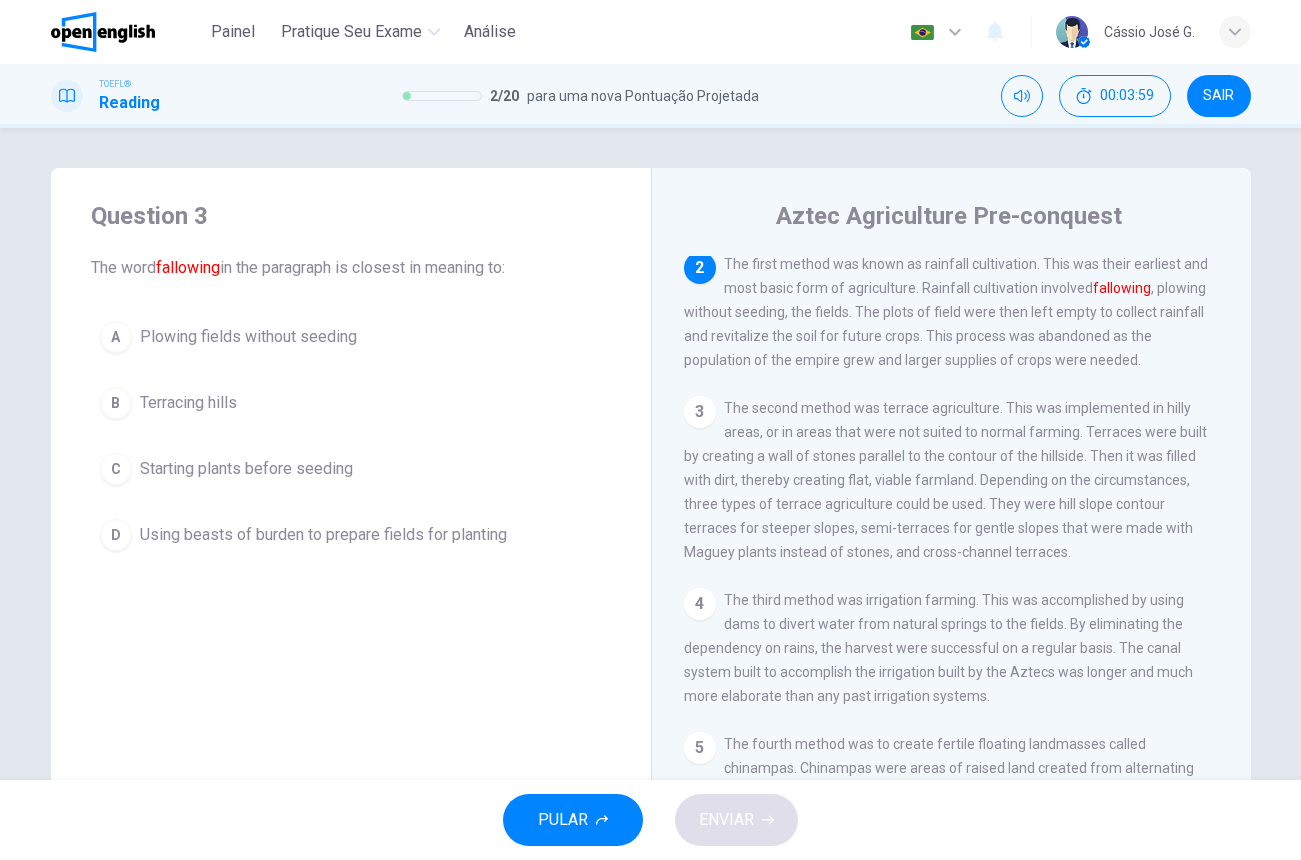 click on "A" at bounding box center [116, 337] 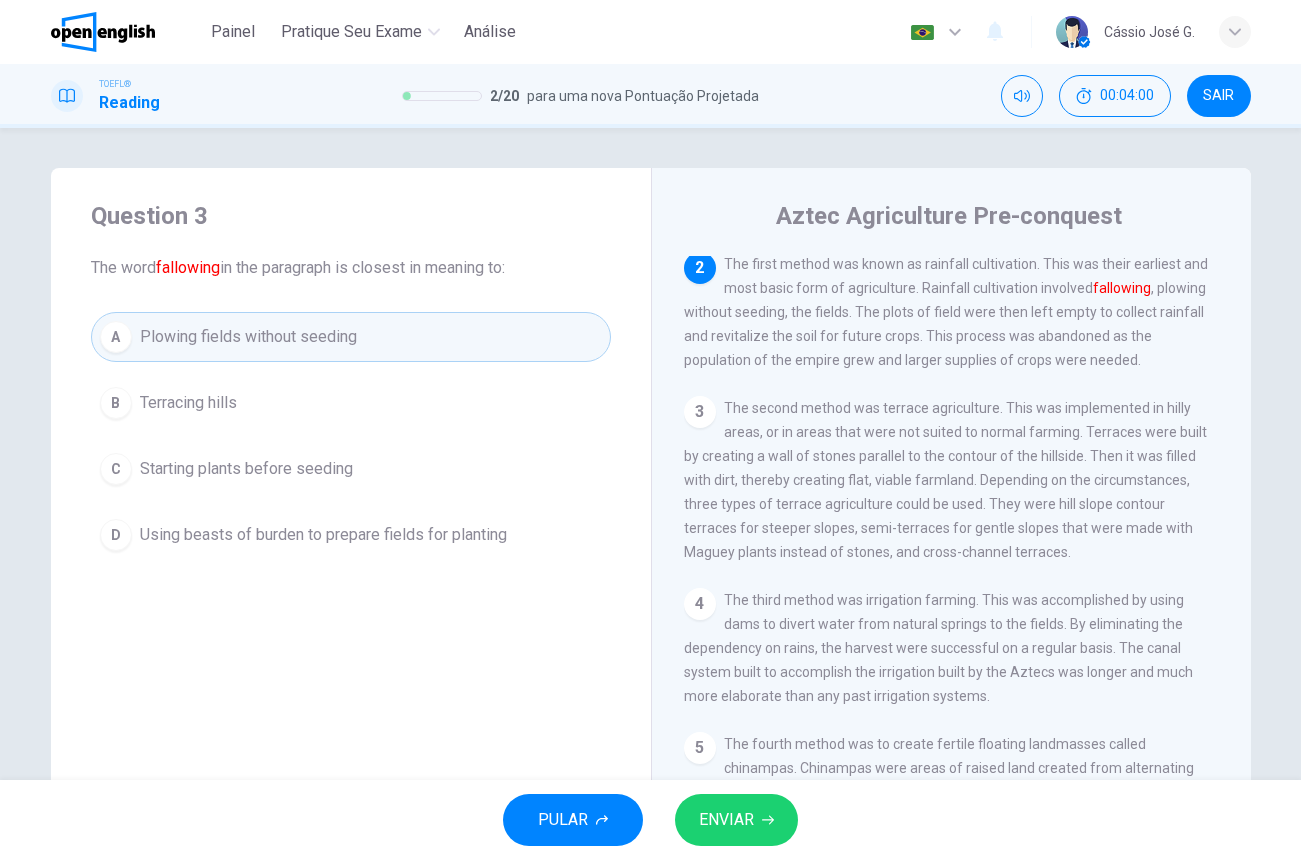 click on "ENVIAR" at bounding box center [736, 820] 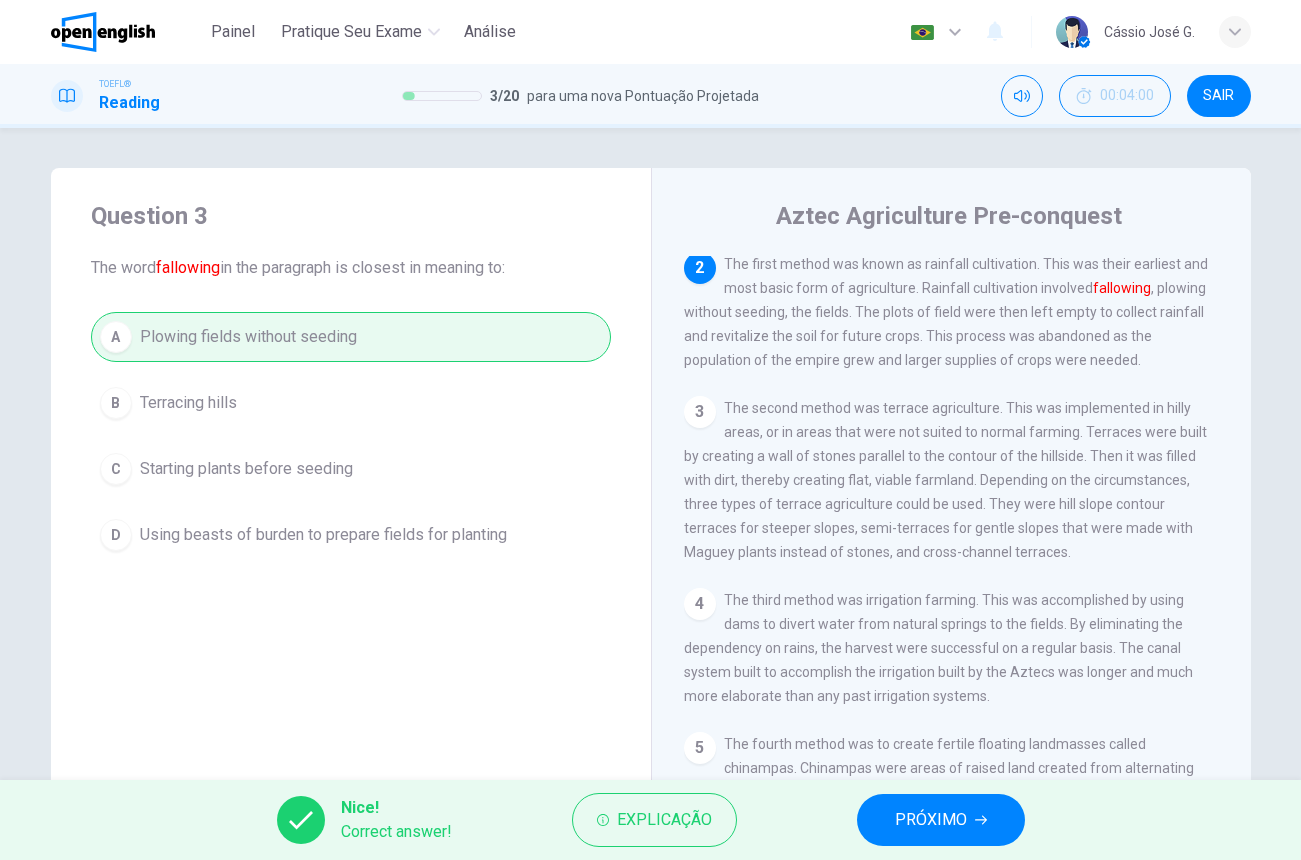click on "PRÓXIMO" at bounding box center [931, 820] 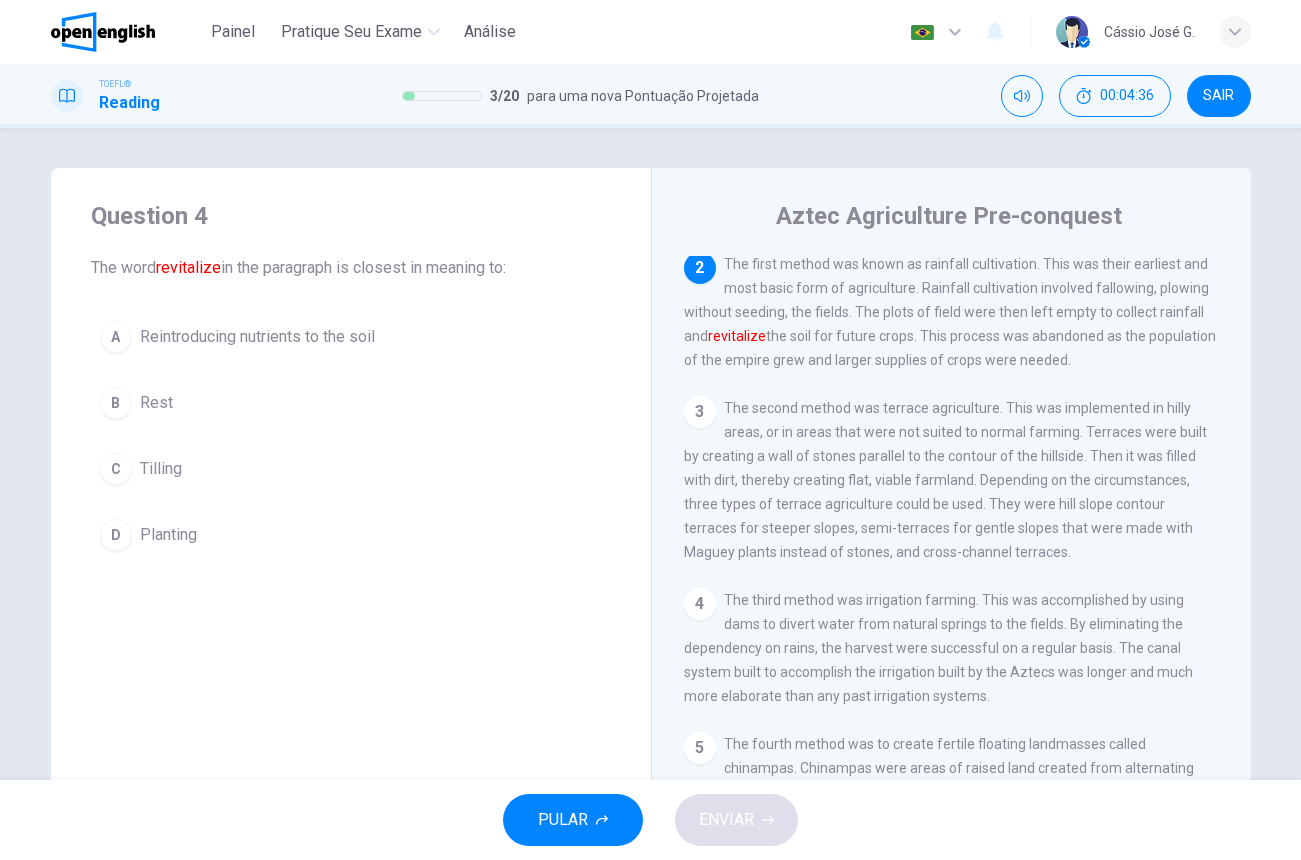 scroll, scrollTop: 147, scrollLeft: 0, axis: vertical 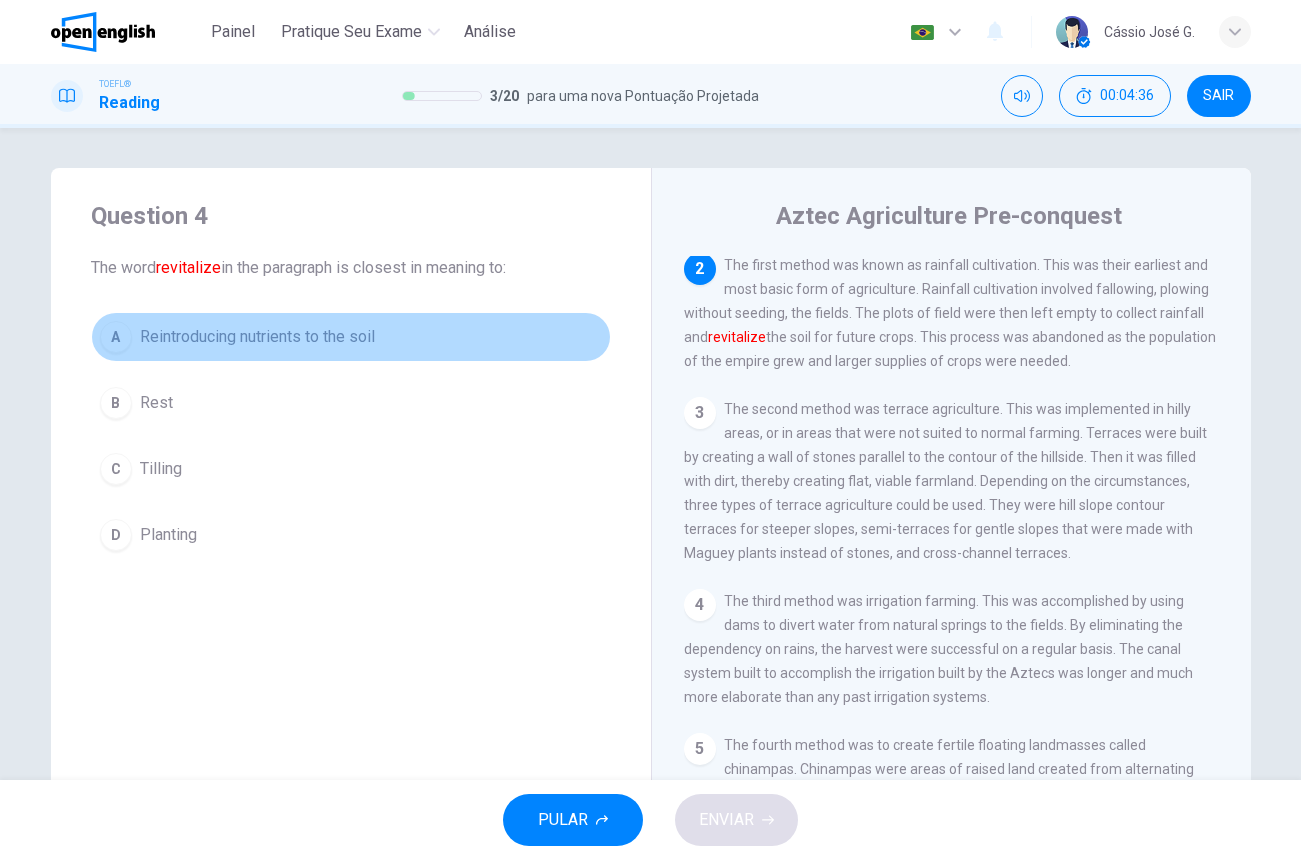 click on "A" at bounding box center [116, 337] 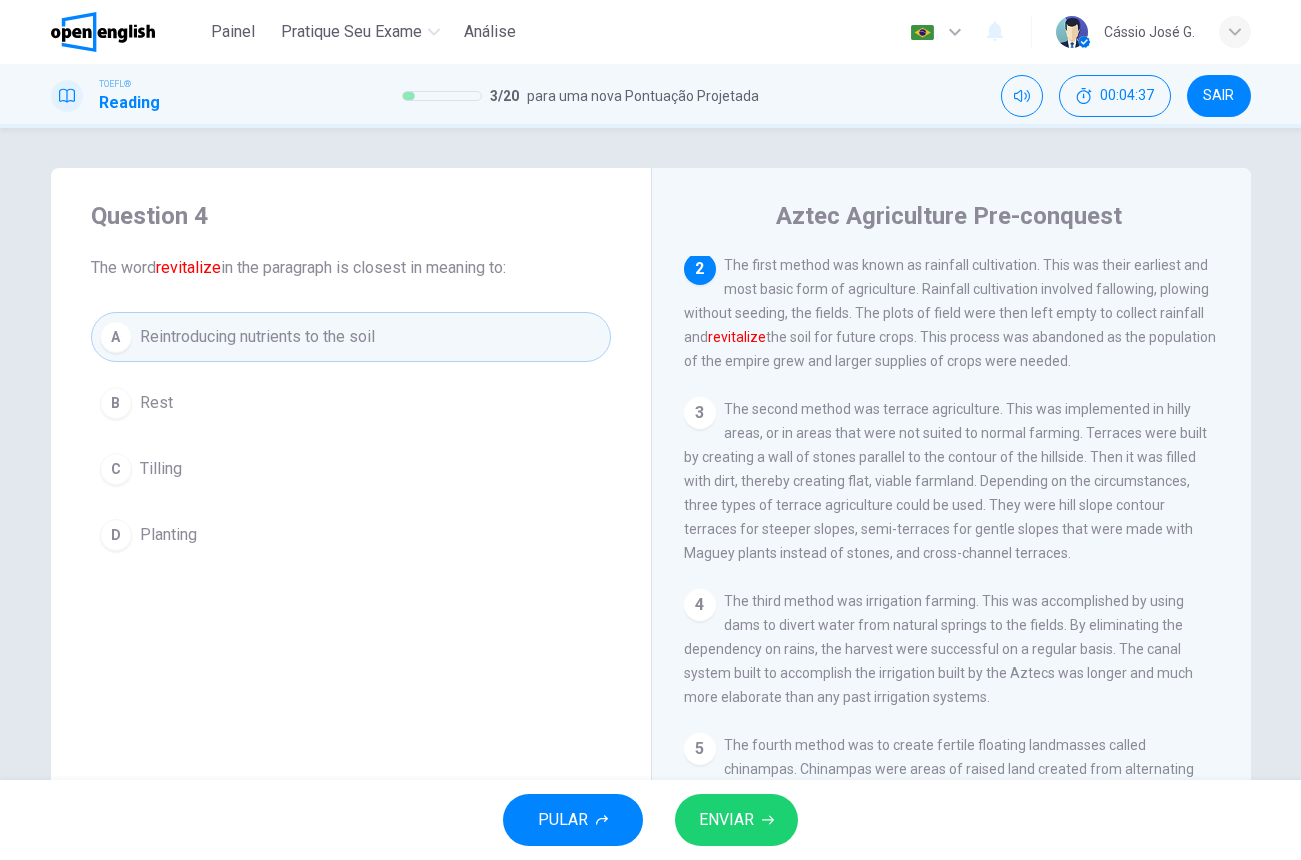 click on "ENVIAR" at bounding box center [726, 820] 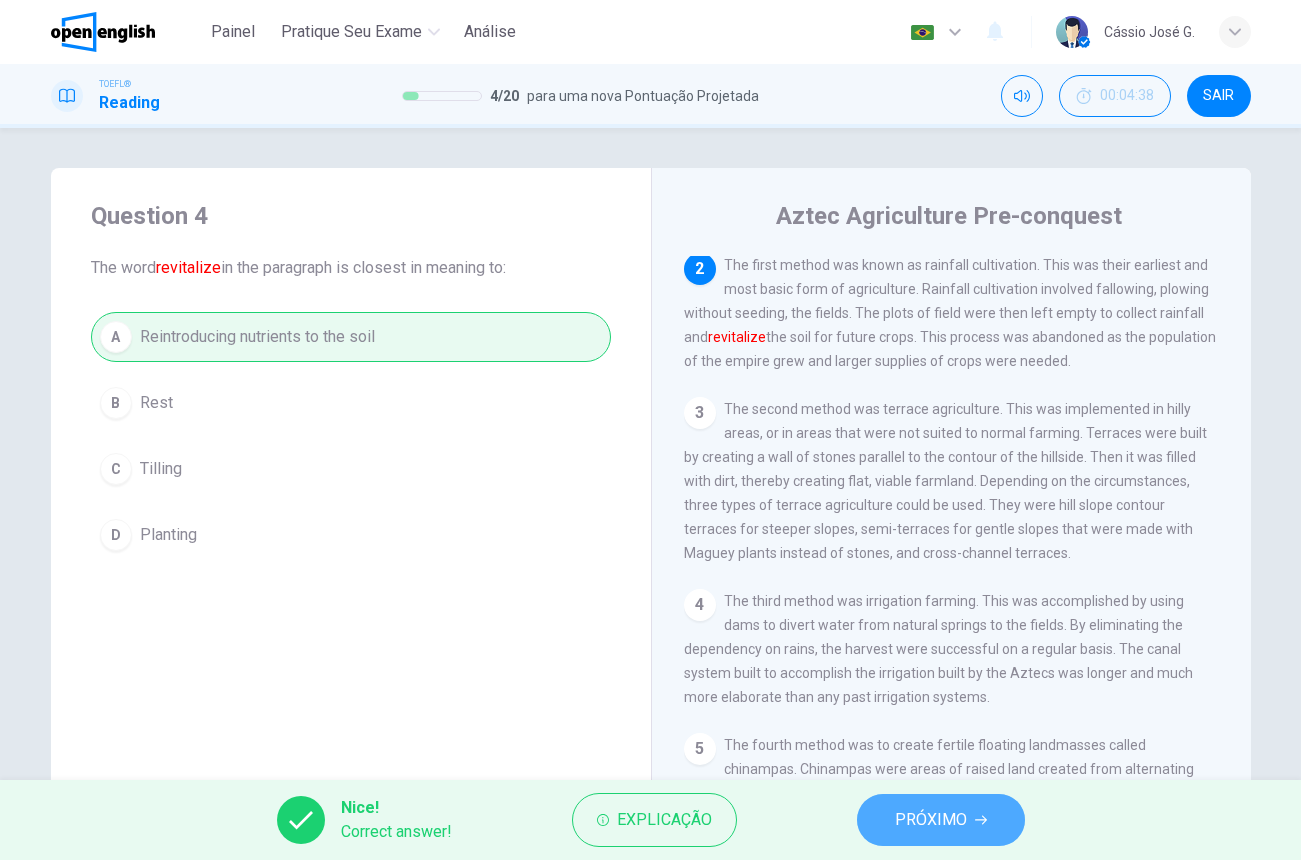 click on "PRÓXIMO" at bounding box center (931, 820) 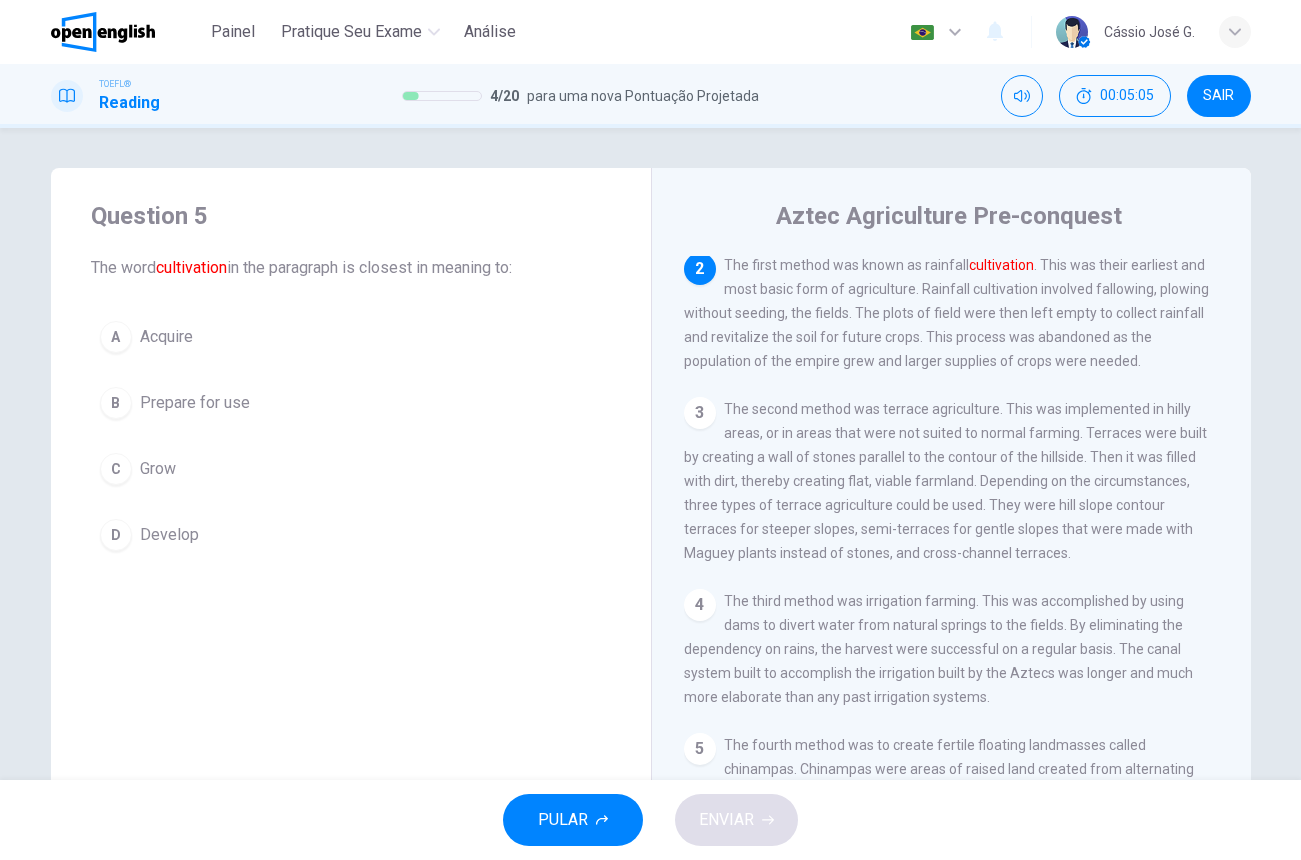 scroll, scrollTop: 148, scrollLeft: 0, axis: vertical 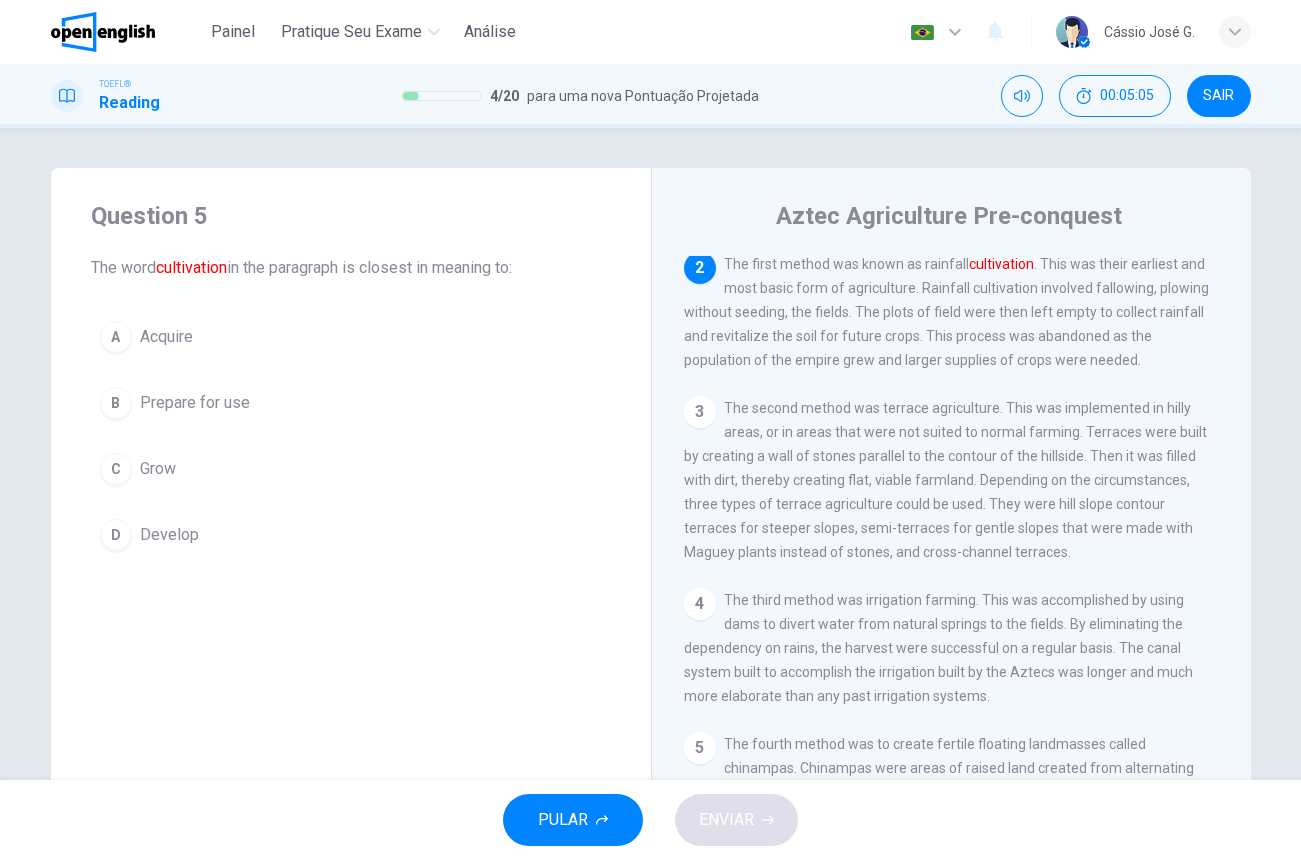click on "C" at bounding box center (116, 469) 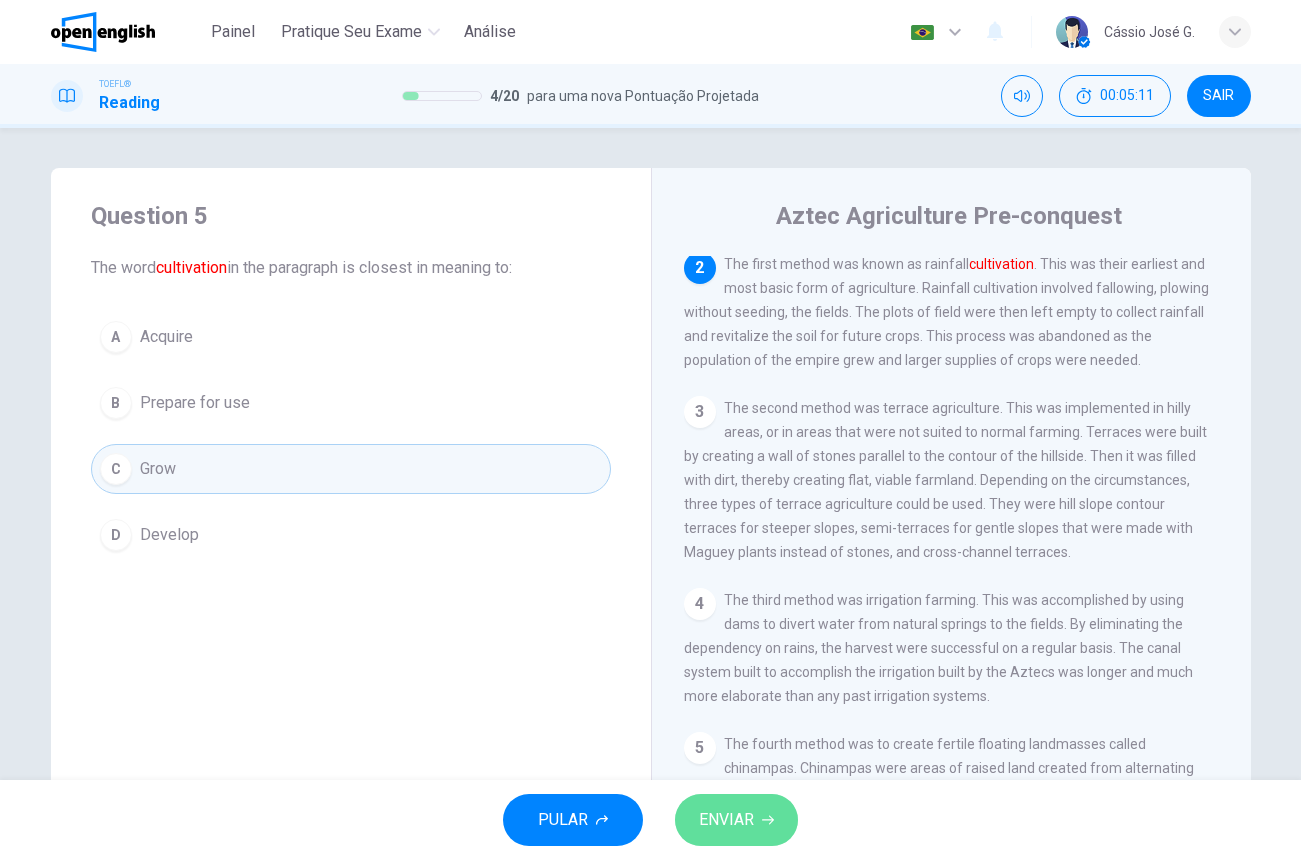 click on "ENVIAR" at bounding box center (726, 820) 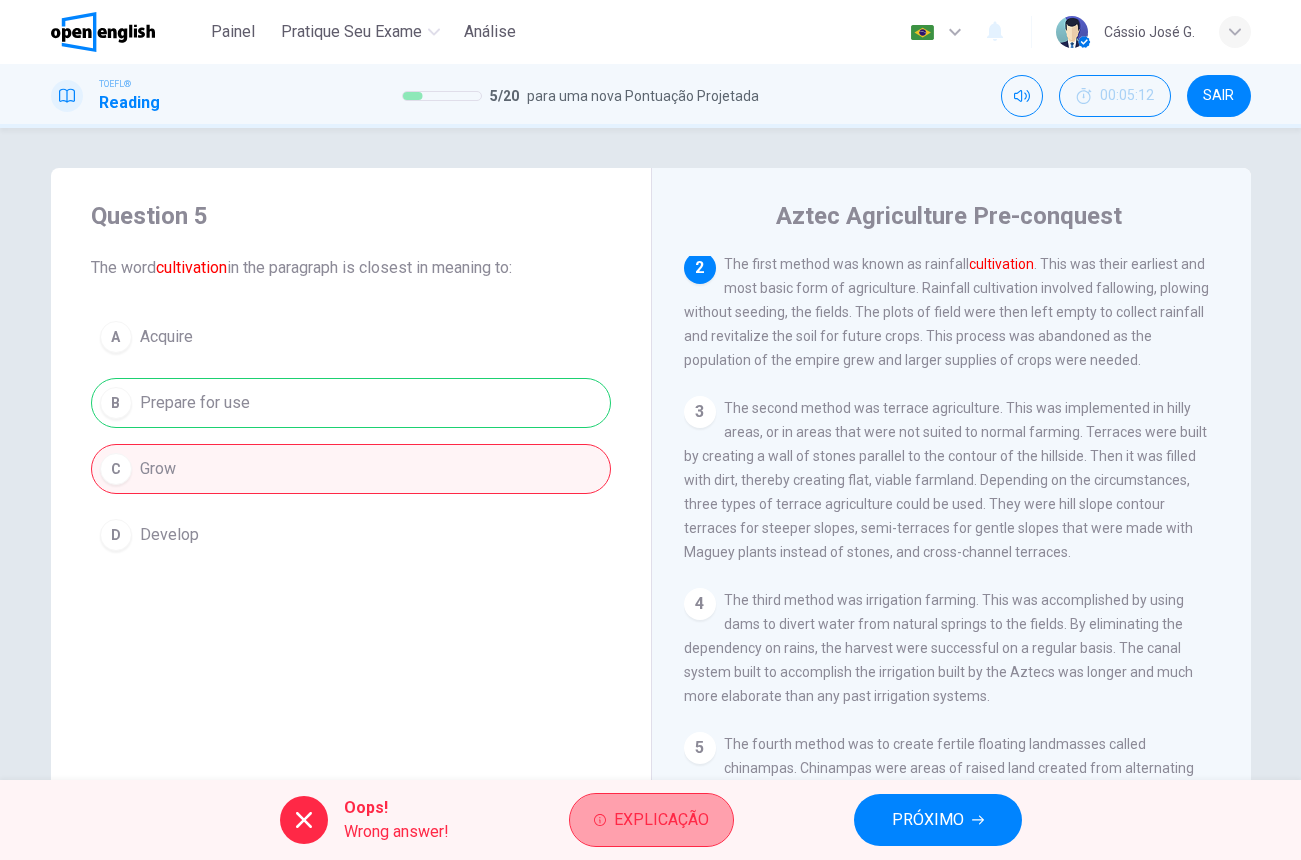 click on "Explicação" at bounding box center (661, 820) 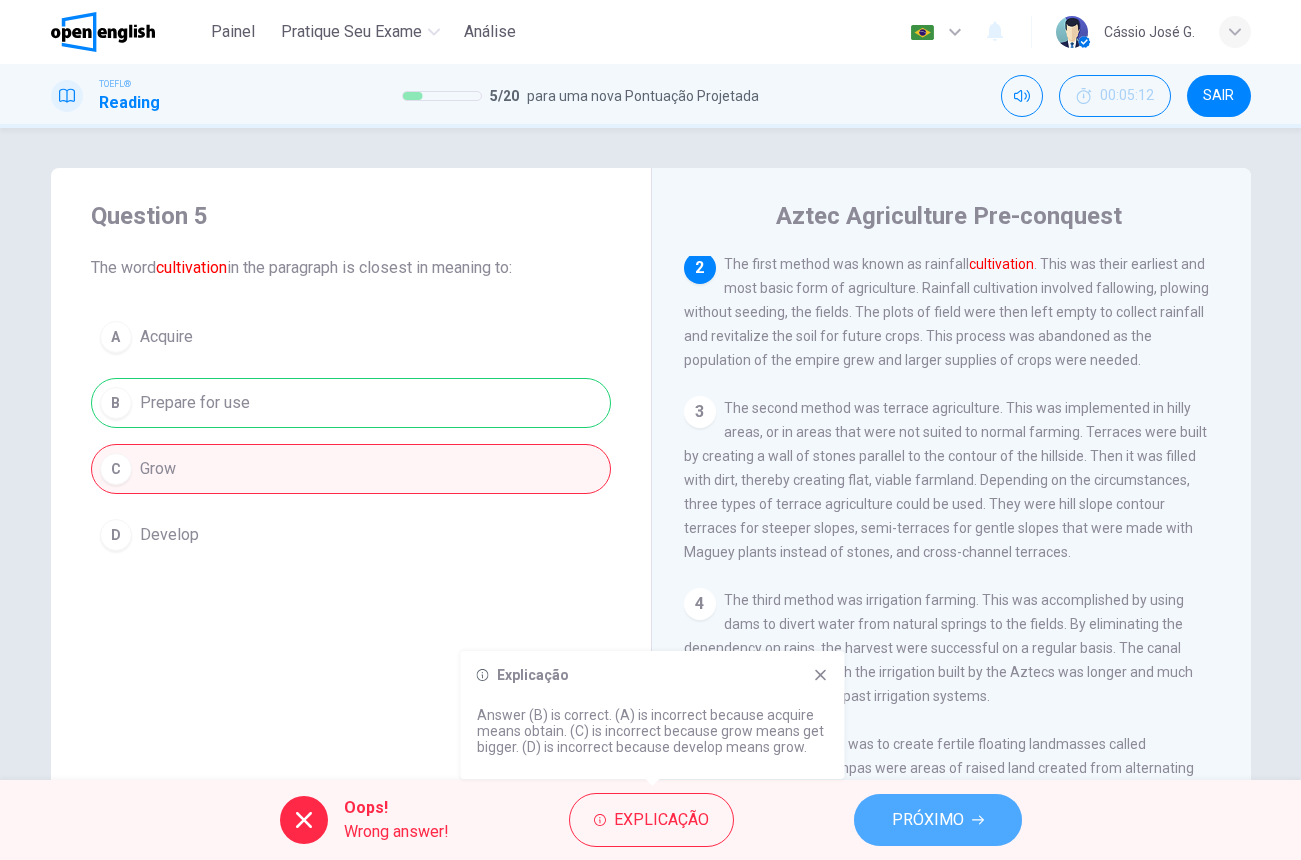 click on "PRÓXIMO" at bounding box center [928, 820] 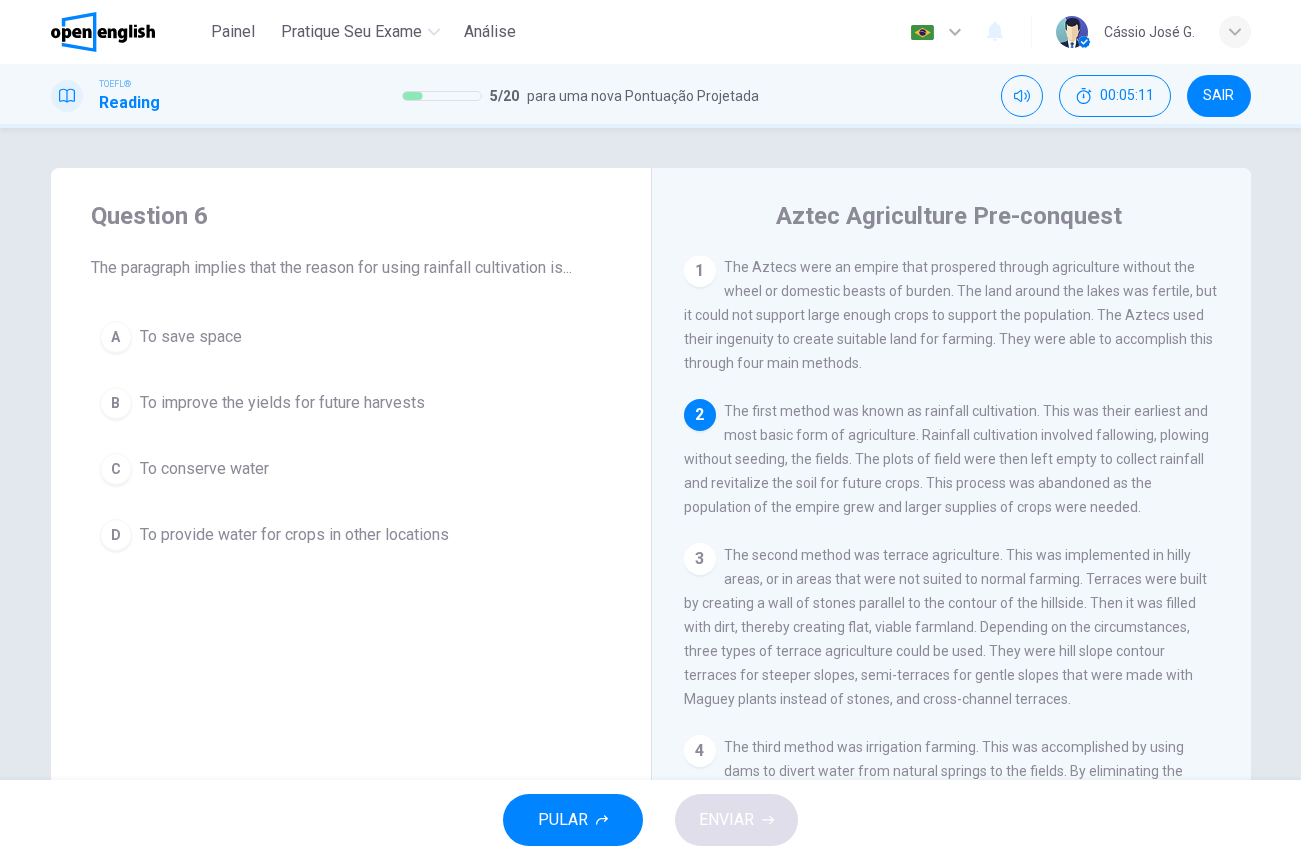 scroll, scrollTop: 0, scrollLeft: 0, axis: both 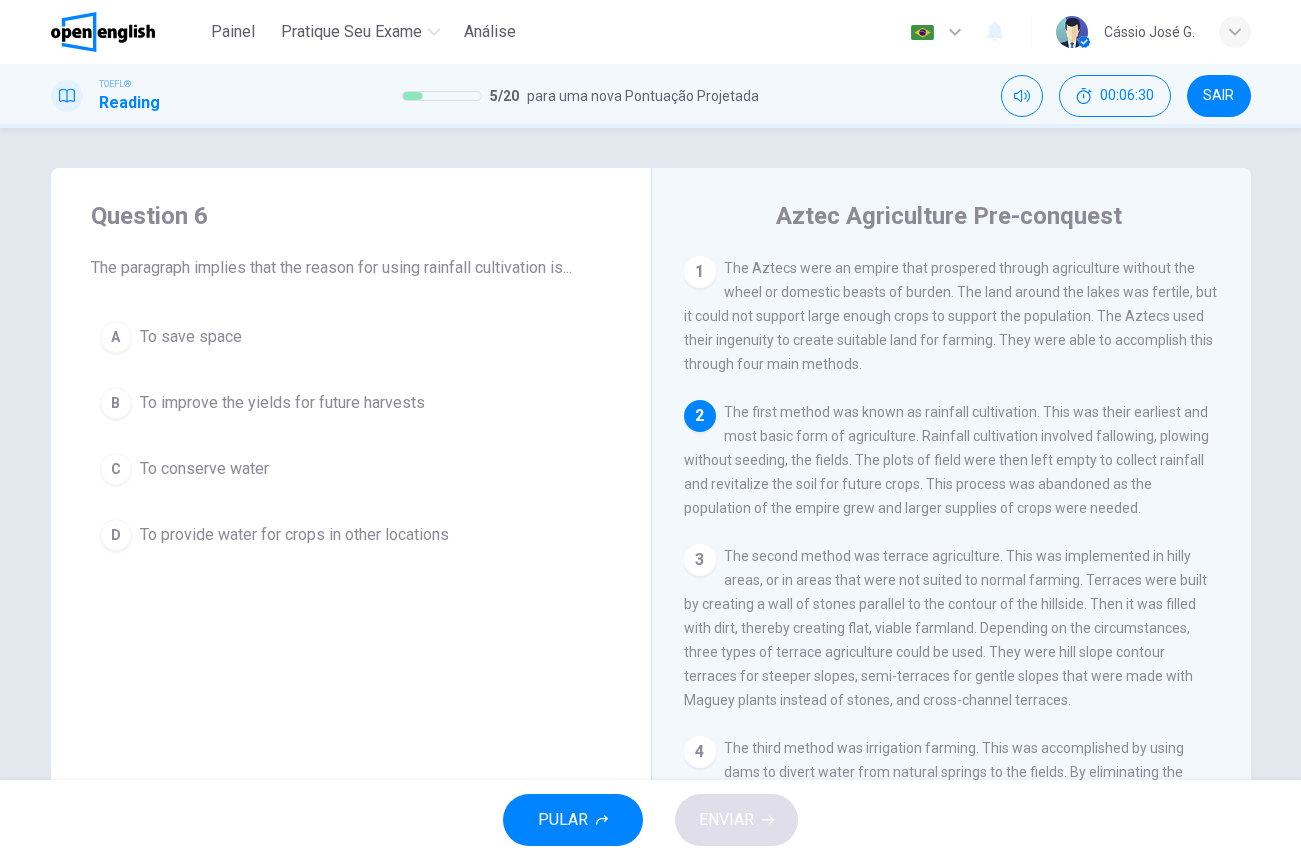 click on "B" at bounding box center [116, 403] 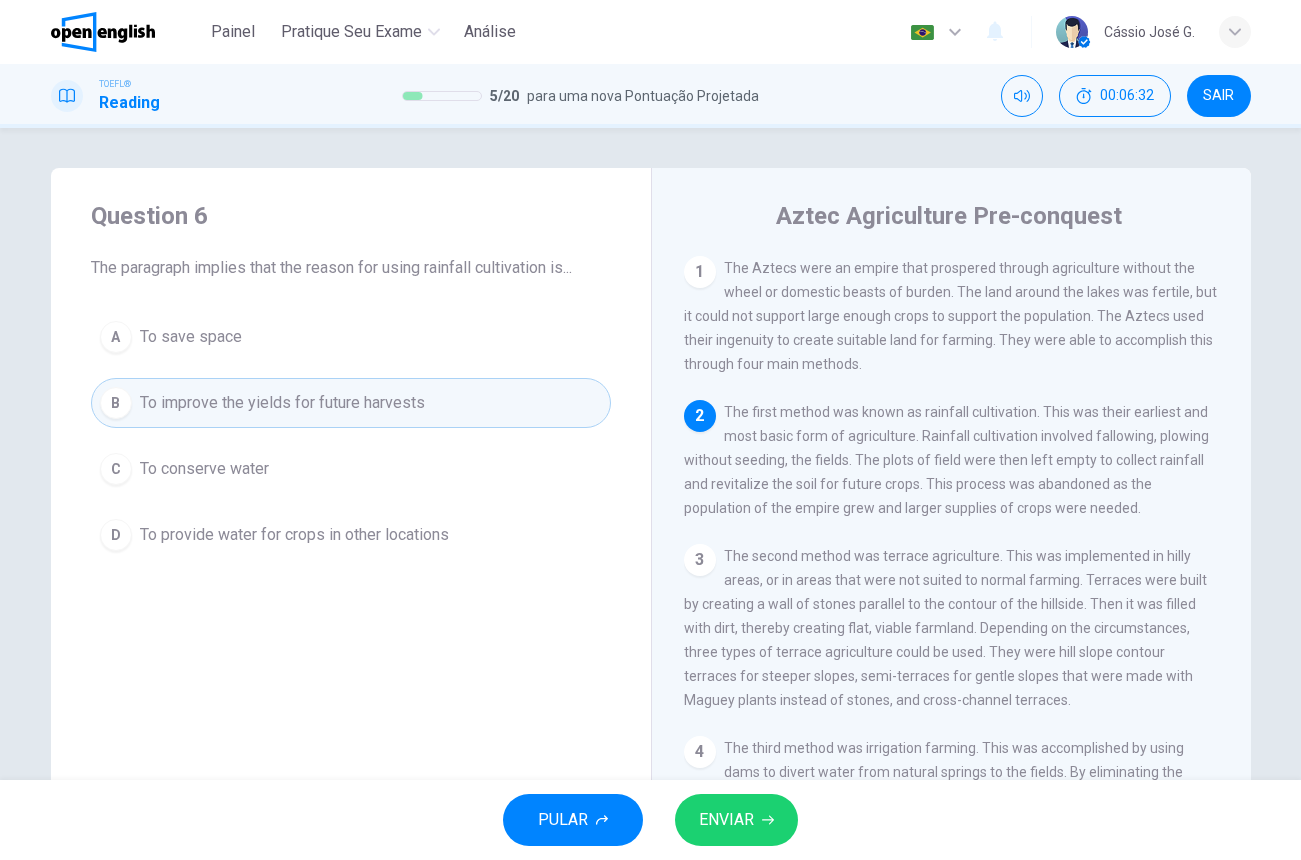 click on "ENVIAR" at bounding box center (726, 820) 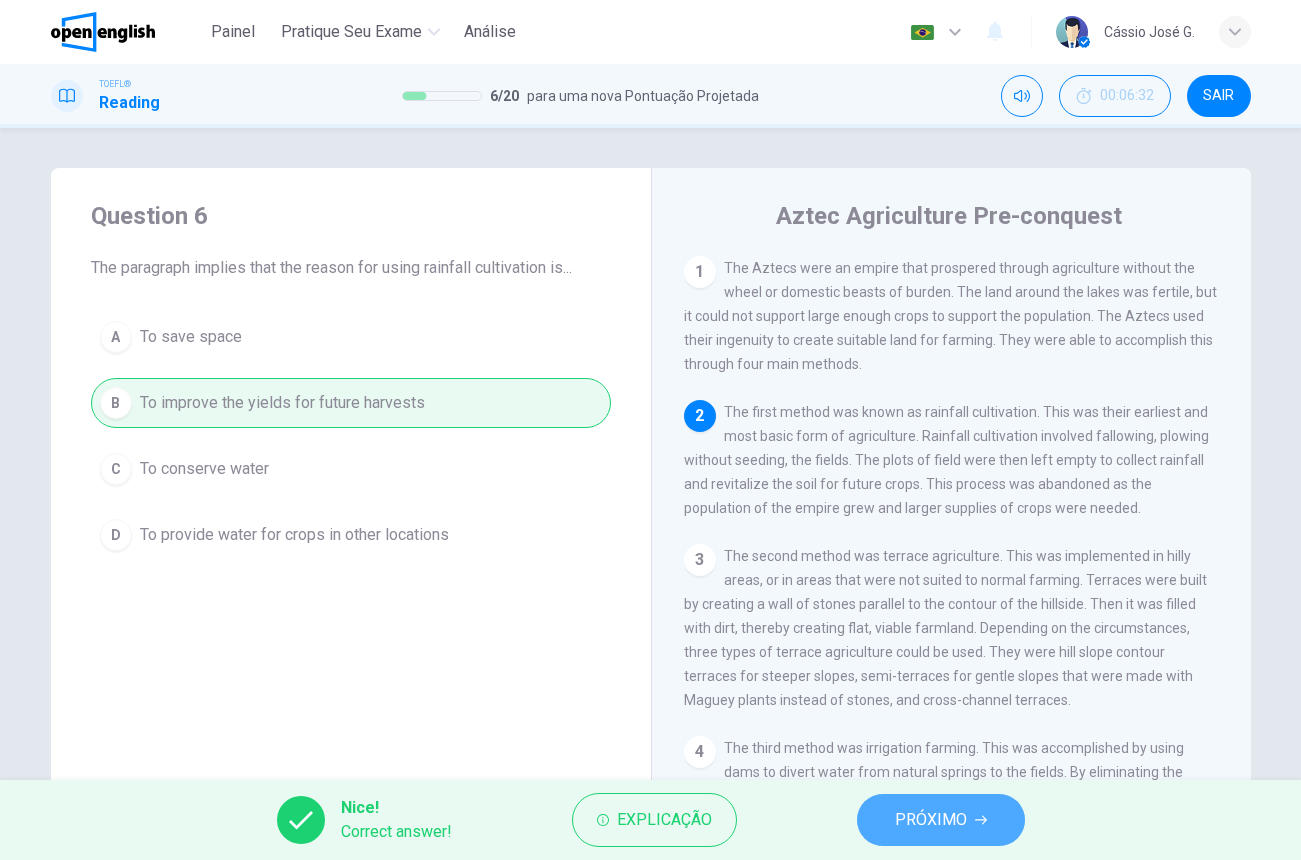 click on "PRÓXIMO" at bounding box center (931, 820) 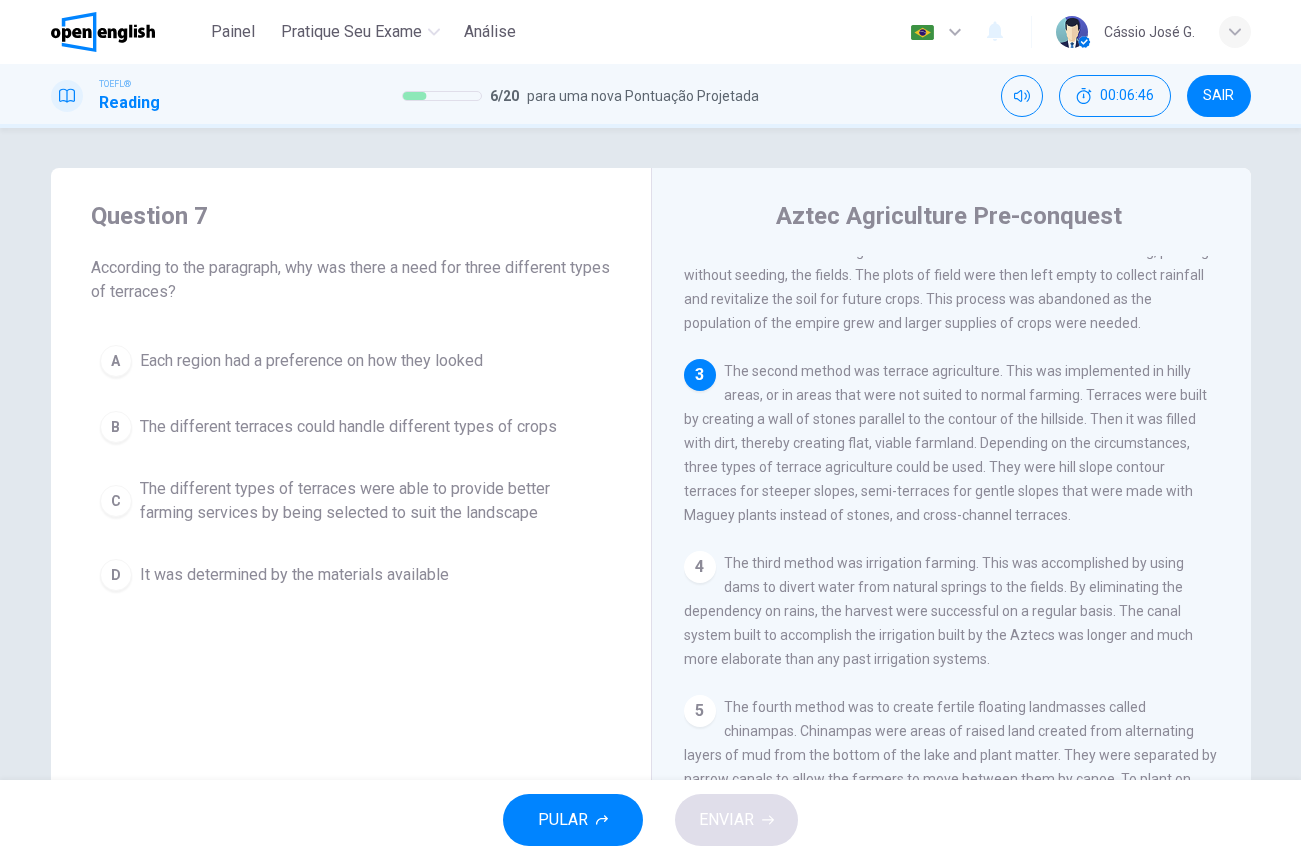 scroll, scrollTop: 213, scrollLeft: 0, axis: vertical 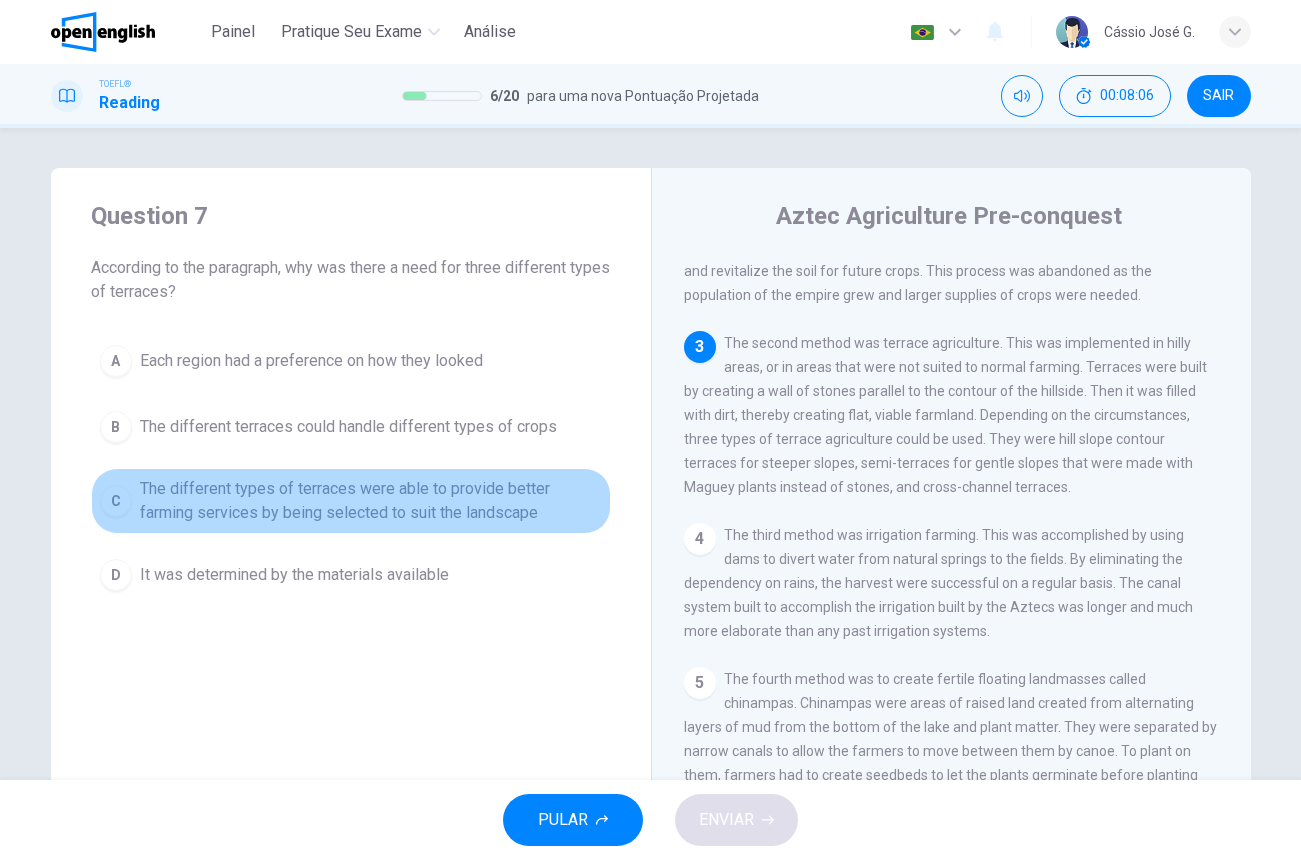click on "C" at bounding box center [116, 501] 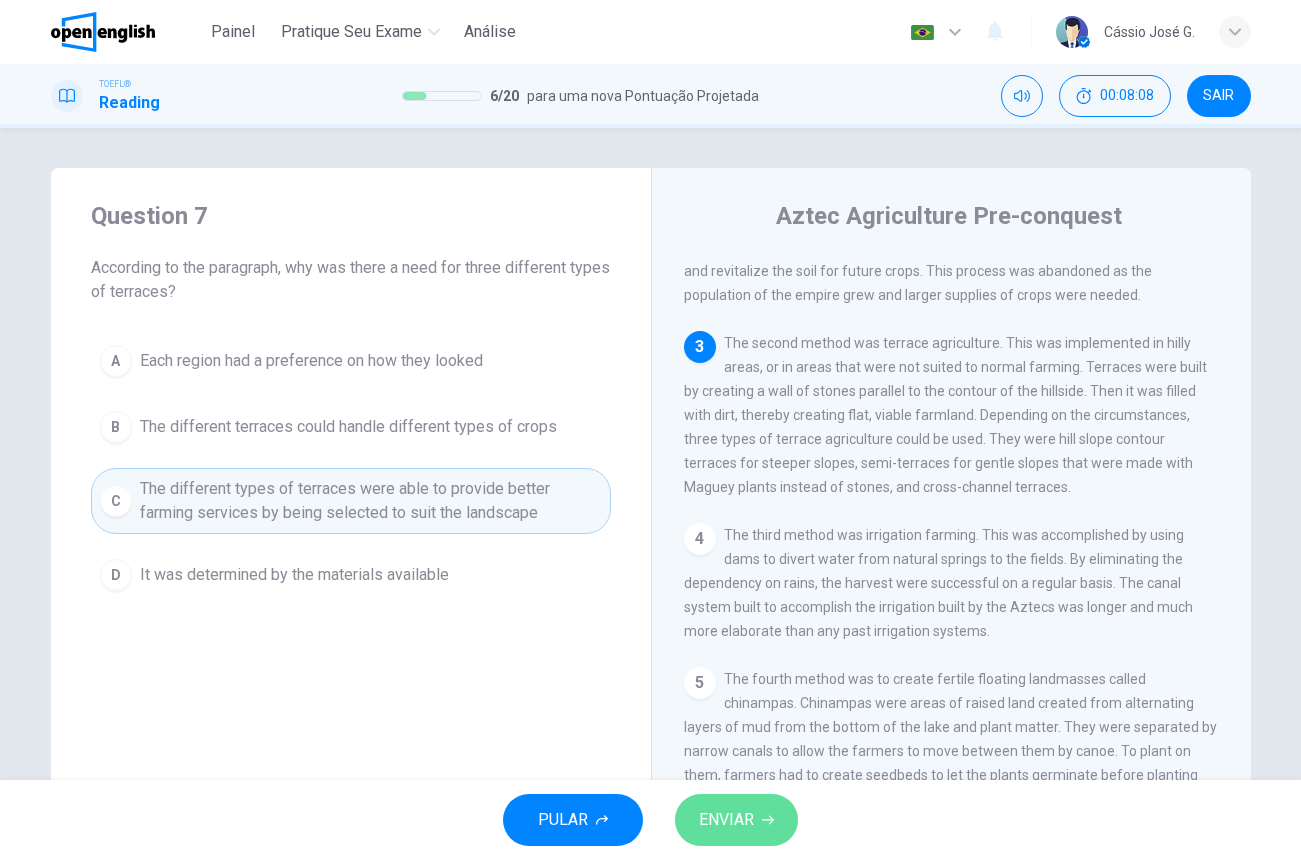 click on "ENVIAR" at bounding box center (726, 820) 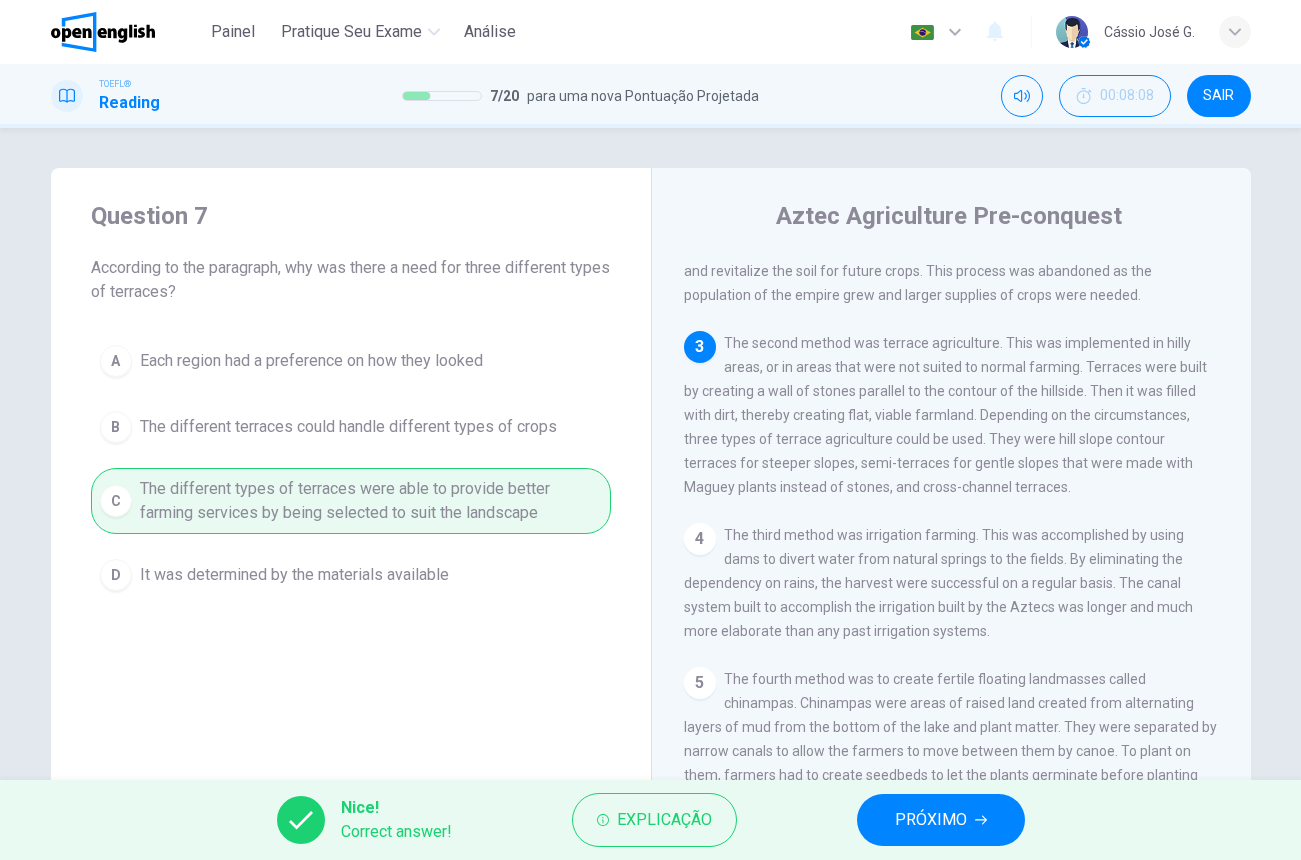 click on "PRÓXIMO" at bounding box center [931, 820] 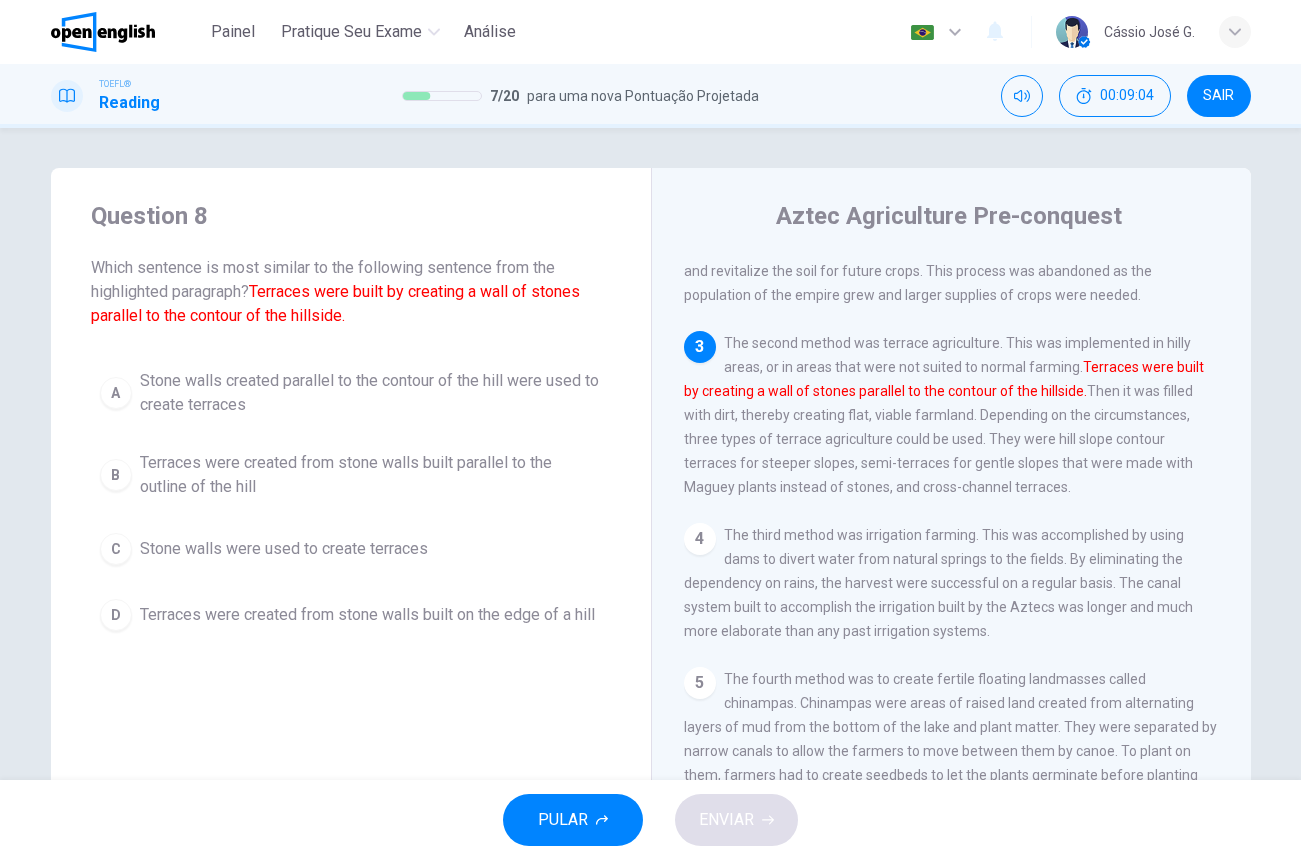 click on "A" at bounding box center (116, 393) 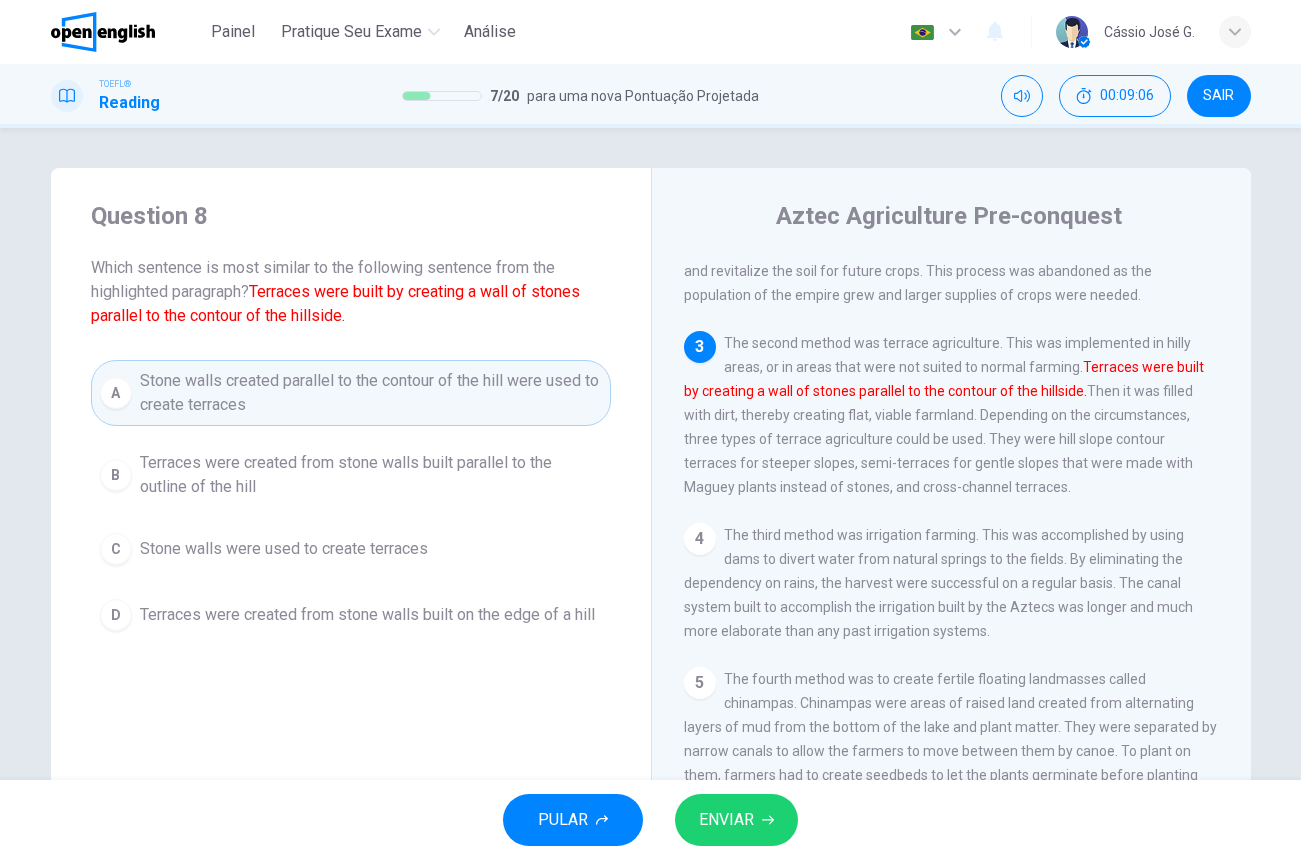 click on "ENVIAR" at bounding box center (726, 820) 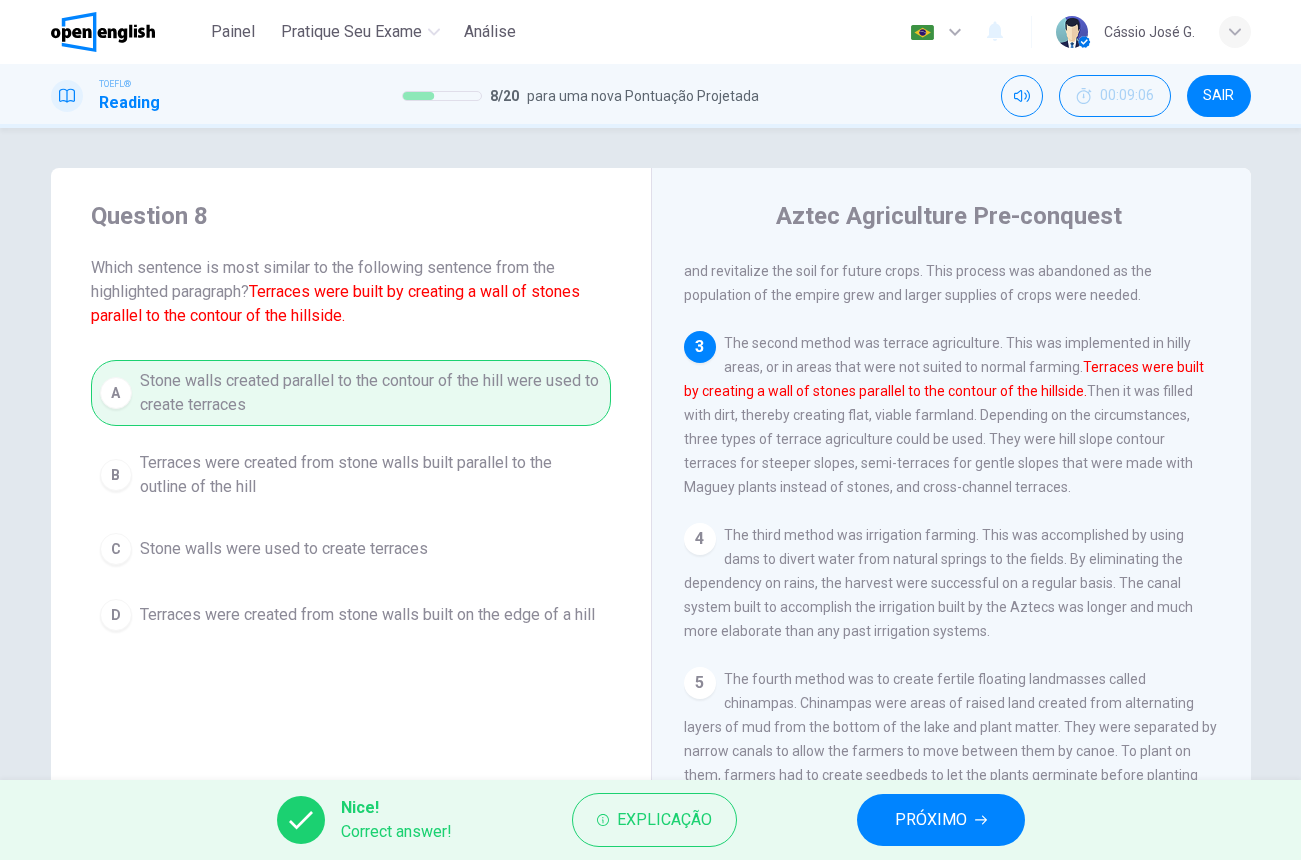 click on "PRÓXIMO" at bounding box center [931, 820] 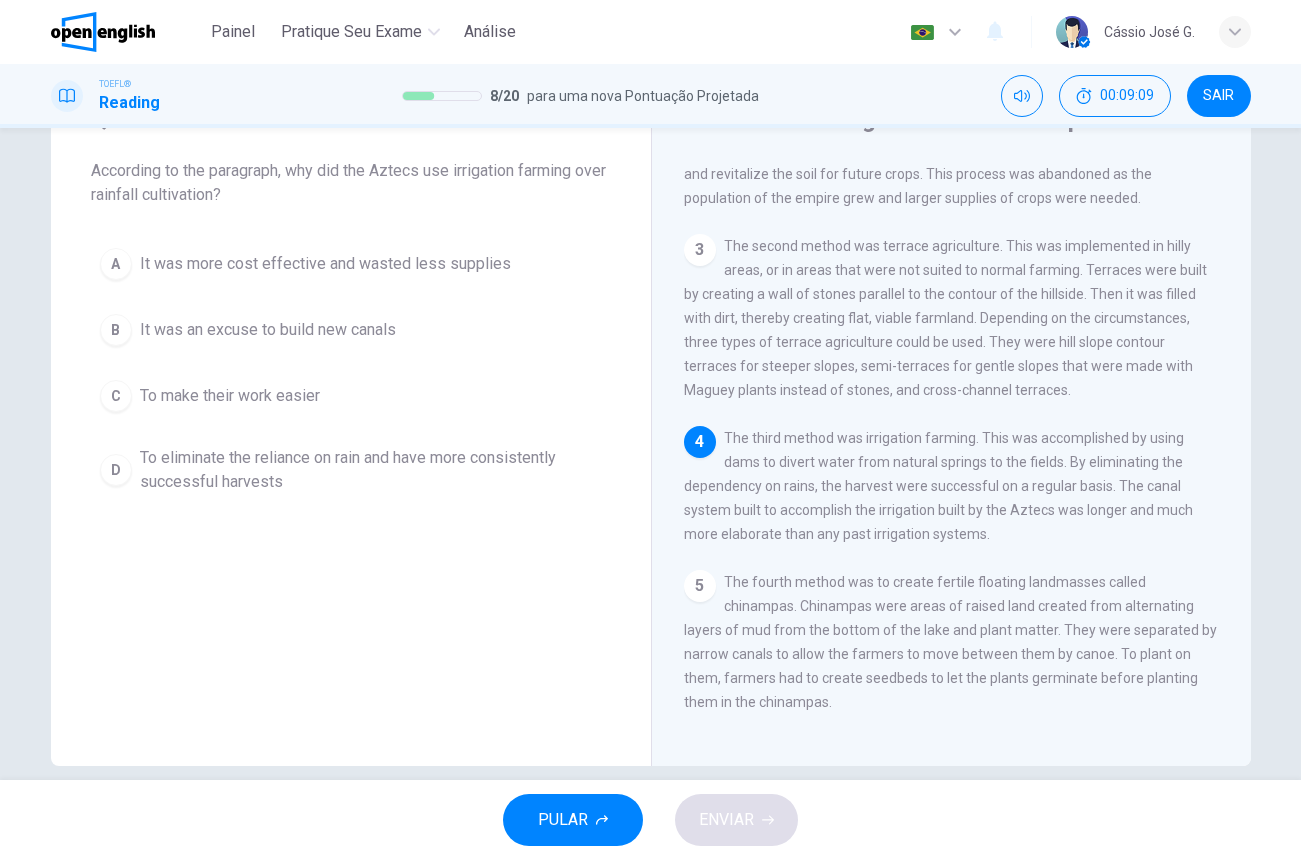 scroll, scrollTop: 123, scrollLeft: 0, axis: vertical 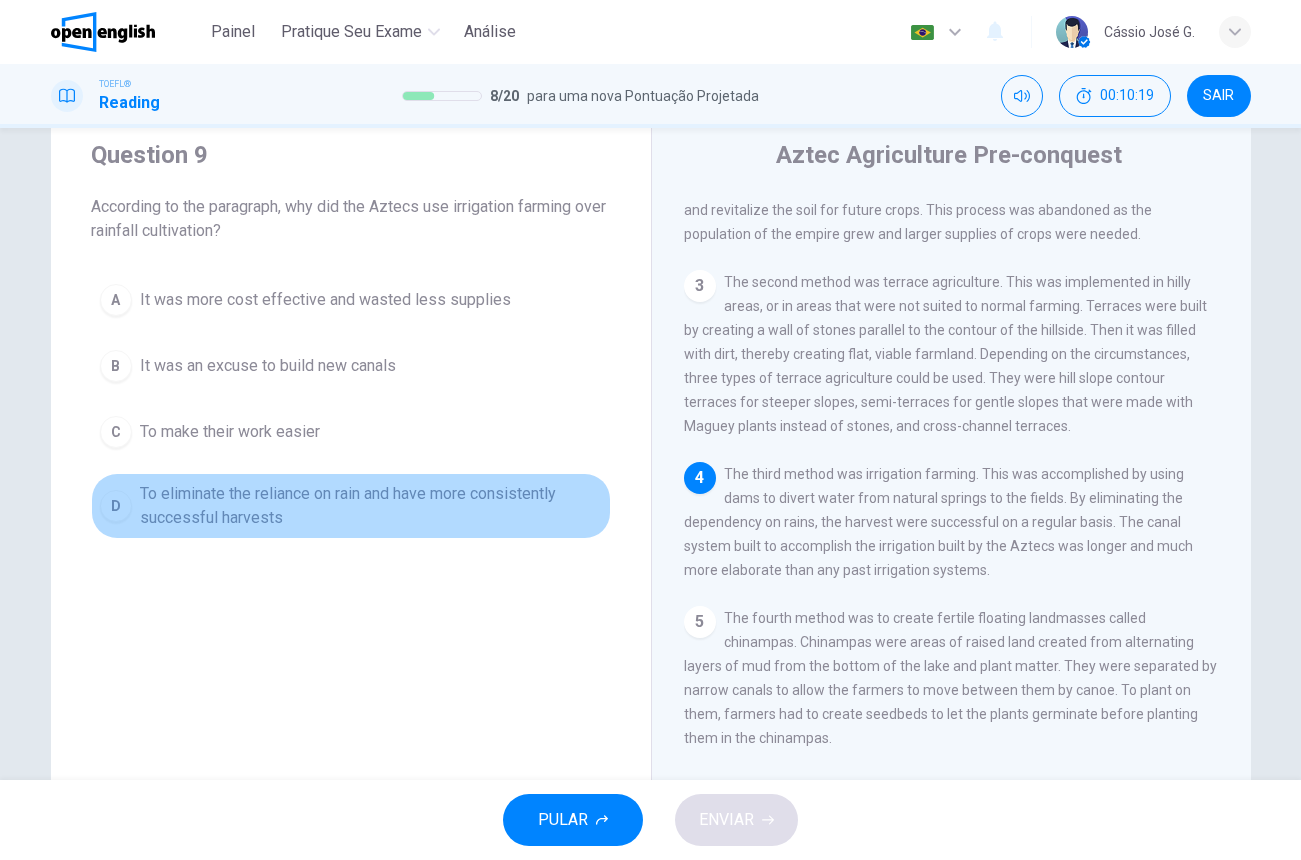 click on "D" at bounding box center (116, 506) 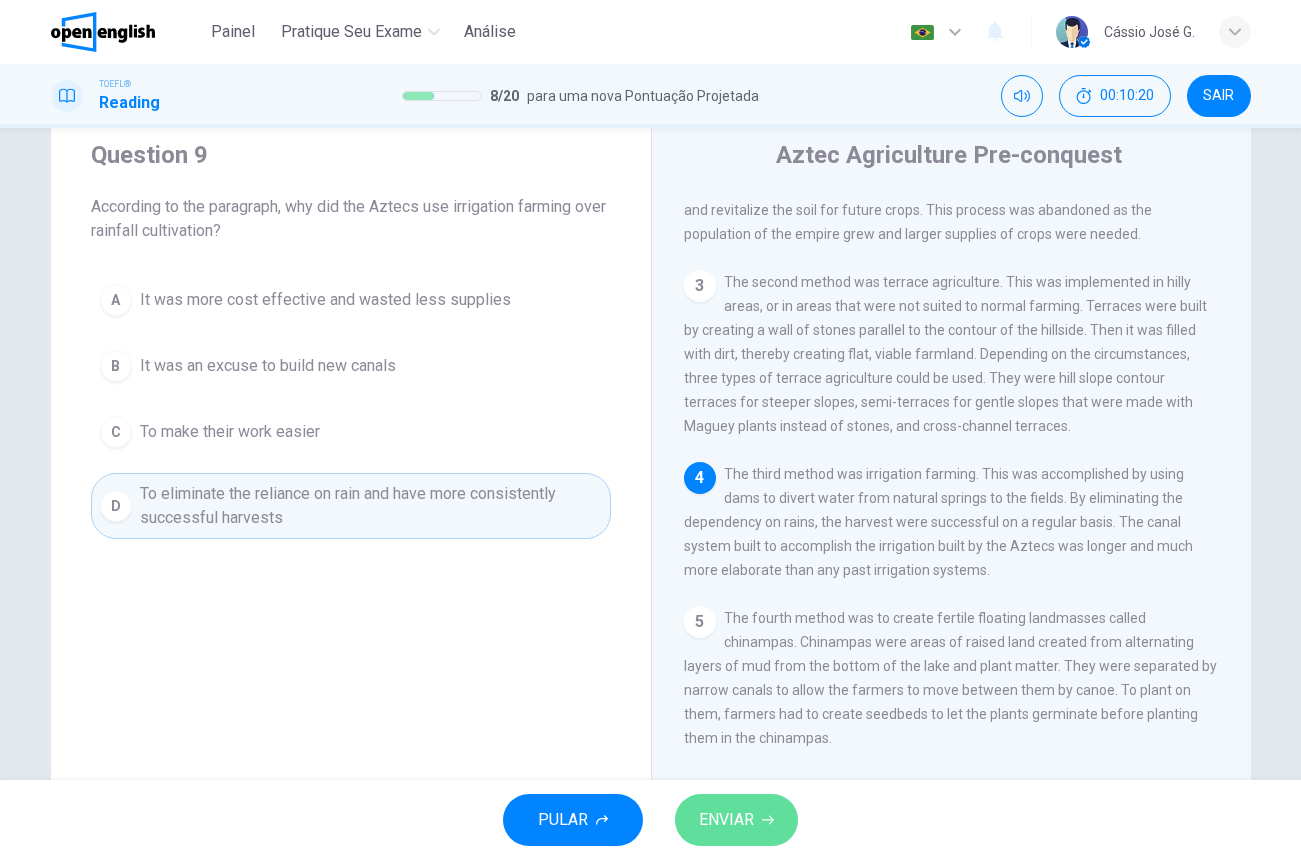 click on "ENVIAR" at bounding box center (726, 820) 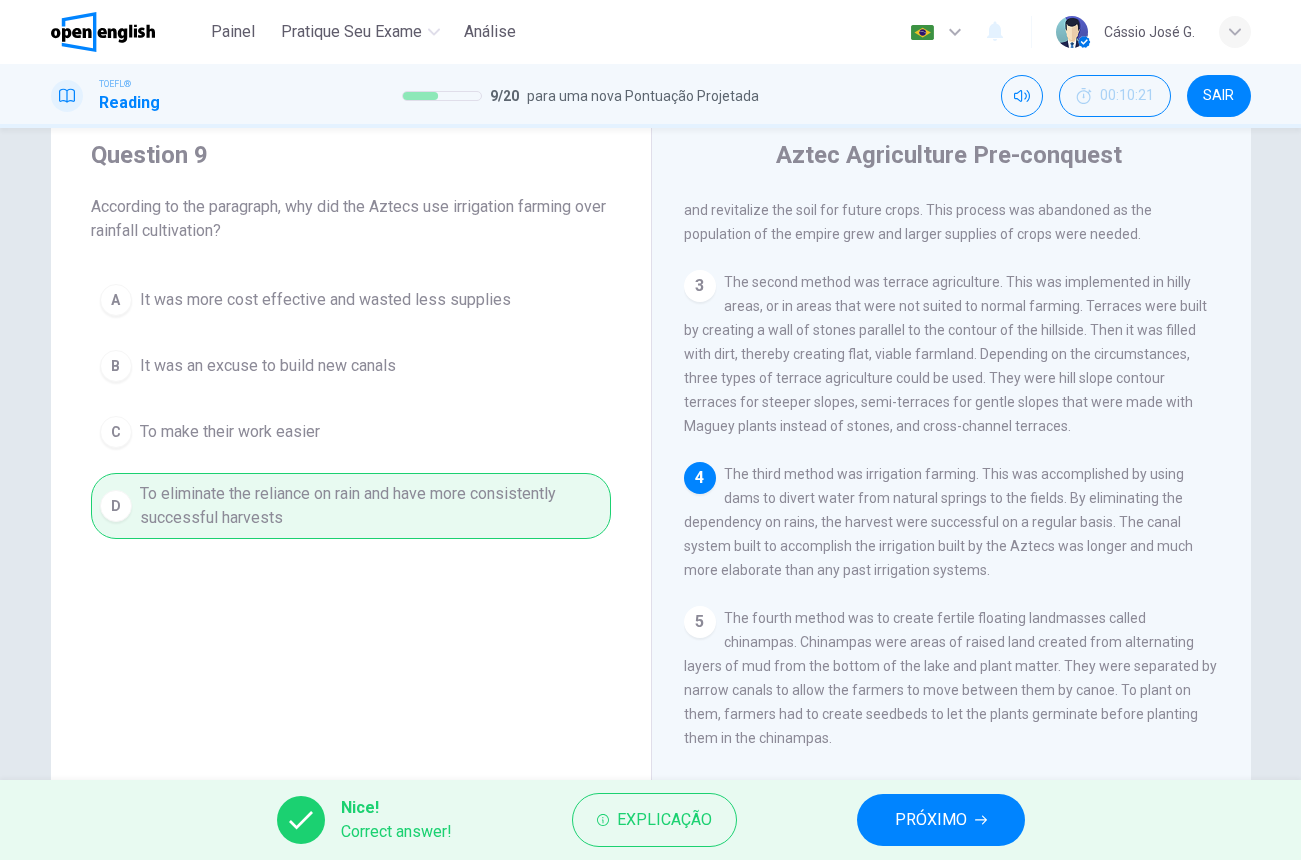click on "PRÓXIMO" at bounding box center (931, 820) 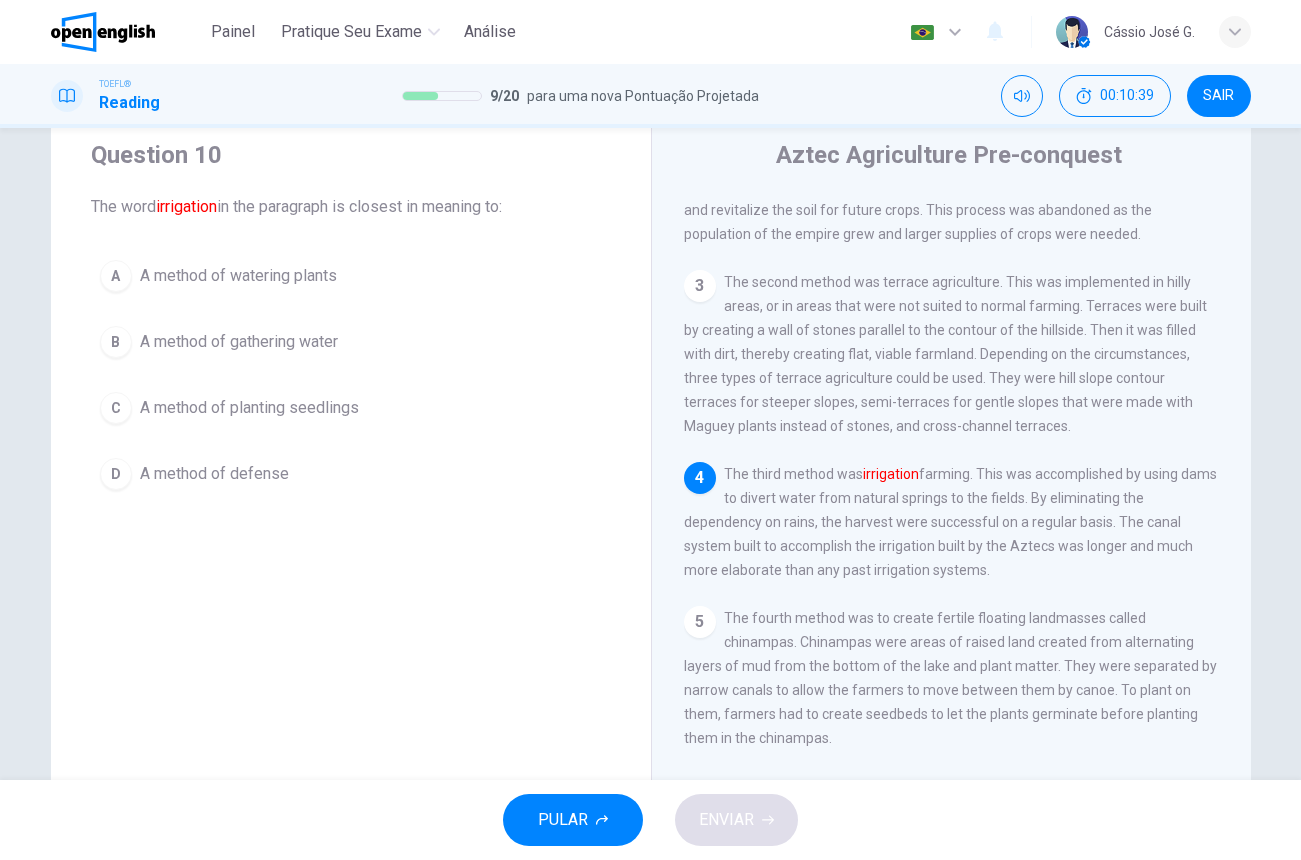 click on "A" at bounding box center [116, 276] 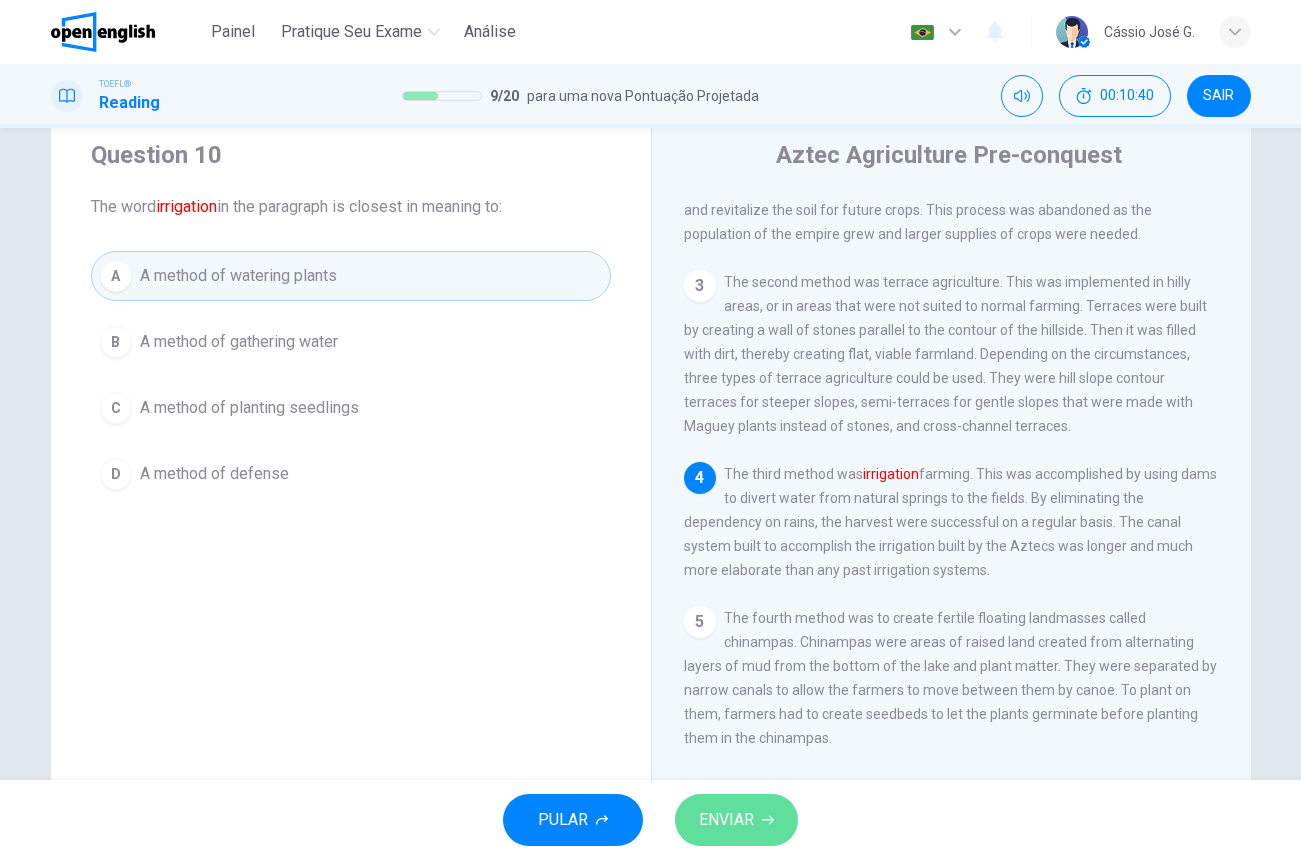 click on "ENVIAR" at bounding box center [726, 820] 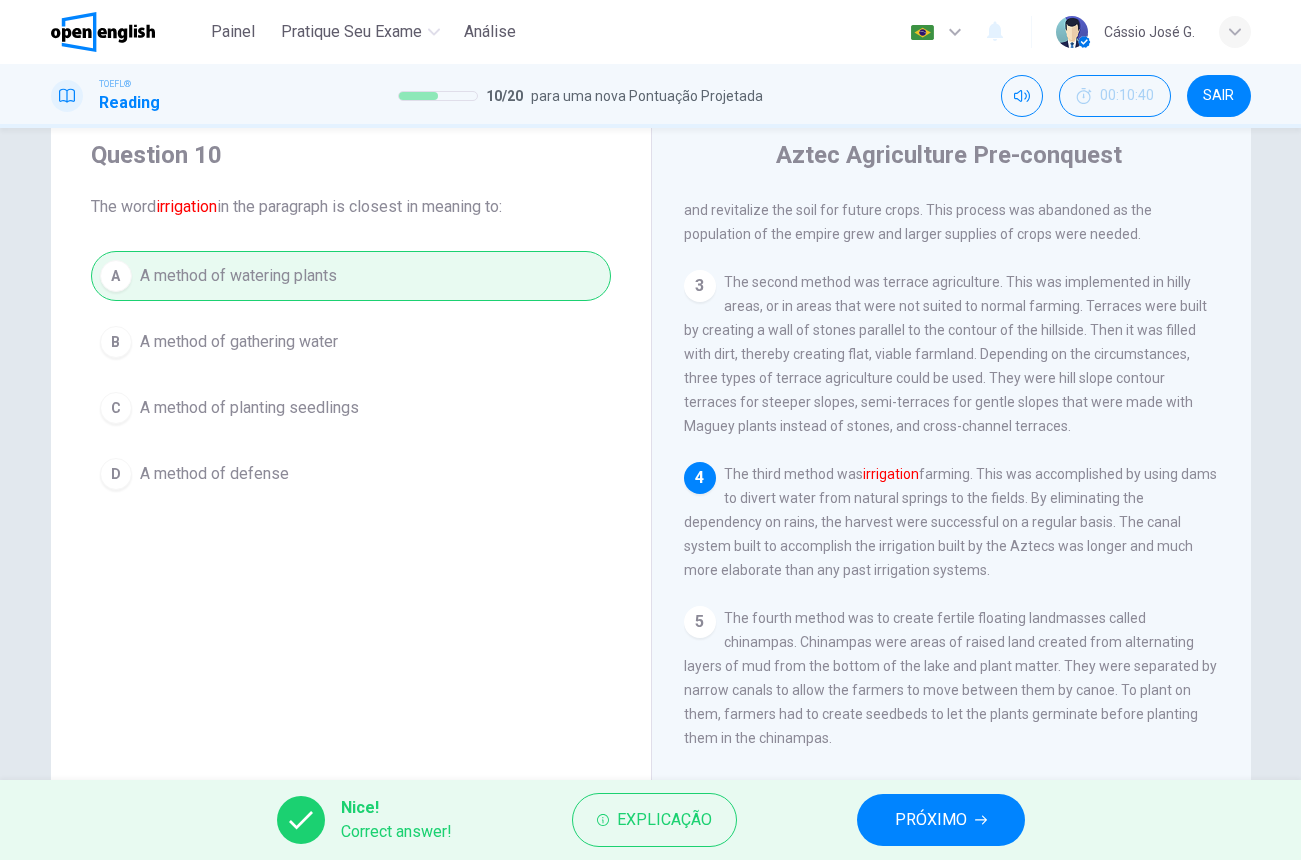 click on "PRÓXIMO" at bounding box center [931, 820] 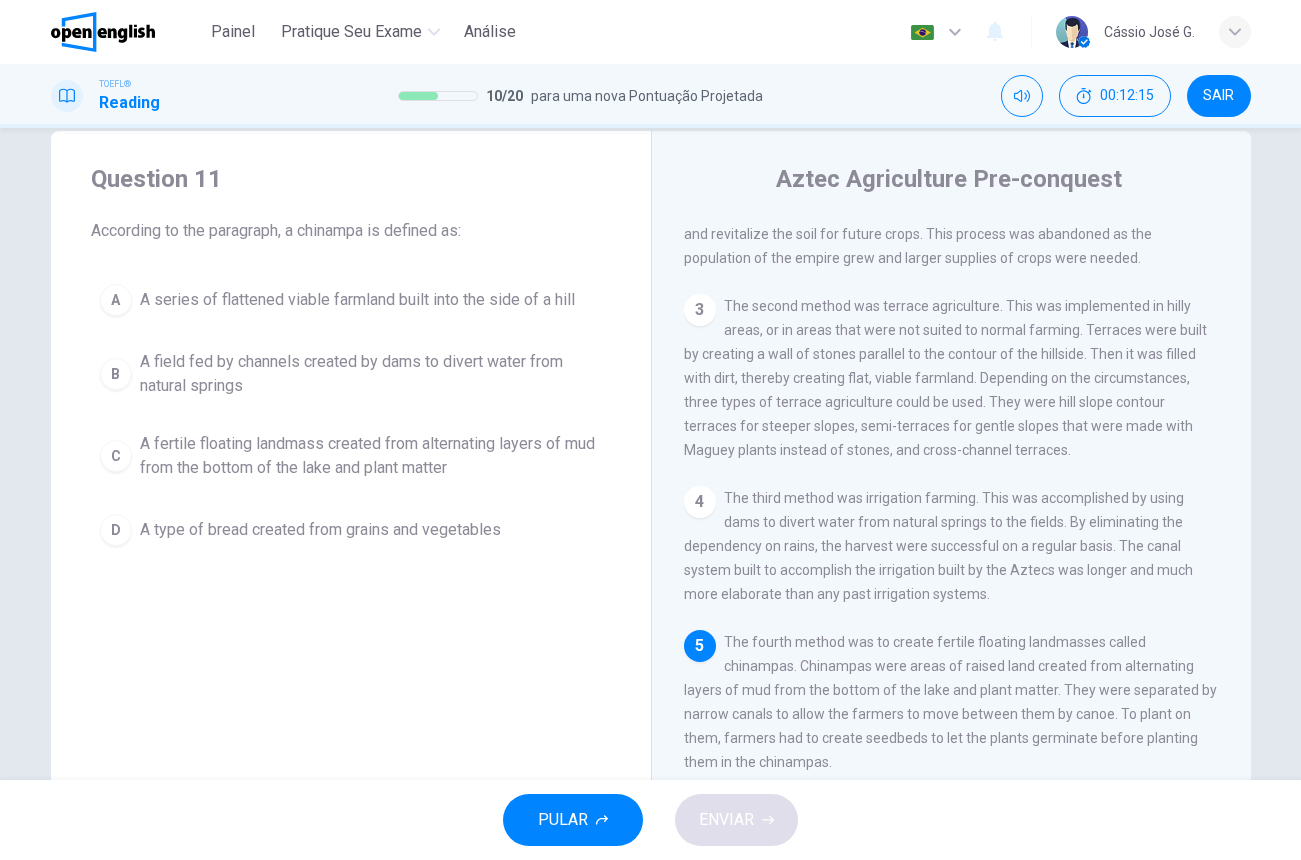 scroll, scrollTop: 40, scrollLeft: 0, axis: vertical 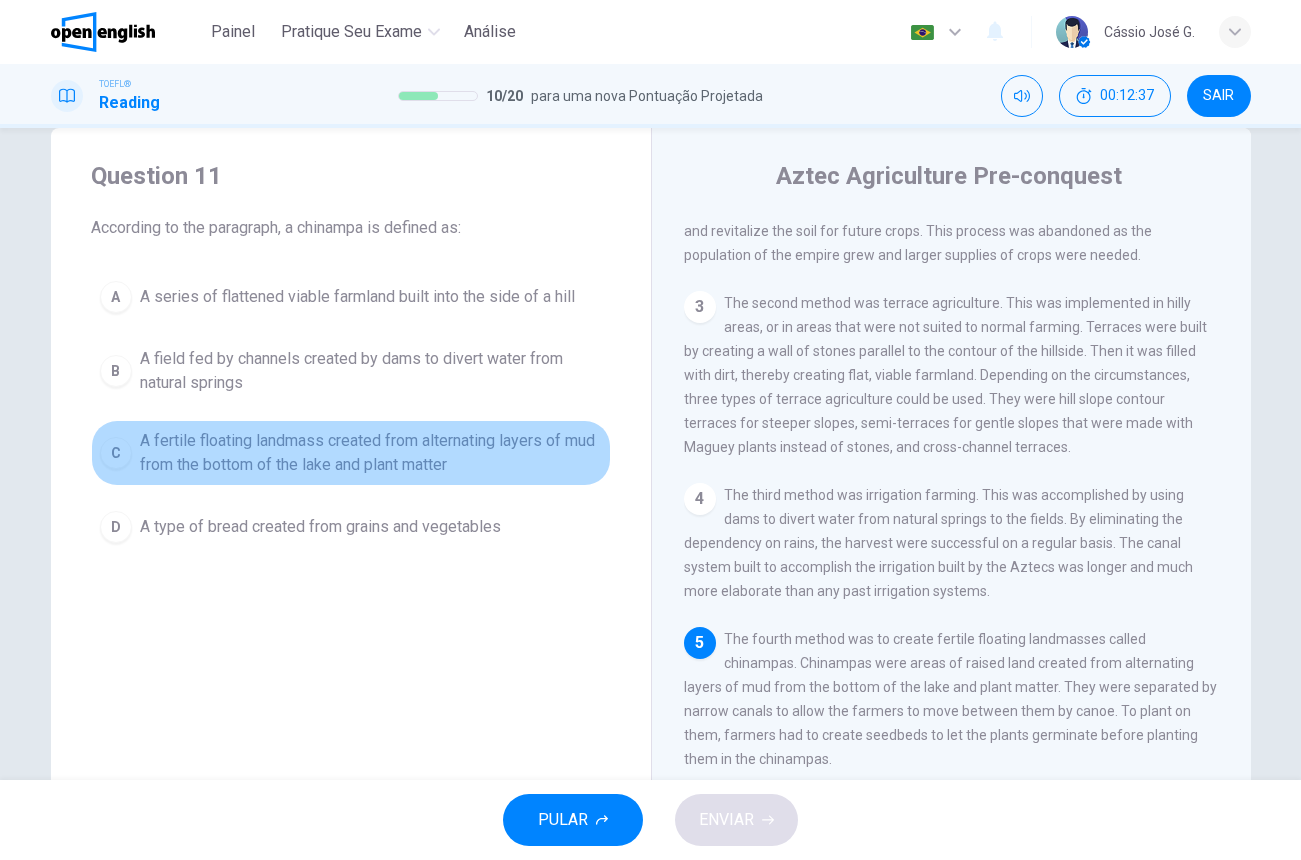 click on "C" at bounding box center (116, 453) 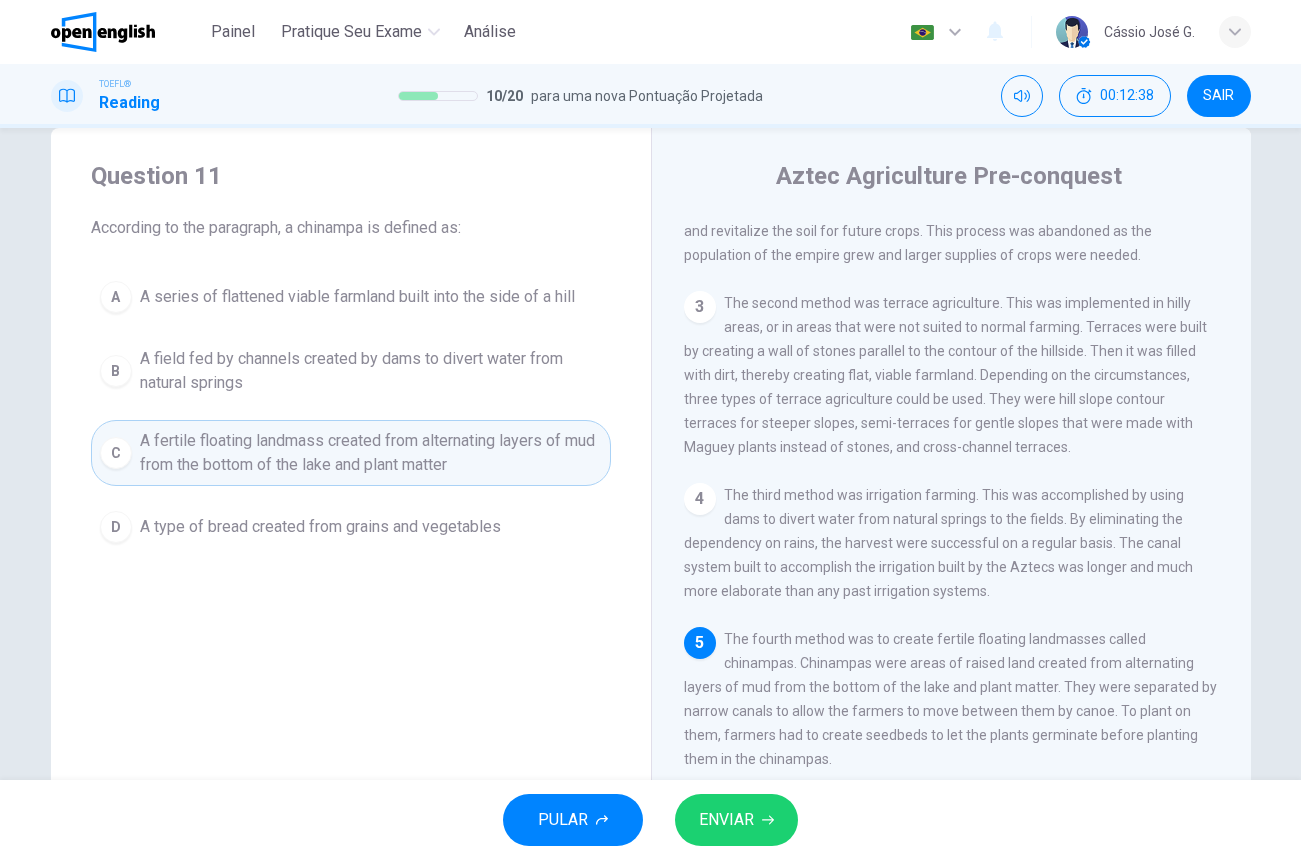 click on "ENVIAR" at bounding box center [726, 820] 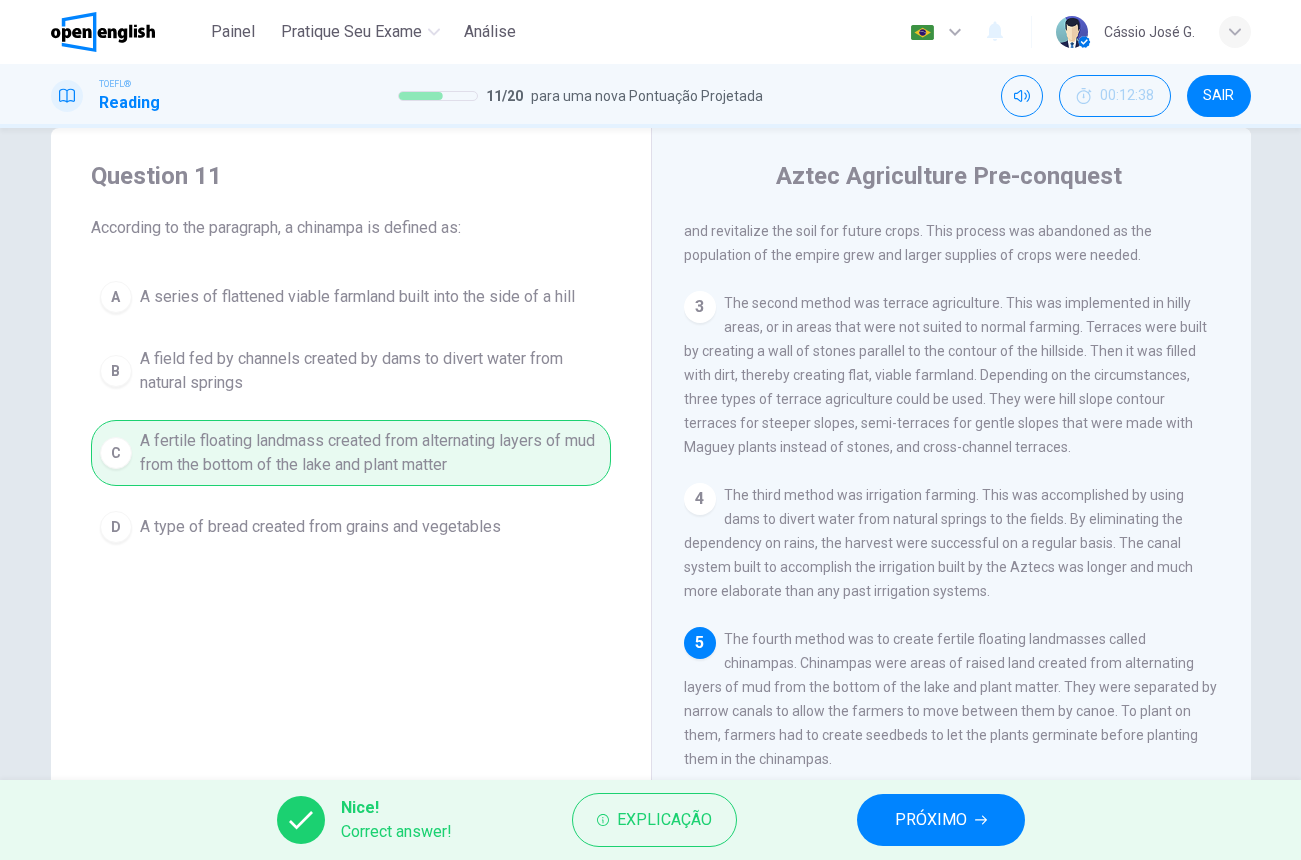 click on "PRÓXIMO" at bounding box center (931, 820) 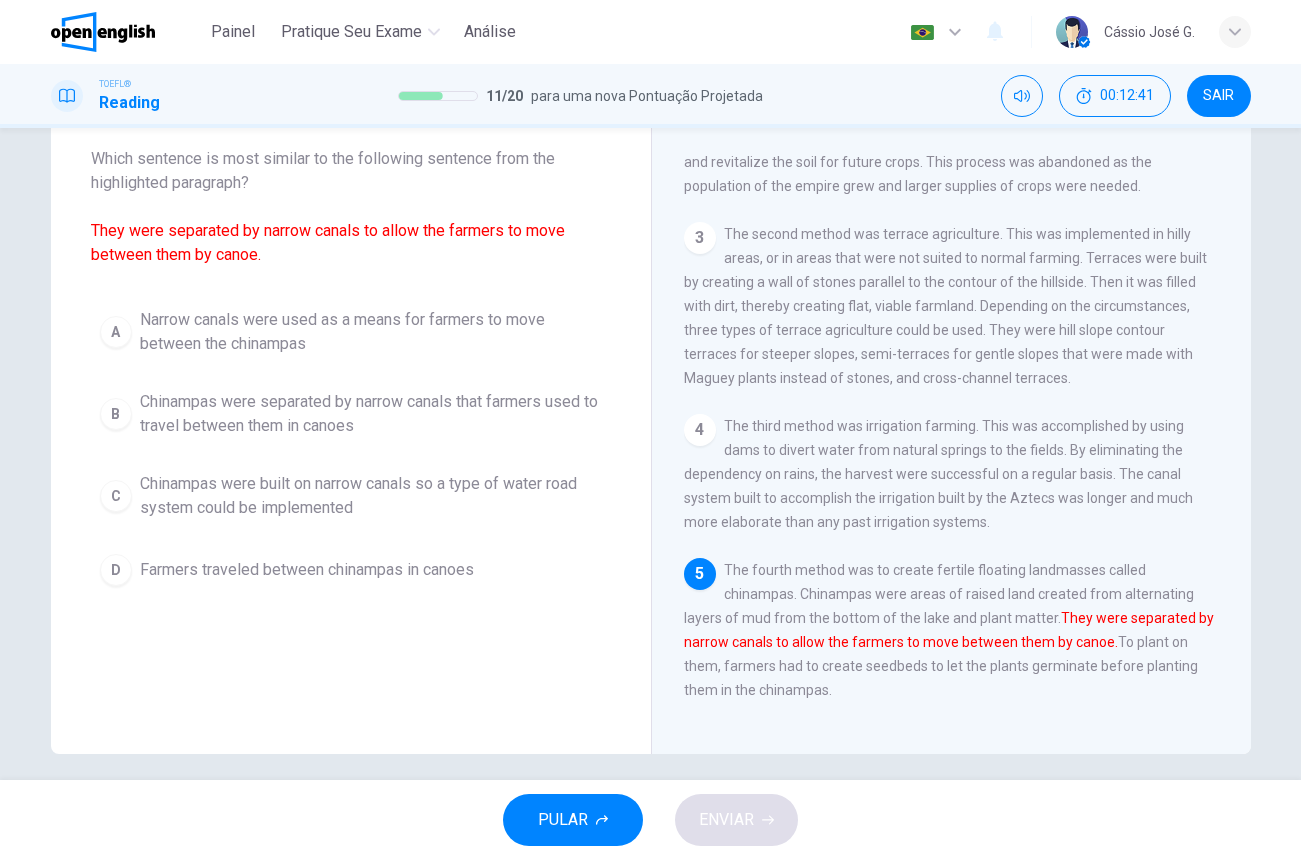 scroll, scrollTop: 105, scrollLeft: 0, axis: vertical 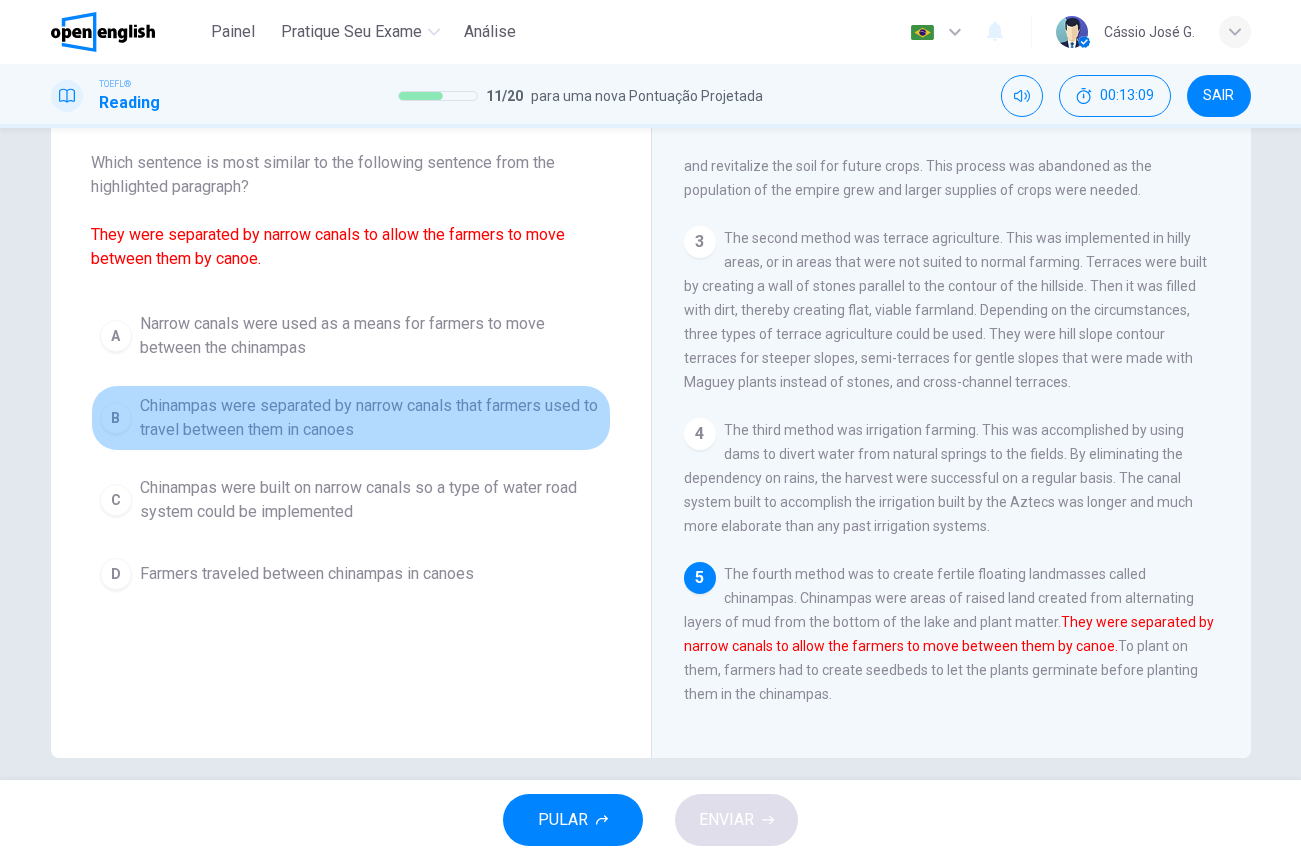 click on "B" at bounding box center (116, 418) 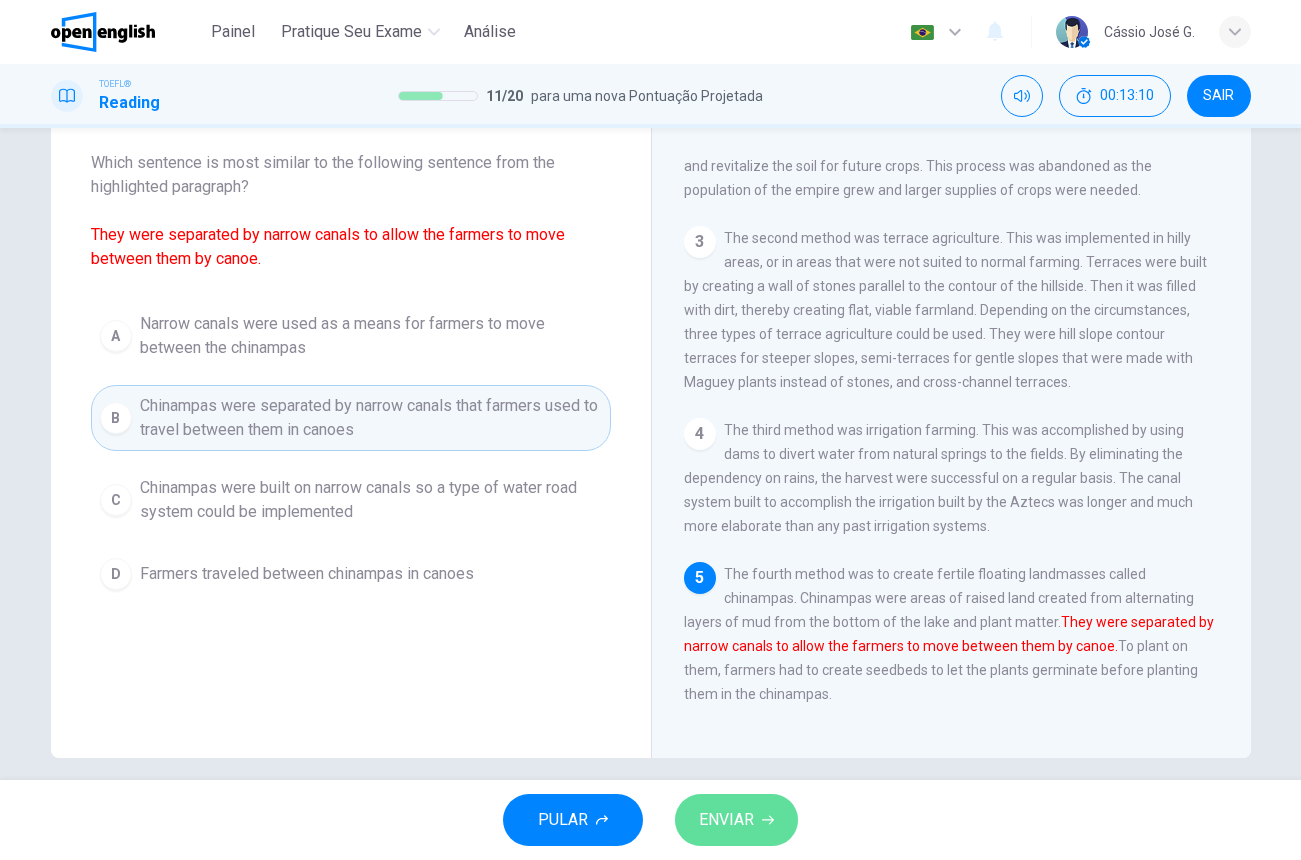 click on "ENVIAR" at bounding box center (726, 820) 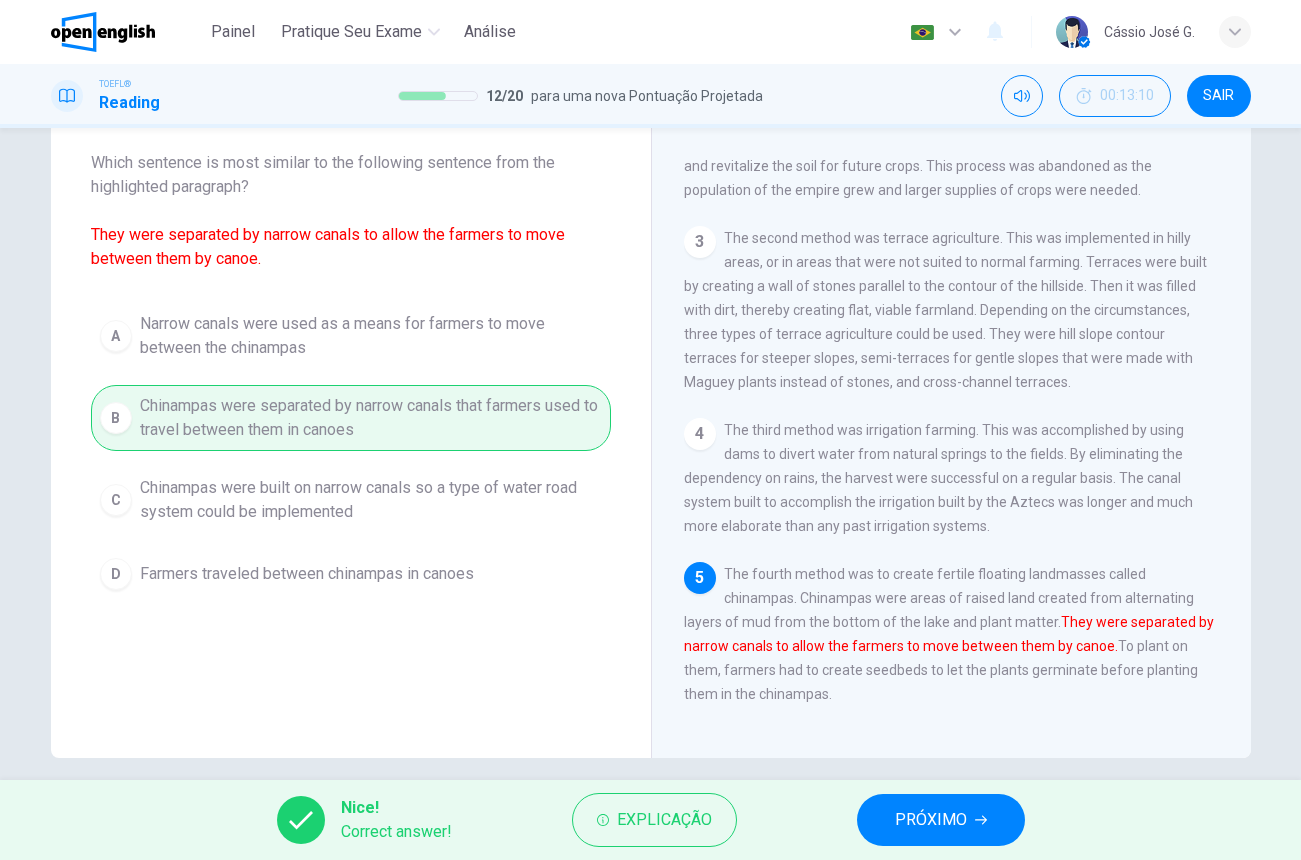 click on "PRÓXIMO" at bounding box center (931, 820) 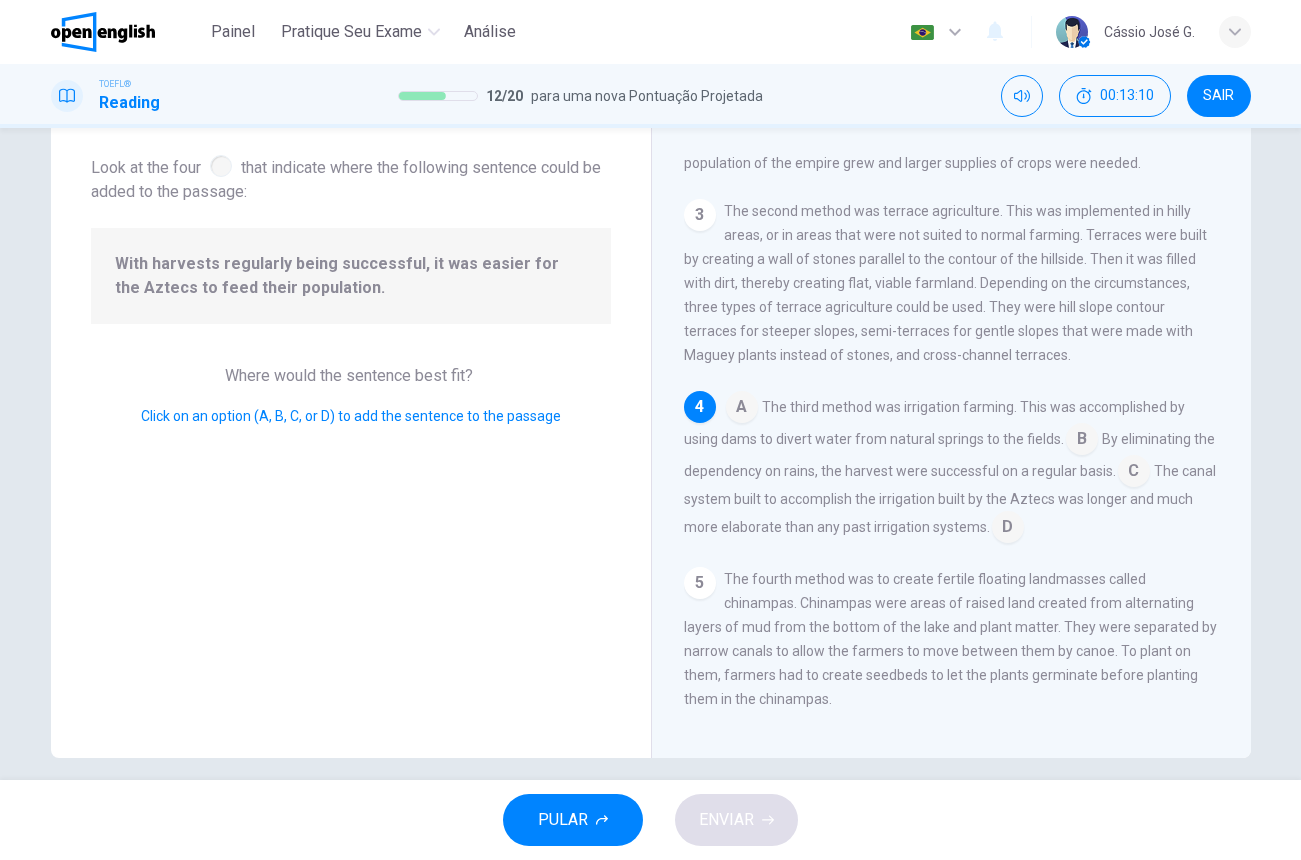 scroll, scrollTop: 241, scrollLeft: 0, axis: vertical 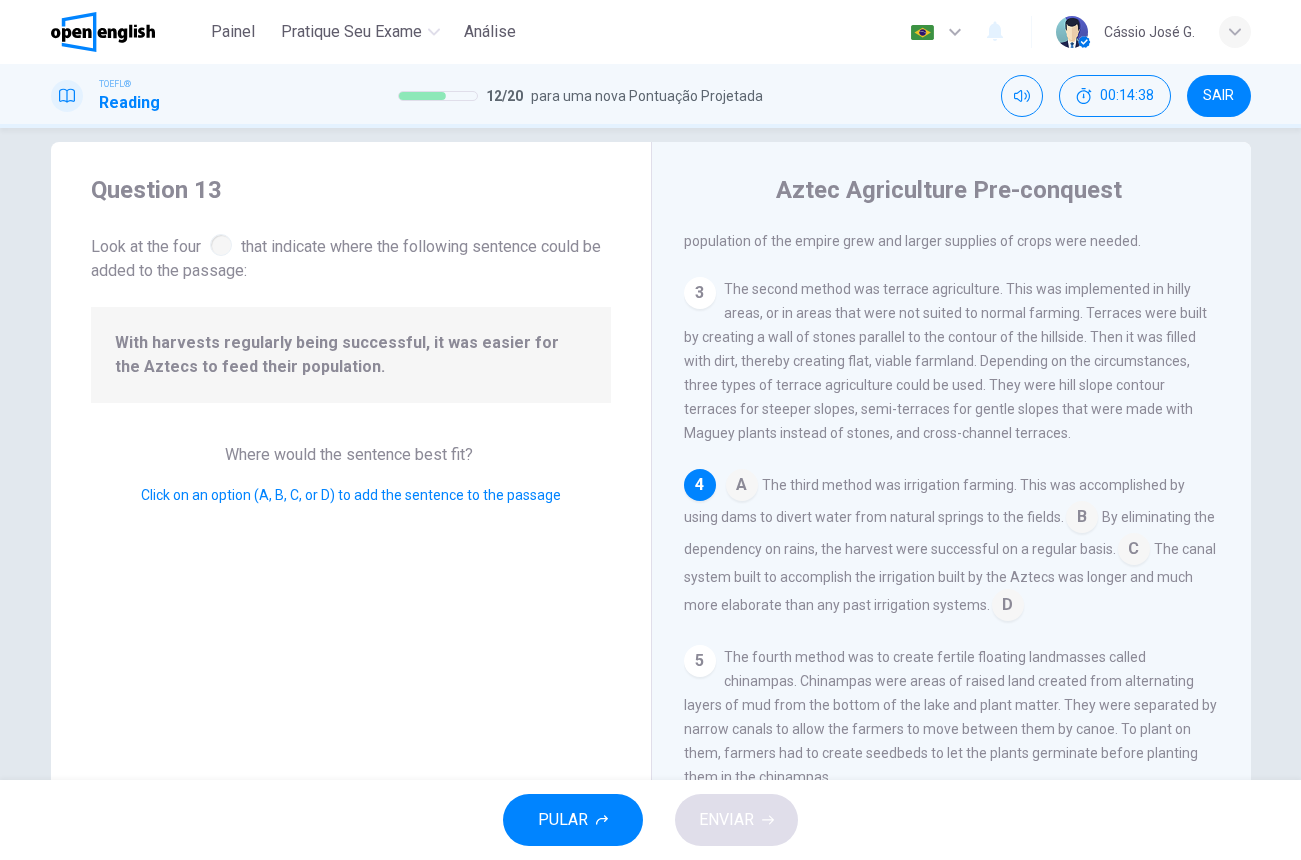 click at bounding box center (221, 245) 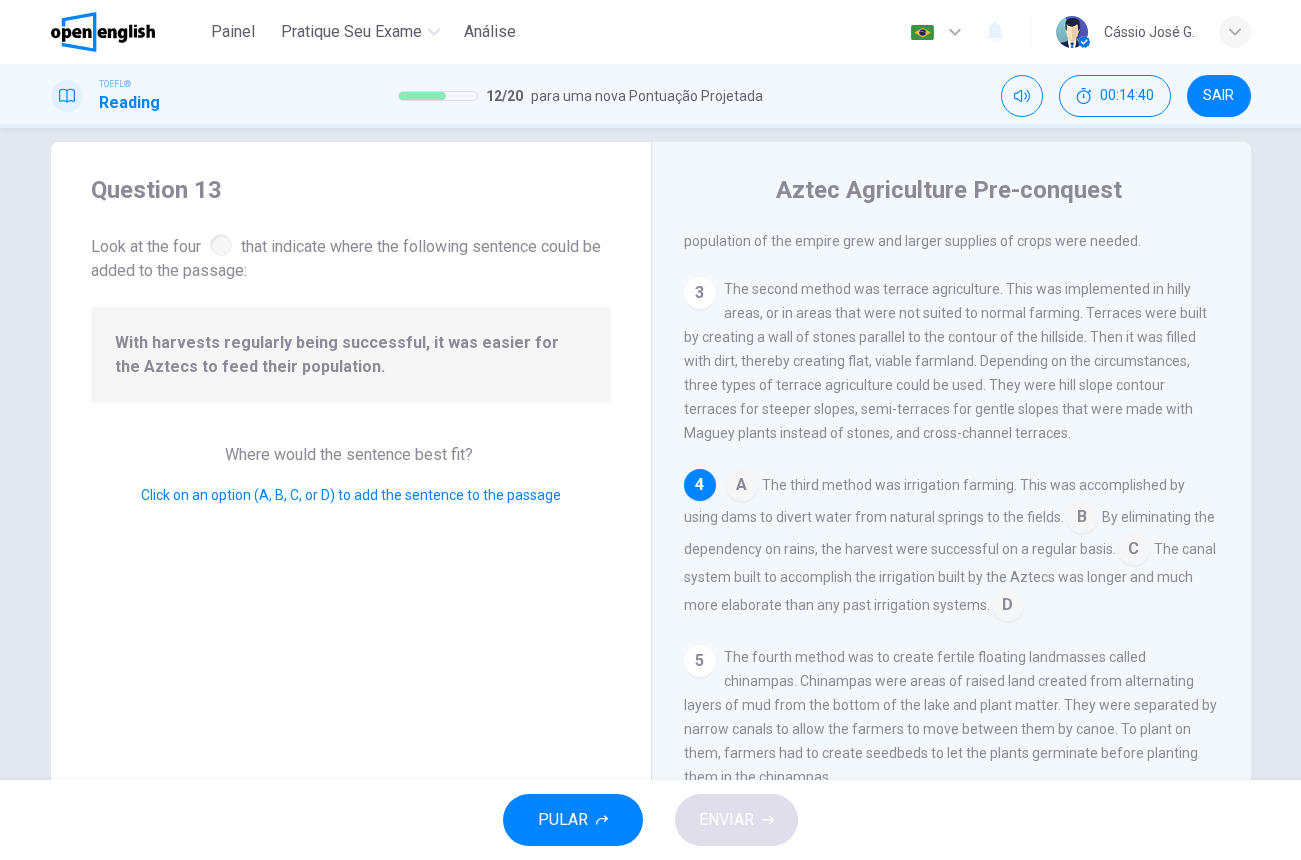 click at bounding box center (221, 245) 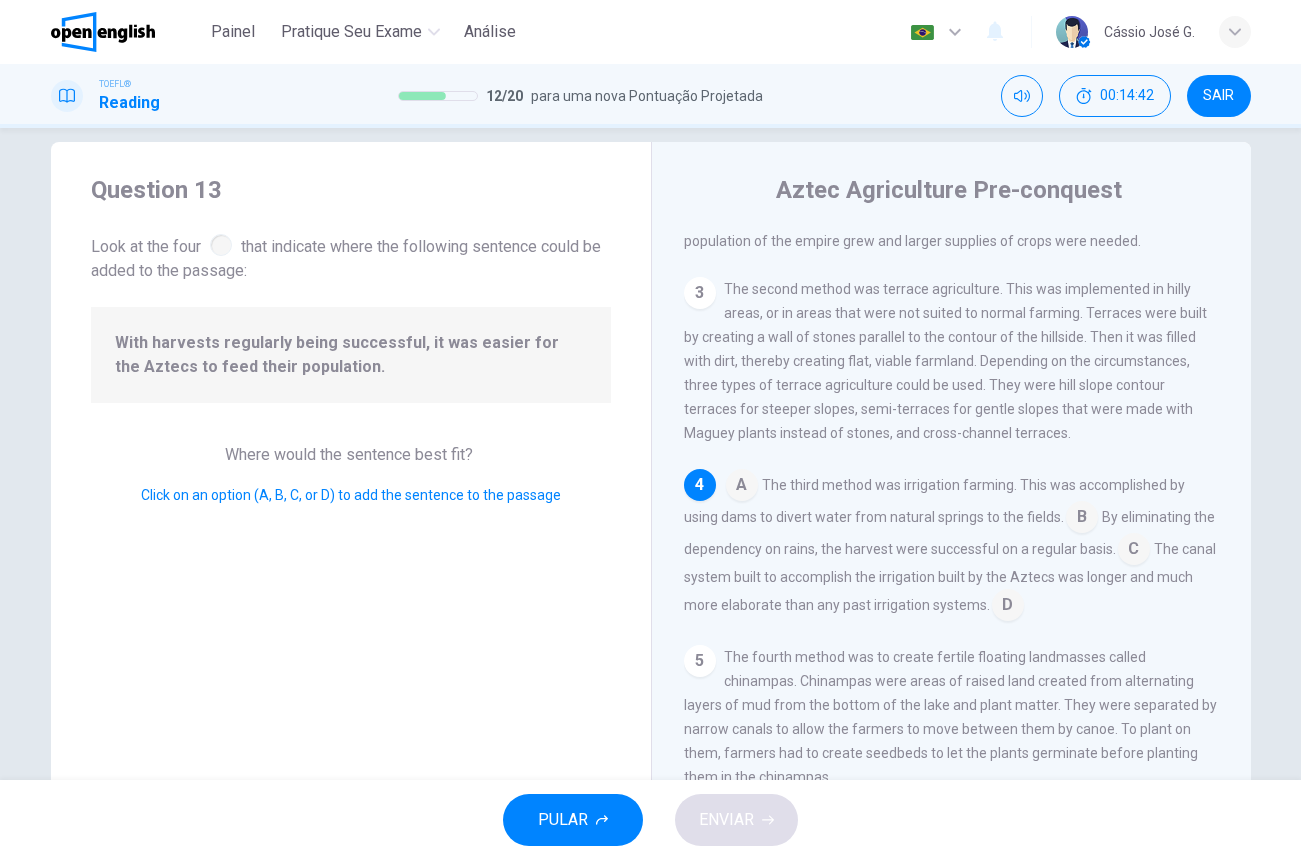 click on "With harvests regularly being successful, it was easier for the Aztecs to feed their population." at bounding box center (351, 355) 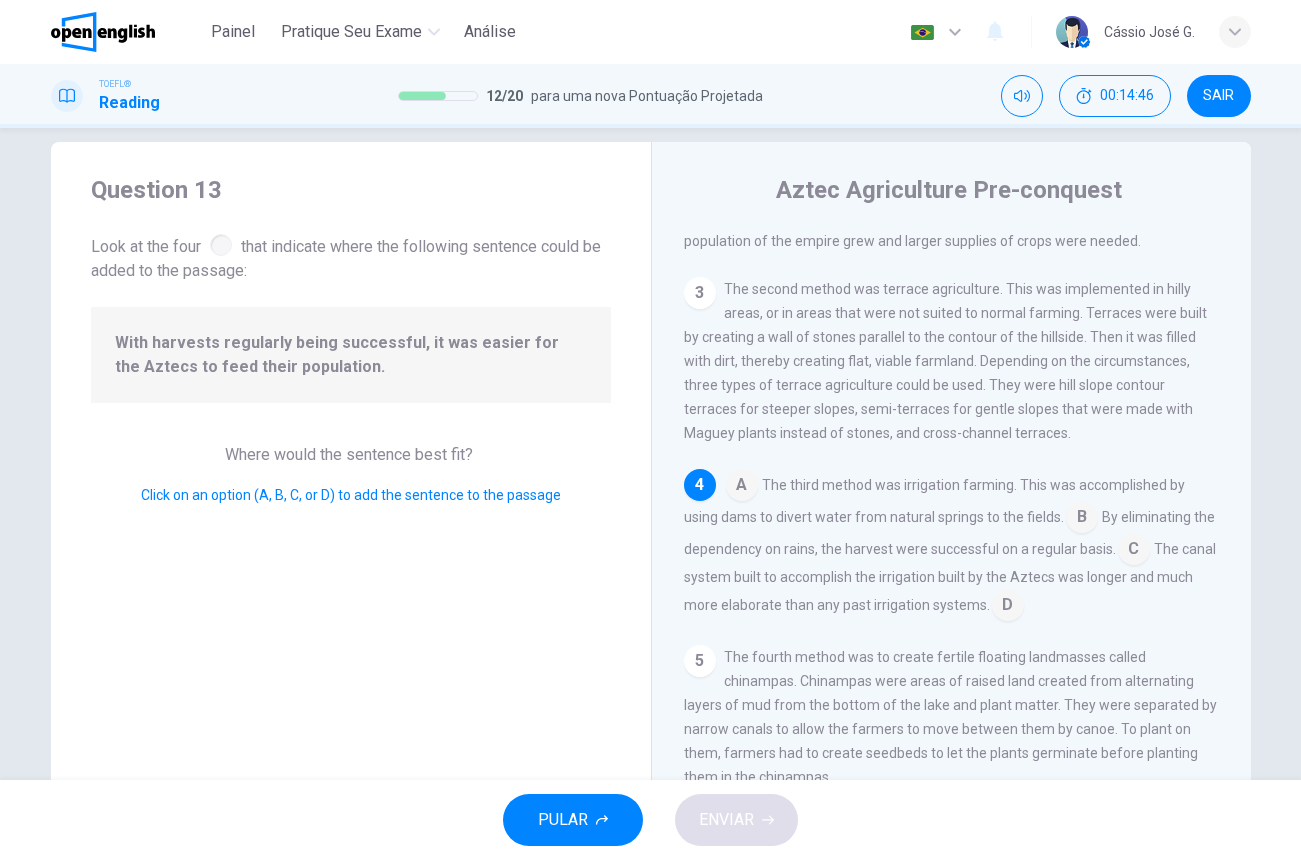 click at bounding box center (1008, 607) 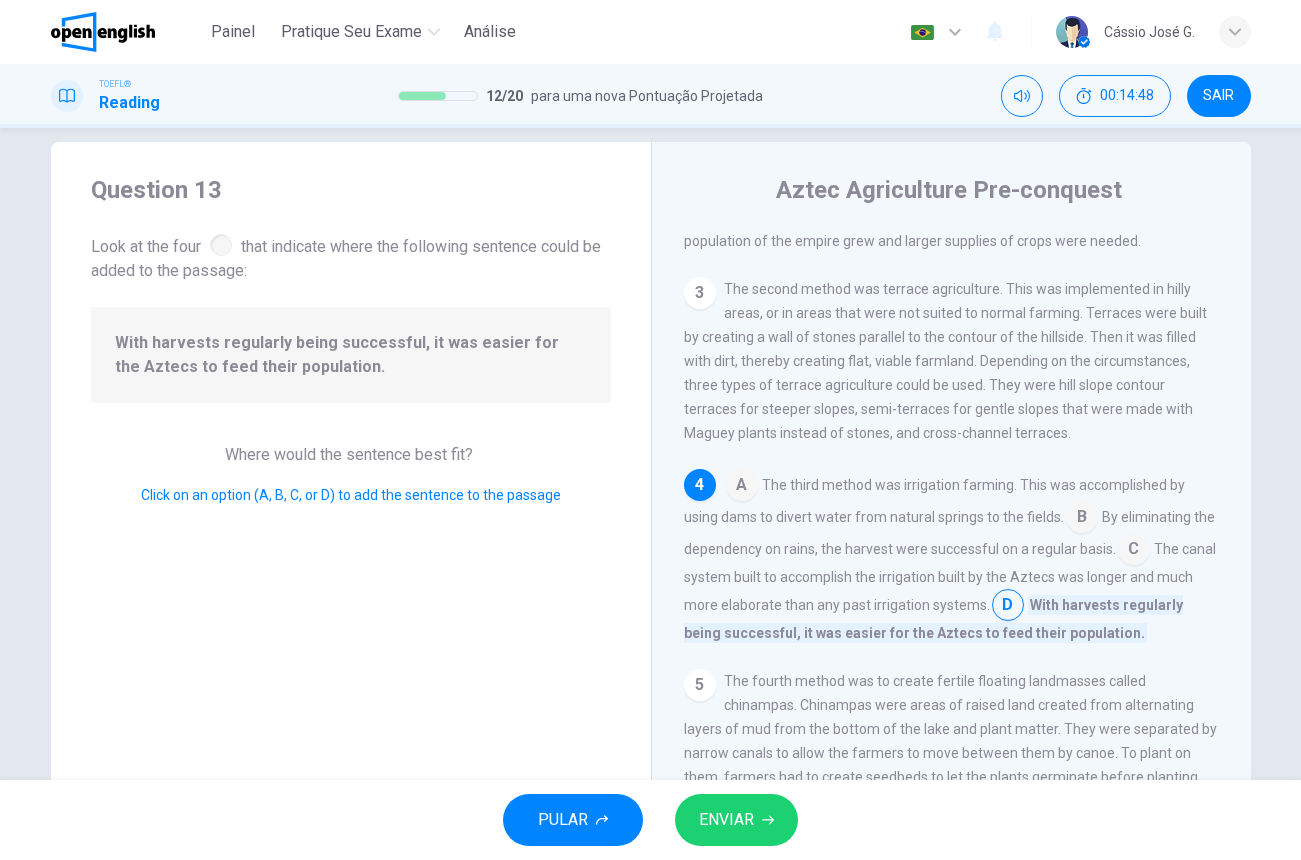 click on "ENVIAR" at bounding box center [726, 820] 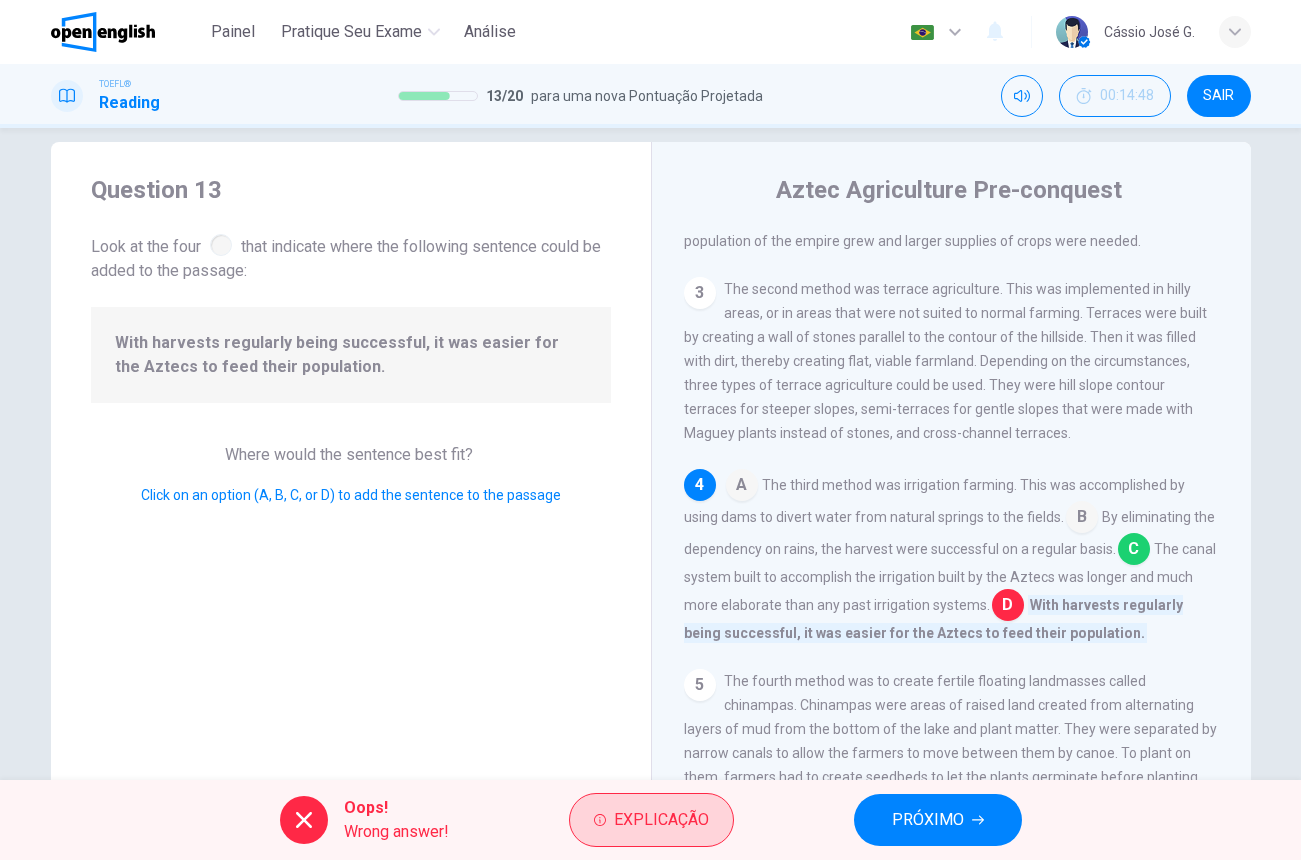 click on "Explicação" at bounding box center [661, 820] 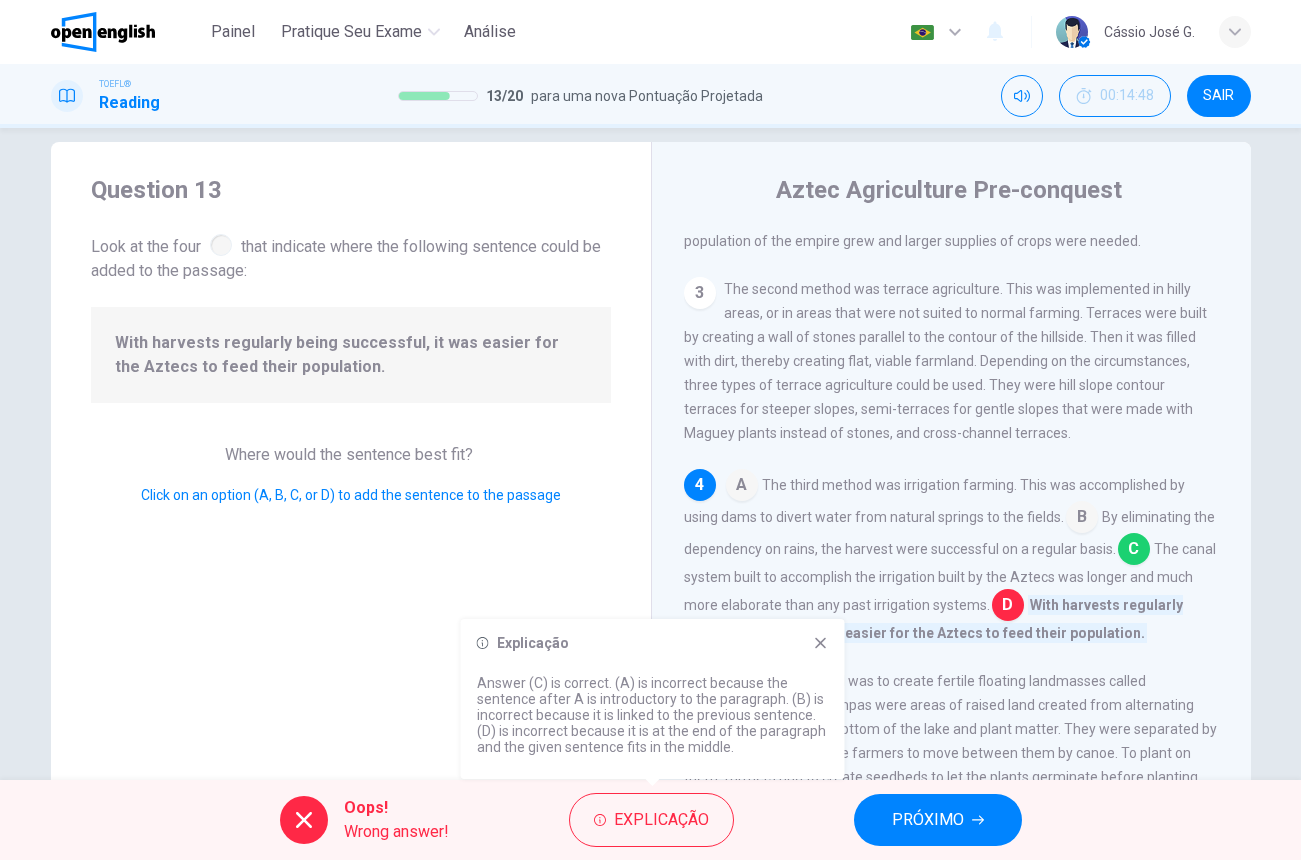 click 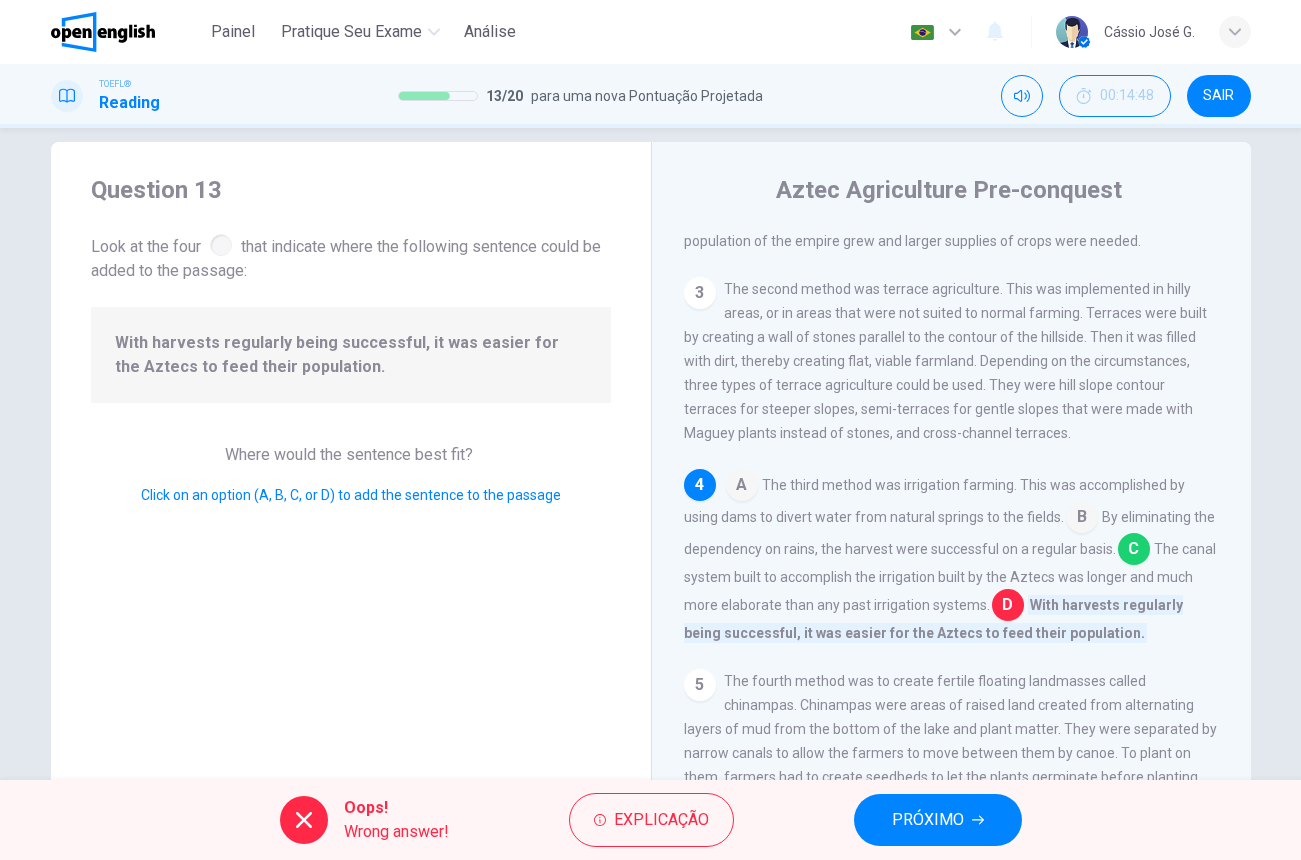click on "PRÓXIMO" at bounding box center (928, 820) 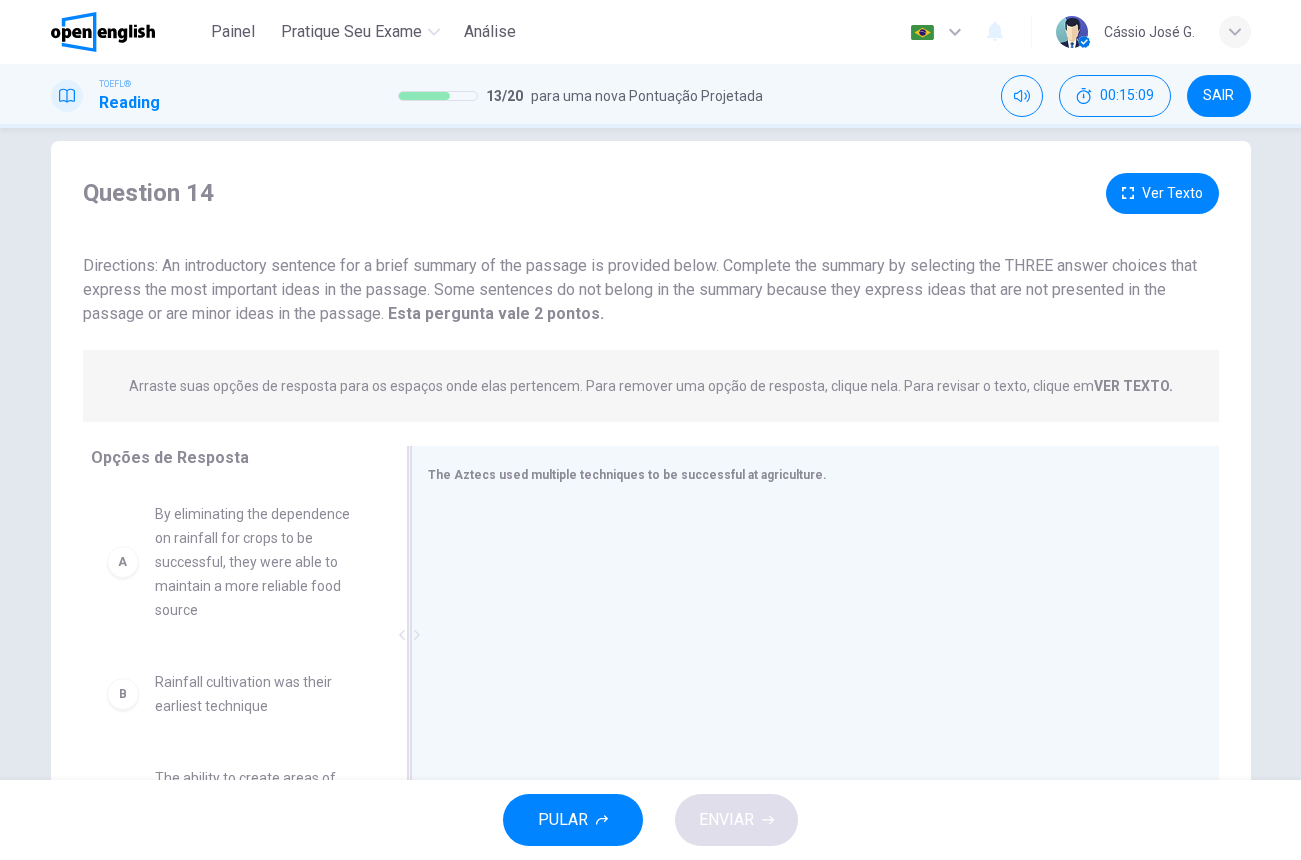 scroll, scrollTop: 0, scrollLeft: 0, axis: both 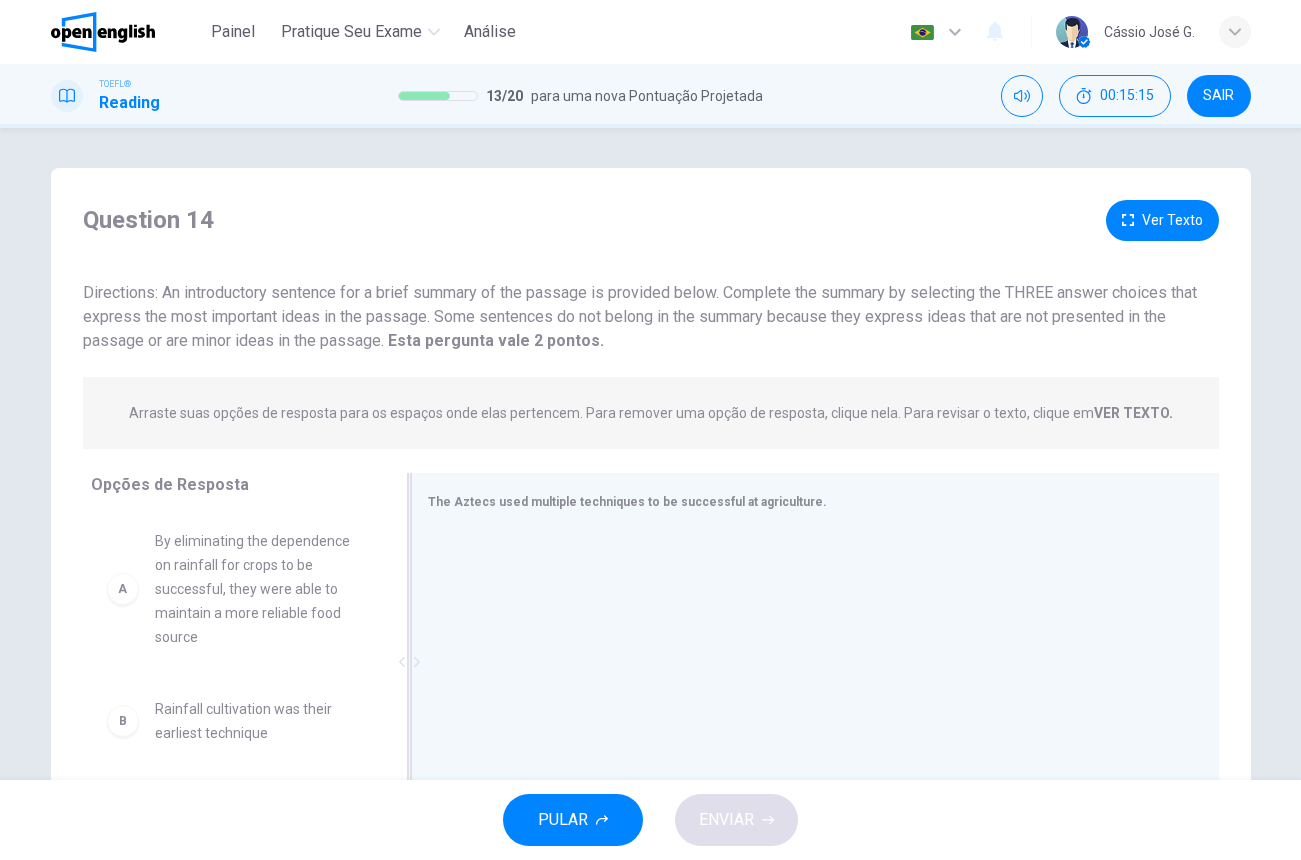 click on "The Aztecs used multiple techniques to be successful at agriculture." at bounding box center [803, 501] 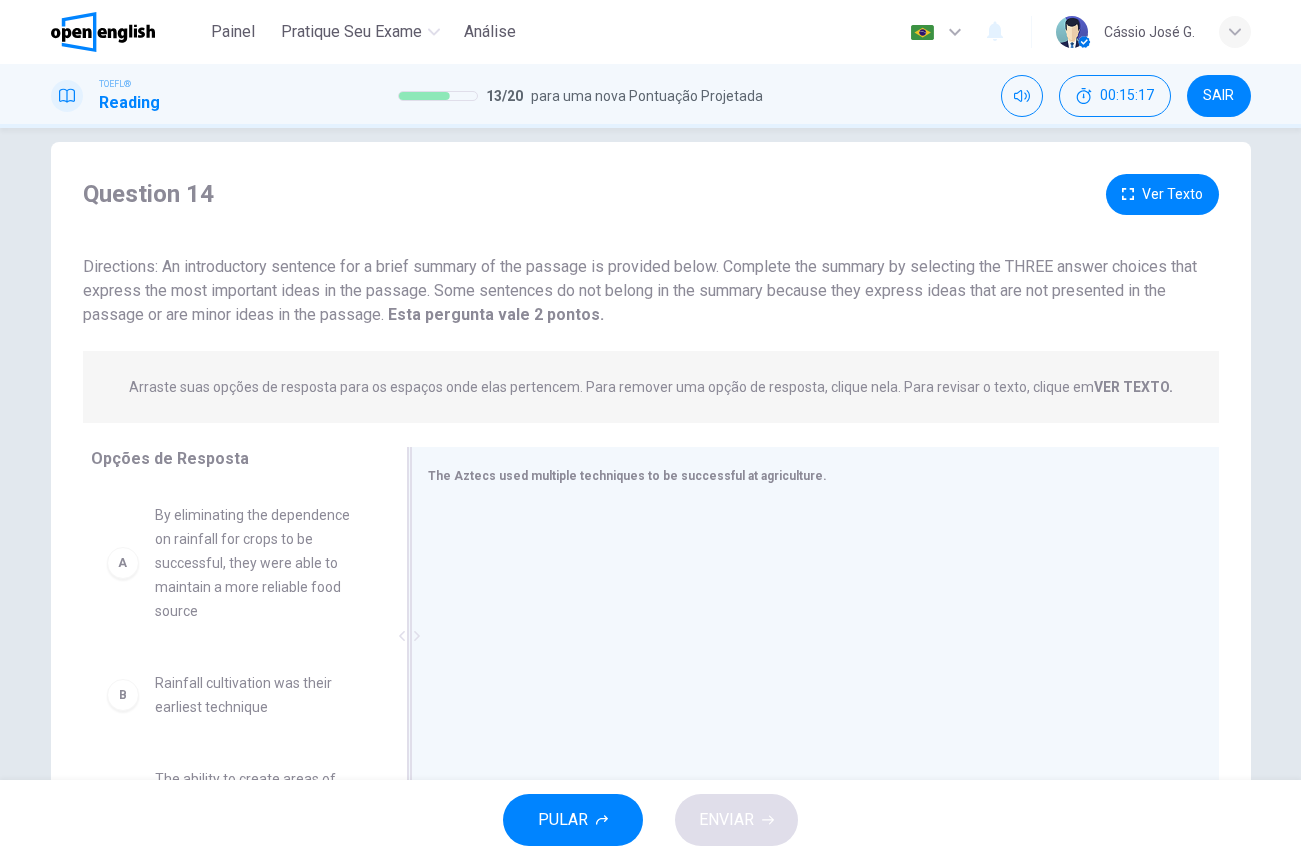 scroll, scrollTop: 0, scrollLeft: 0, axis: both 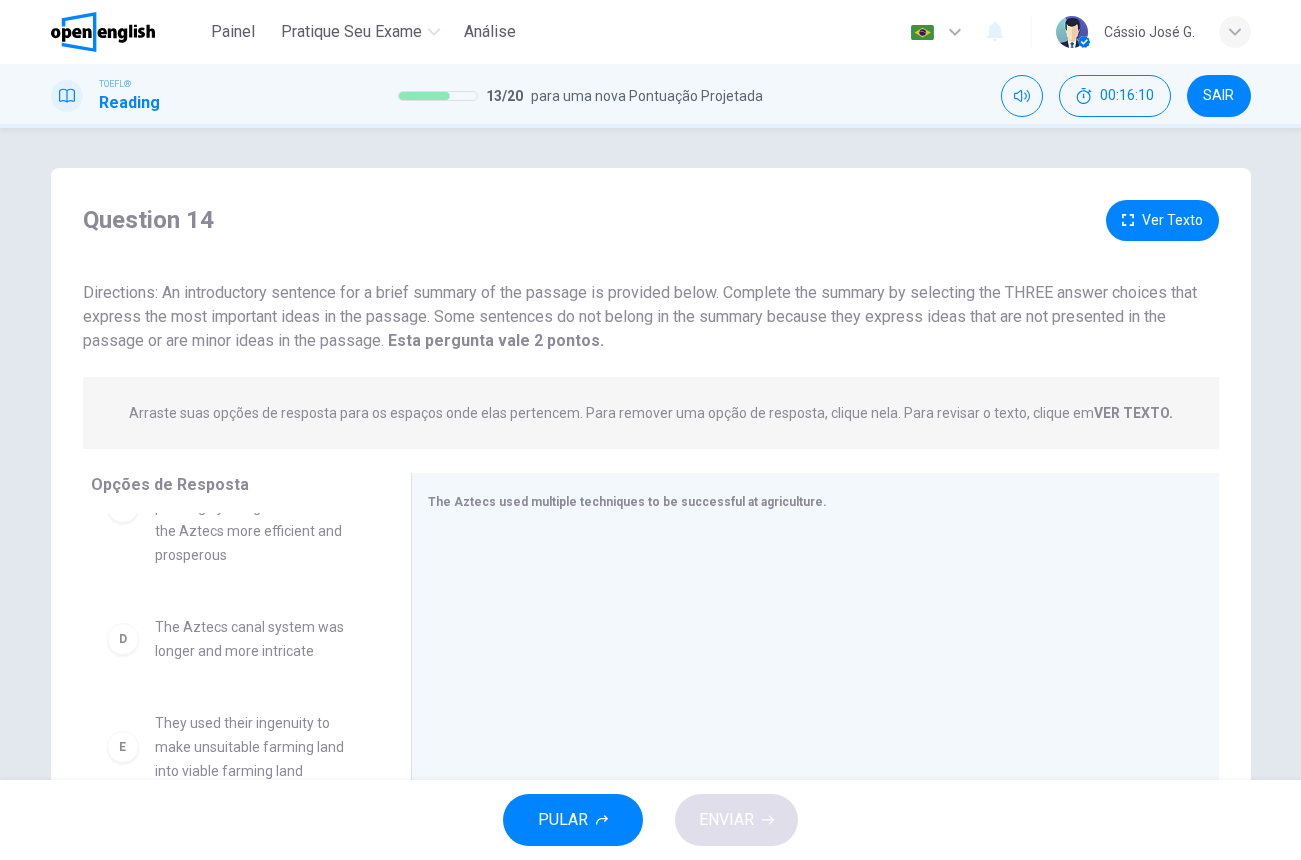 click on "Arraste suas opções de resposta para os espaços onde elas pertencem. Para remover uma opção de resposta, clique nela. Para revisar o texto, clique em  VER TEXTO." at bounding box center [651, 413] 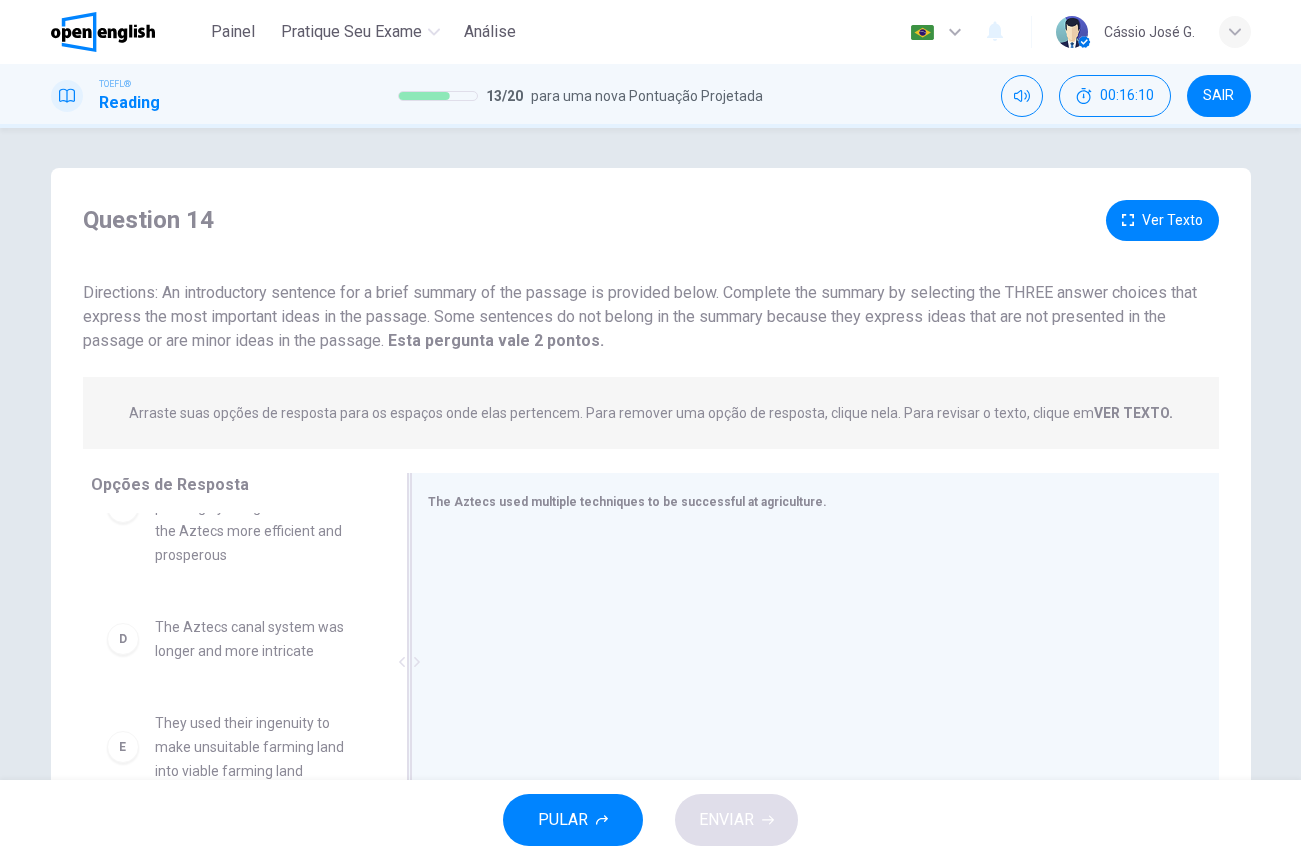 click on "The Aztecs used multiple techniques to be successful at agriculture." at bounding box center (815, 662) 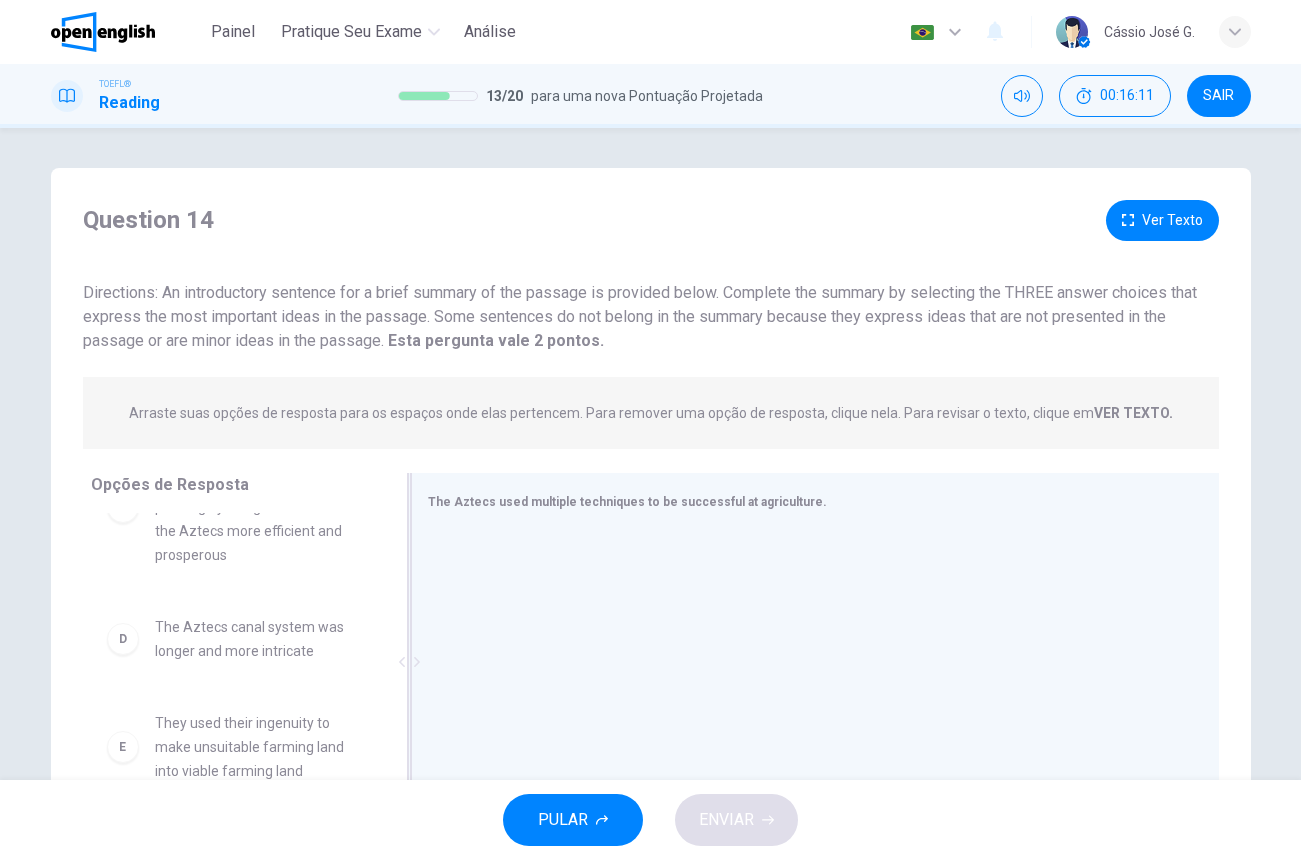 scroll, scrollTop: 123, scrollLeft: 0, axis: vertical 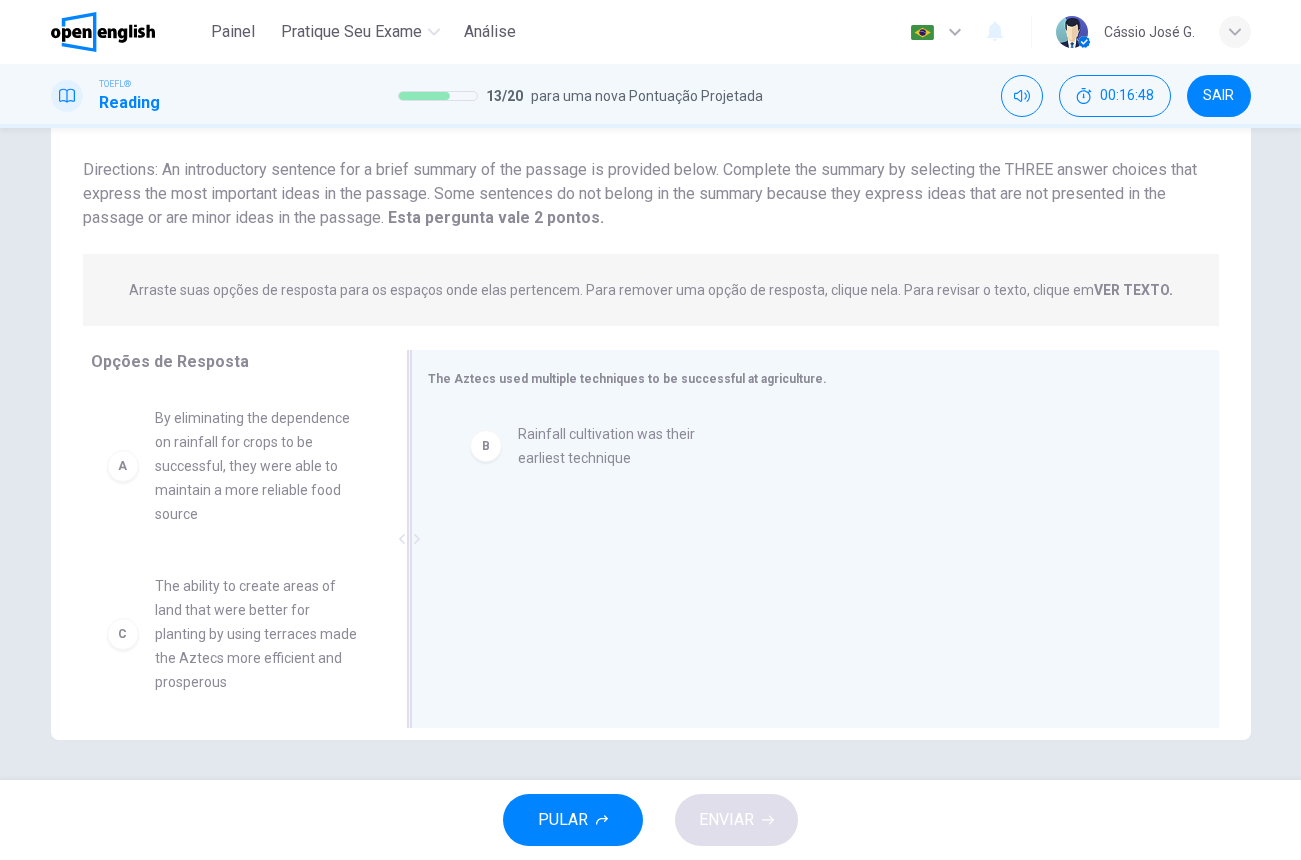 drag, startPoint x: 236, startPoint y: 599, endPoint x: 610, endPoint y: 446, distance: 404.0854 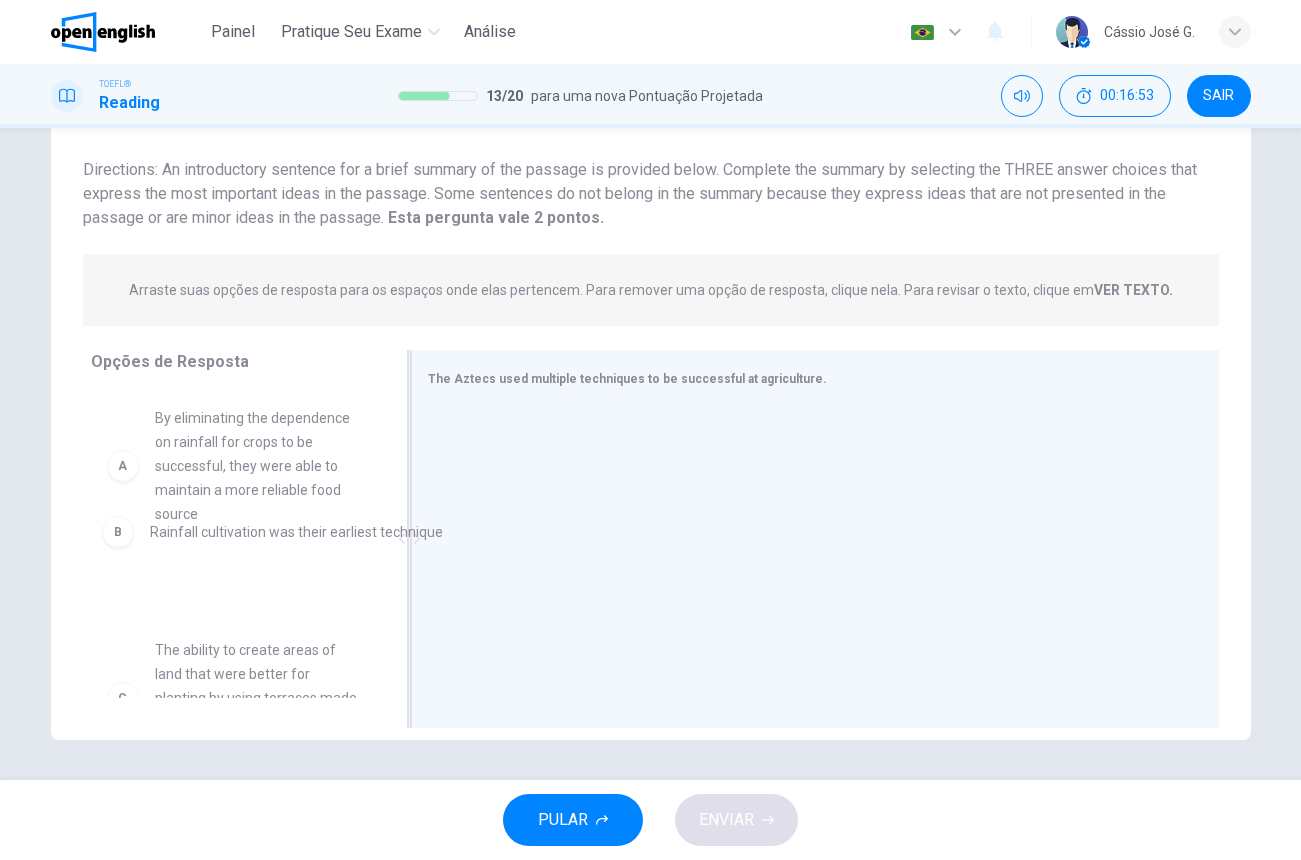 drag, startPoint x: 543, startPoint y: 443, endPoint x: 194, endPoint y: 536, distance: 361.17862 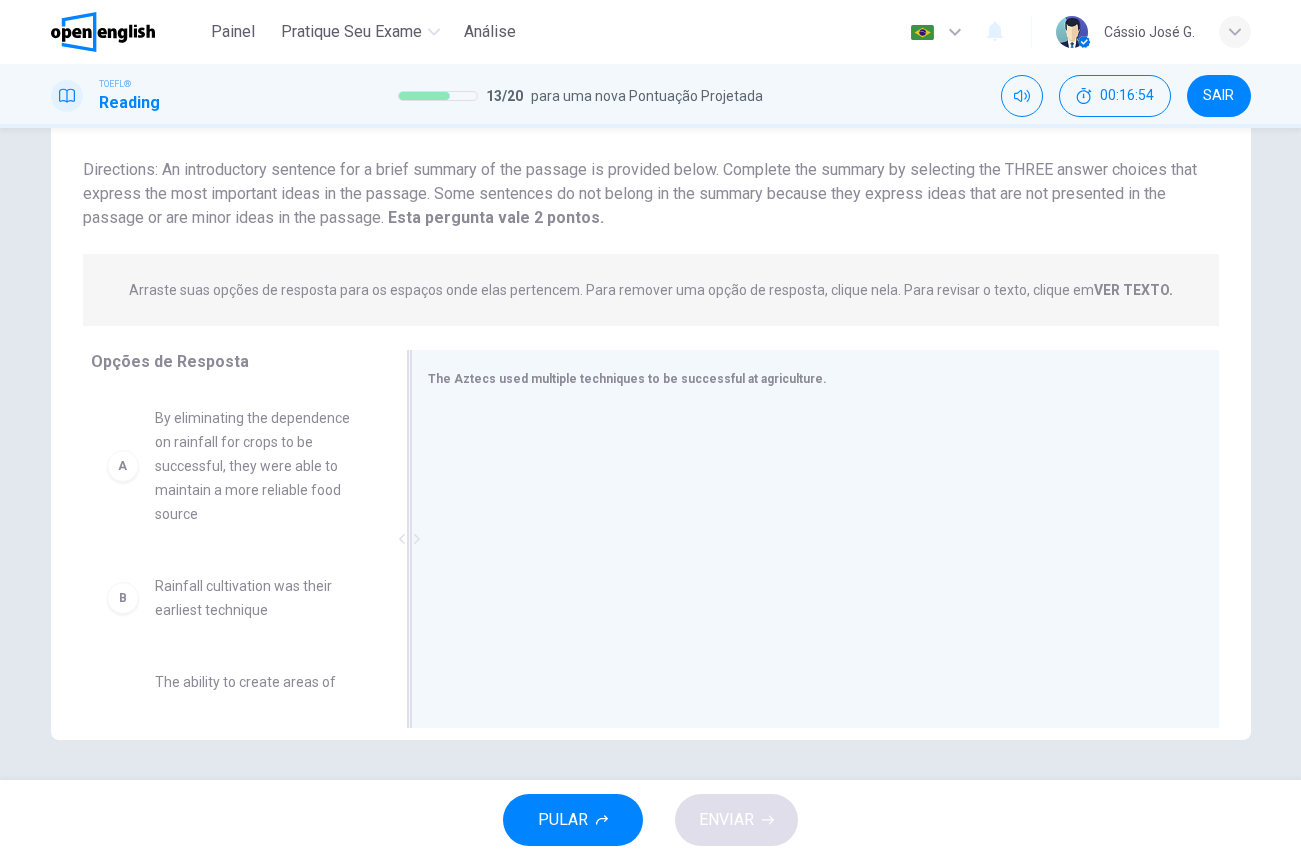 click at bounding box center [807, 541] 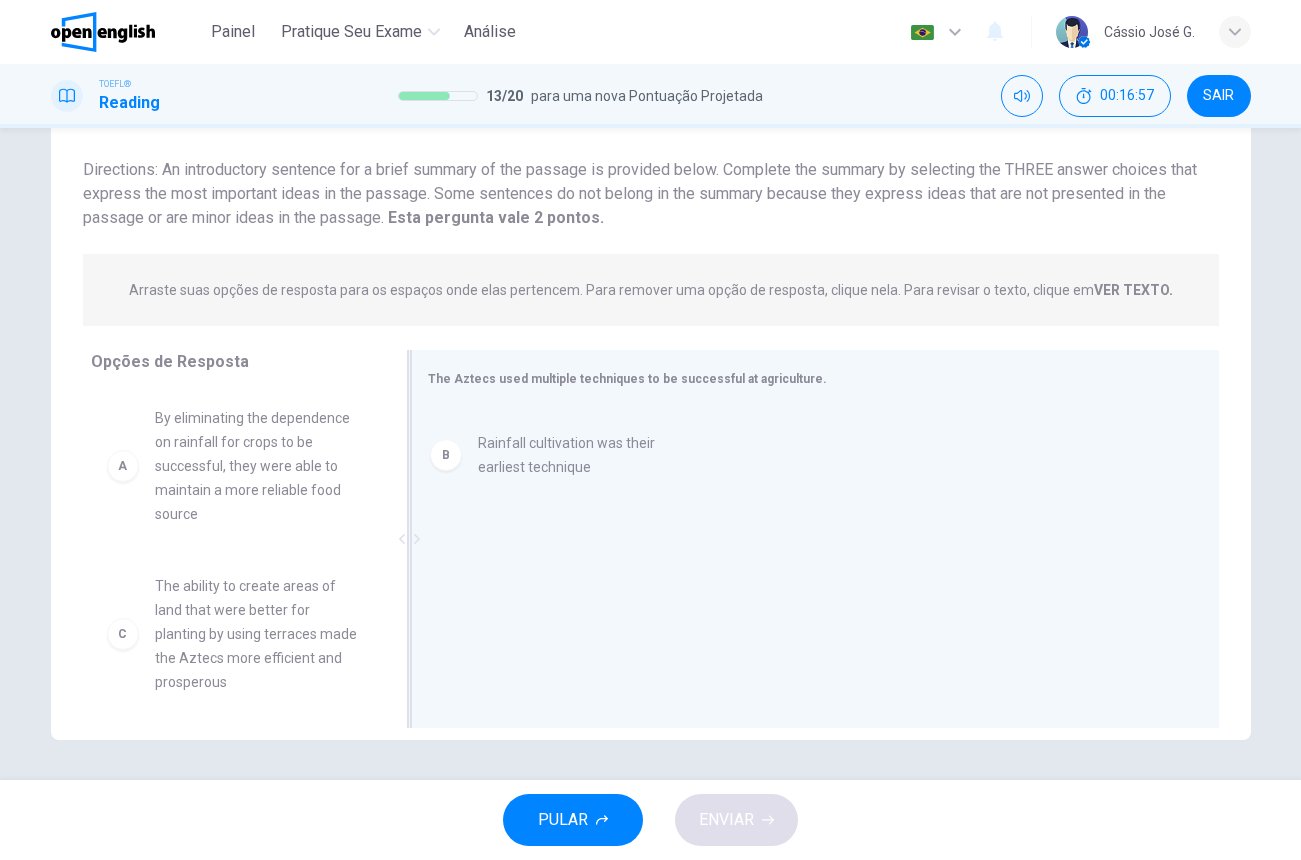 drag, startPoint x: 196, startPoint y: 603, endPoint x: 531, endPoint y: 459, distance: 364.63818 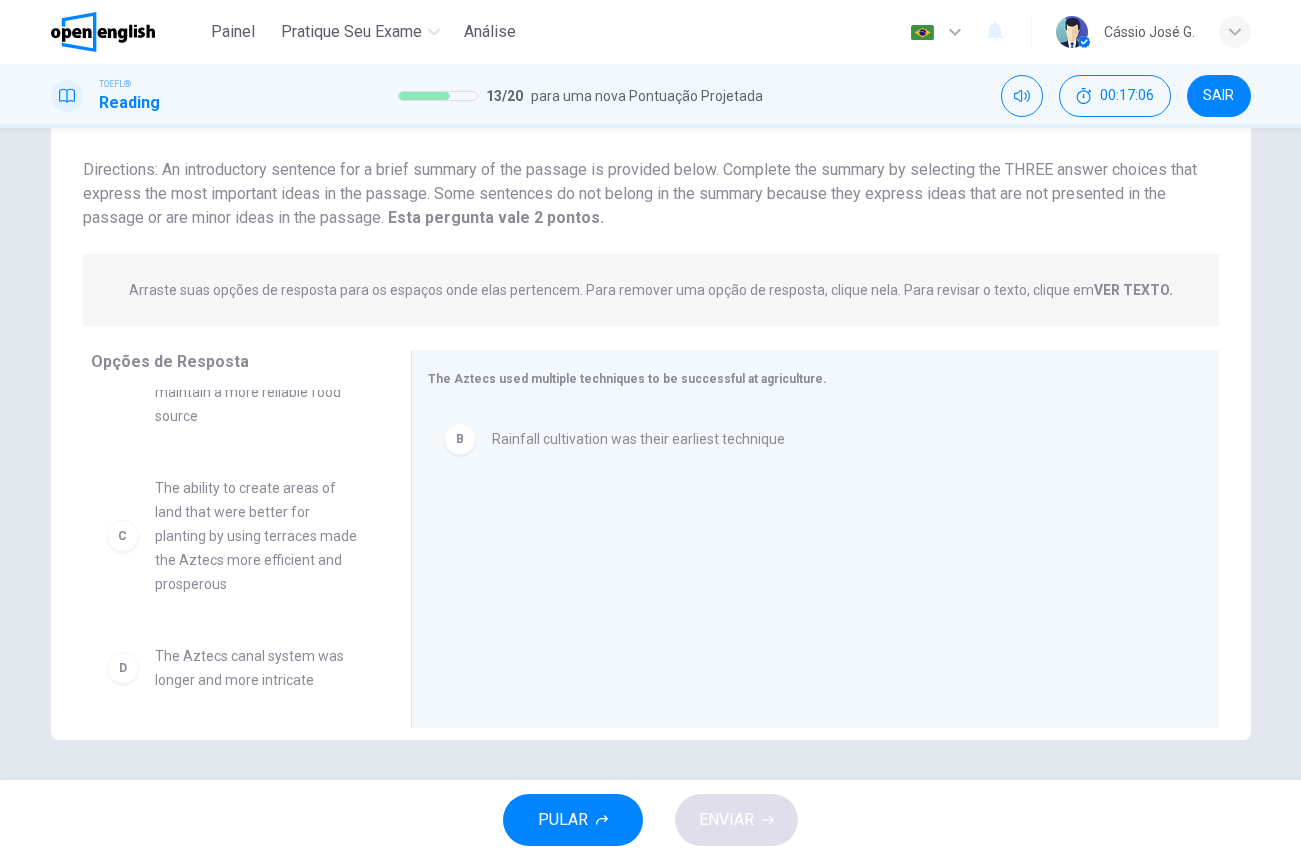 scroll, scrollTop: 93, scrollLeft: 0, axis: vertical 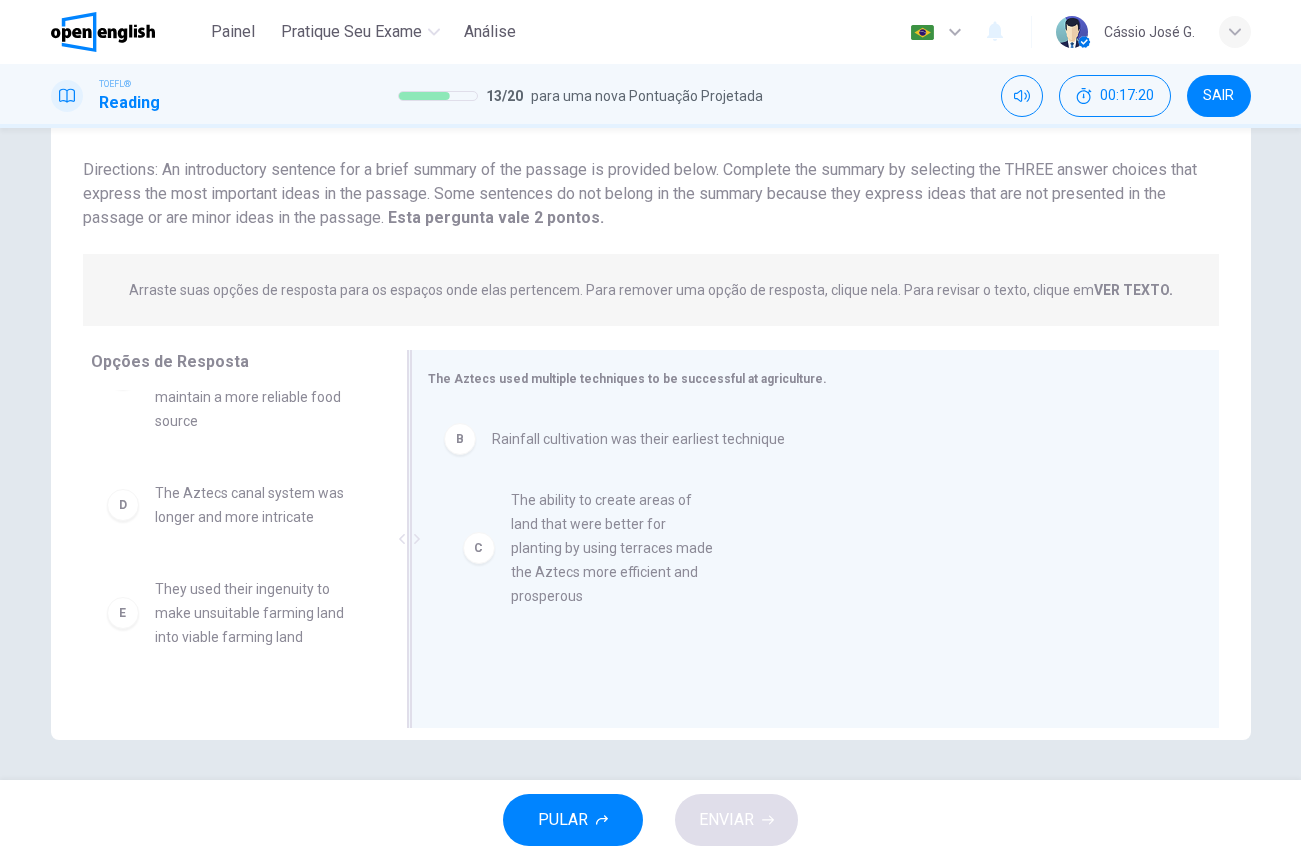 drag, startPoint x: 225, startPoint y: 537, endPoint x: 589, endPoint y: 546, distance: 364.11124 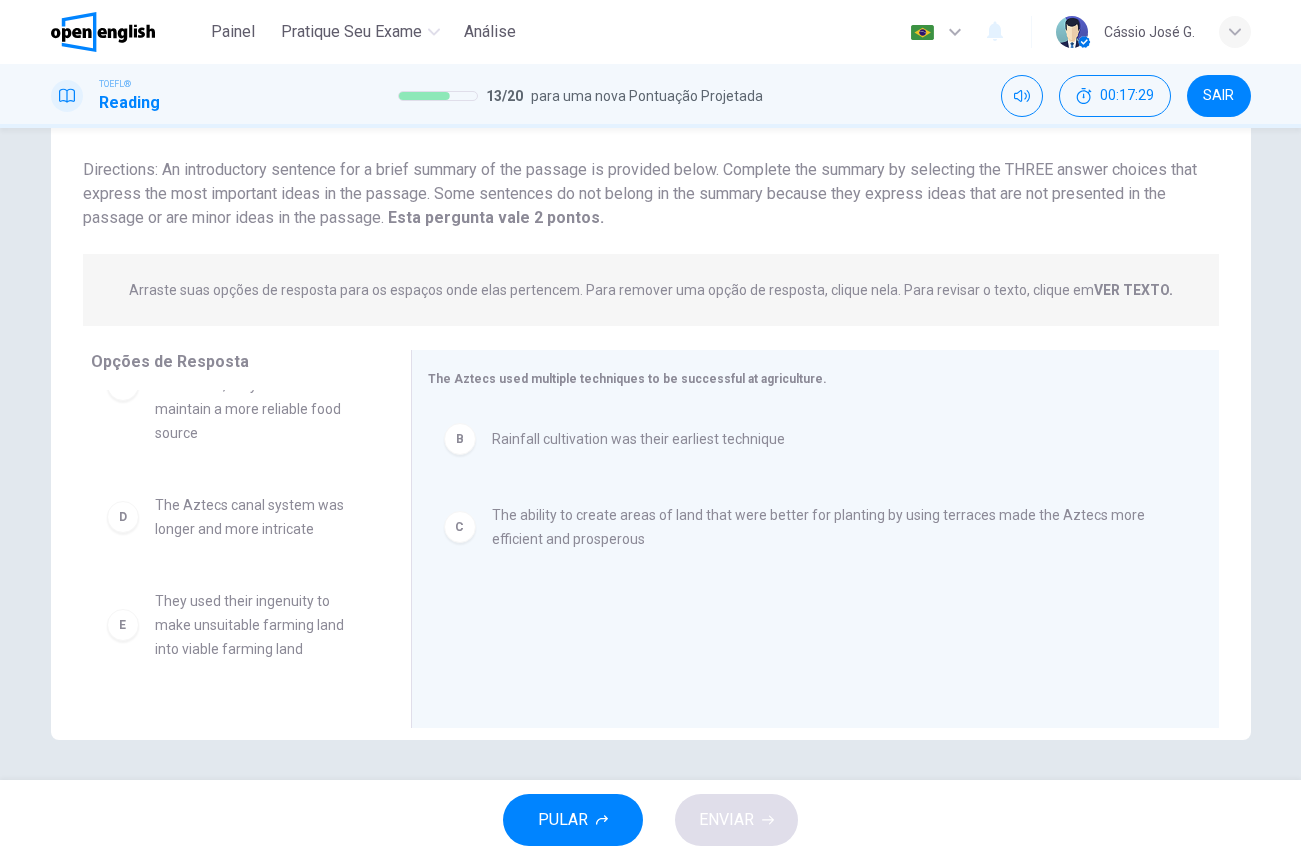 scroll, scrollTop: 94, scrollLeft: 0, axis: vertical 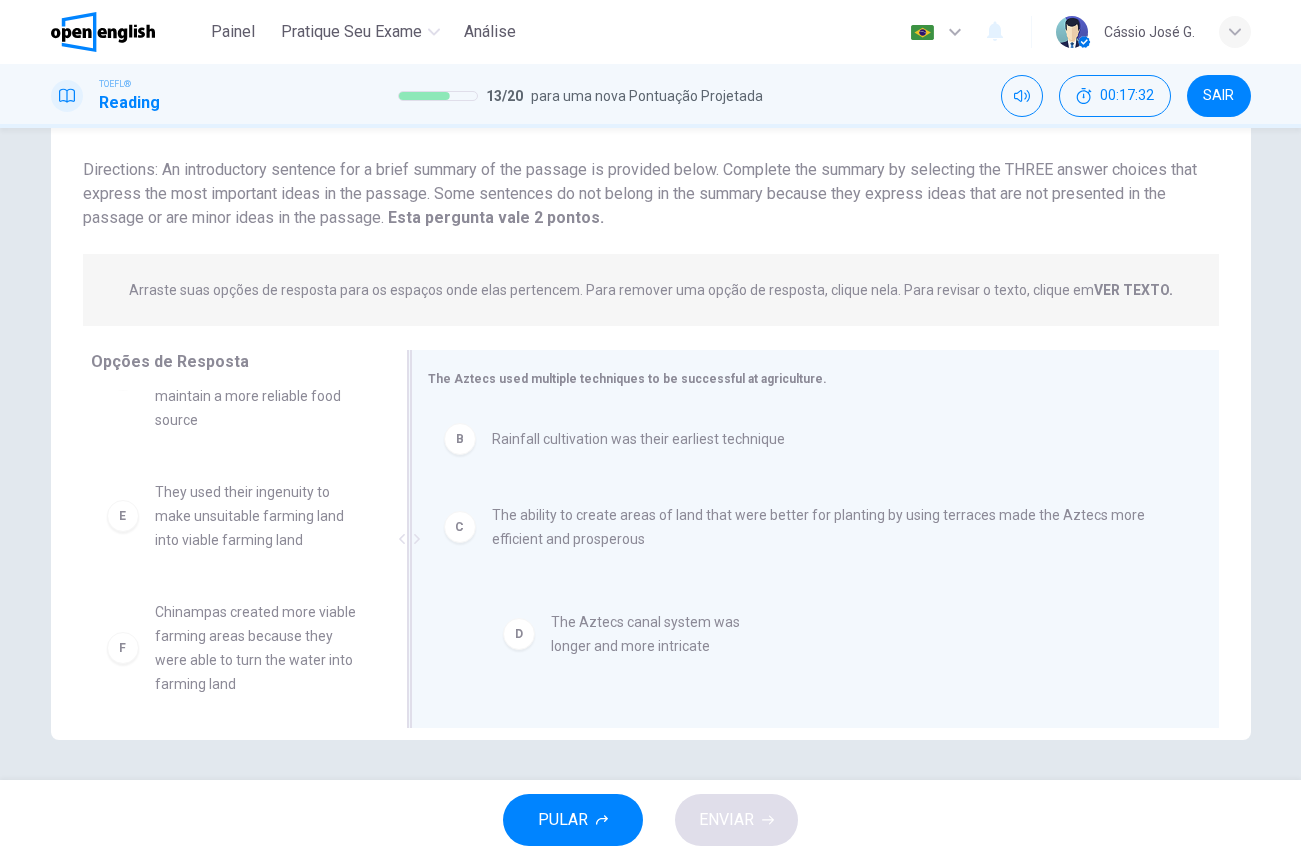 drag, startPoint x: 205, startPoint y: 505, endPoint x: 614, endPoint y: 637, distance: 429.7732 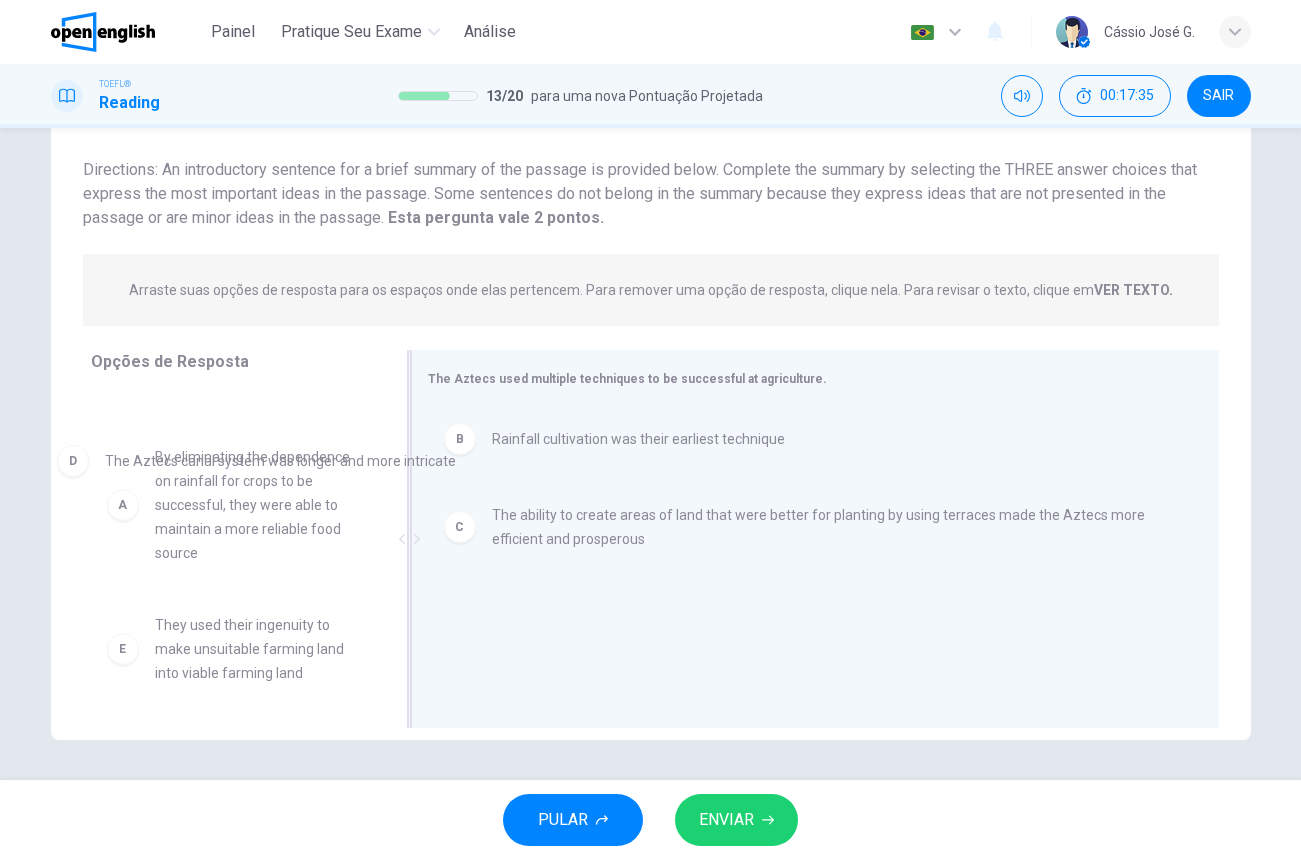 scroll, scrollTop: 15, scrollLeft: 0, axis: vertical 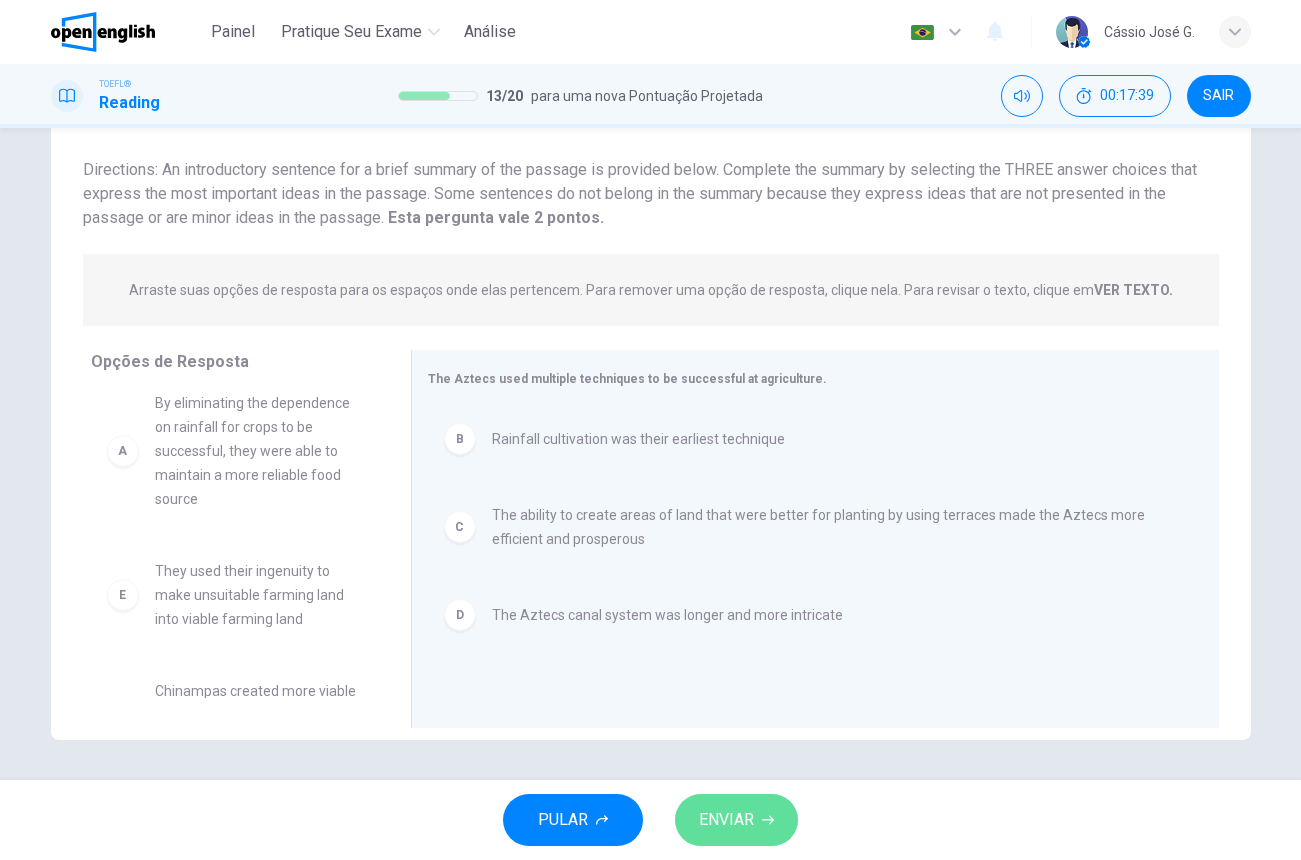 click on "ENVIAR" at bounding box center [726, 820] 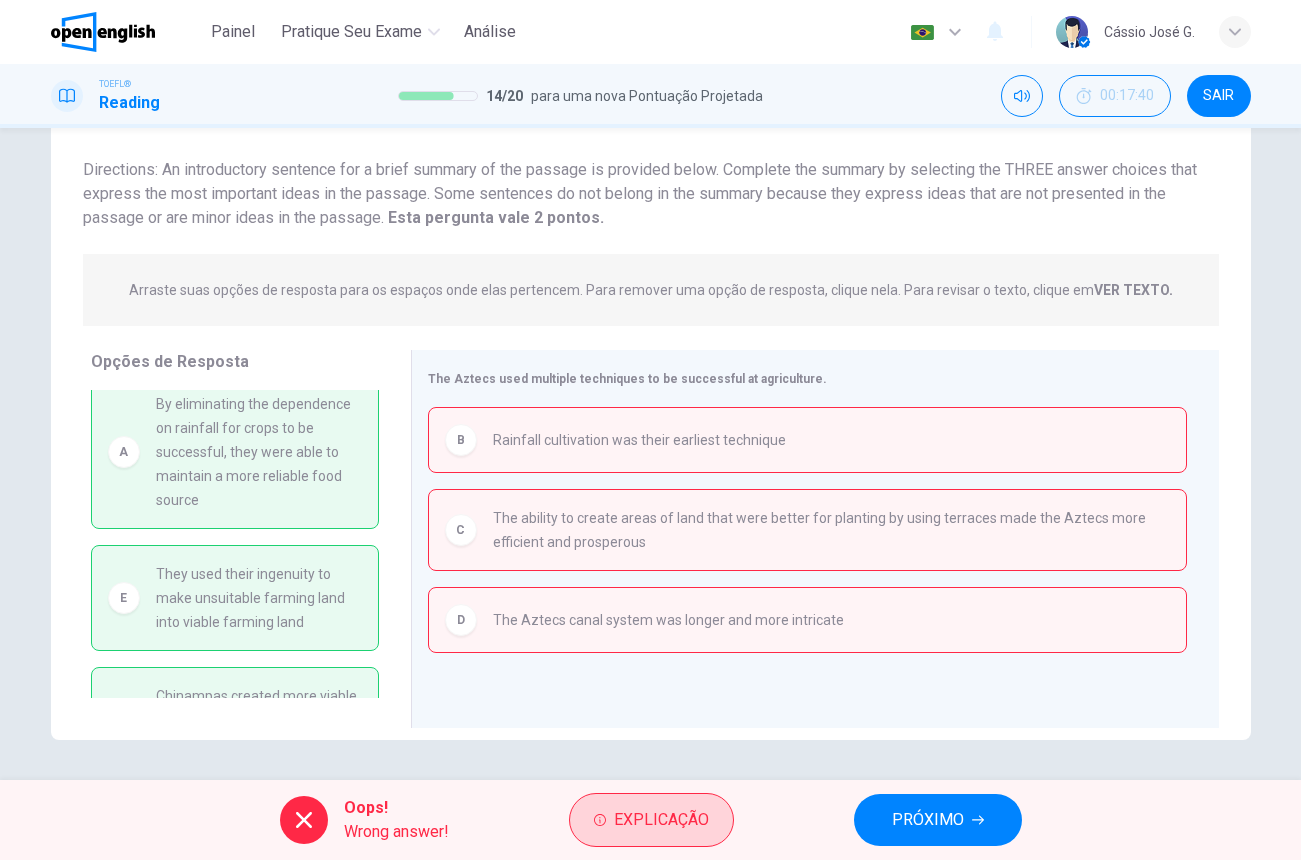 click on "Explicação" at bounding box center [661, 820] 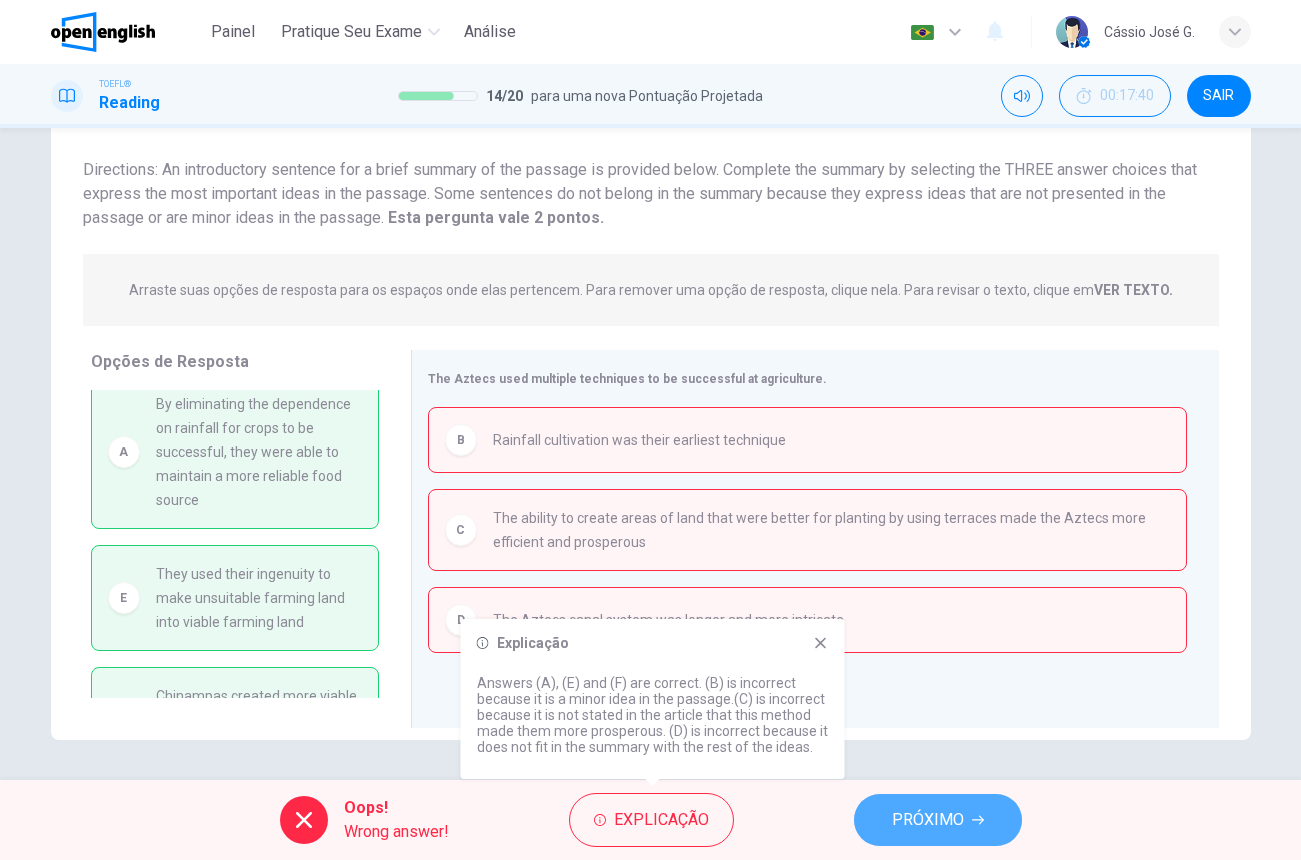 click on "PRÓXIMO" at bounding box center (928, 820) 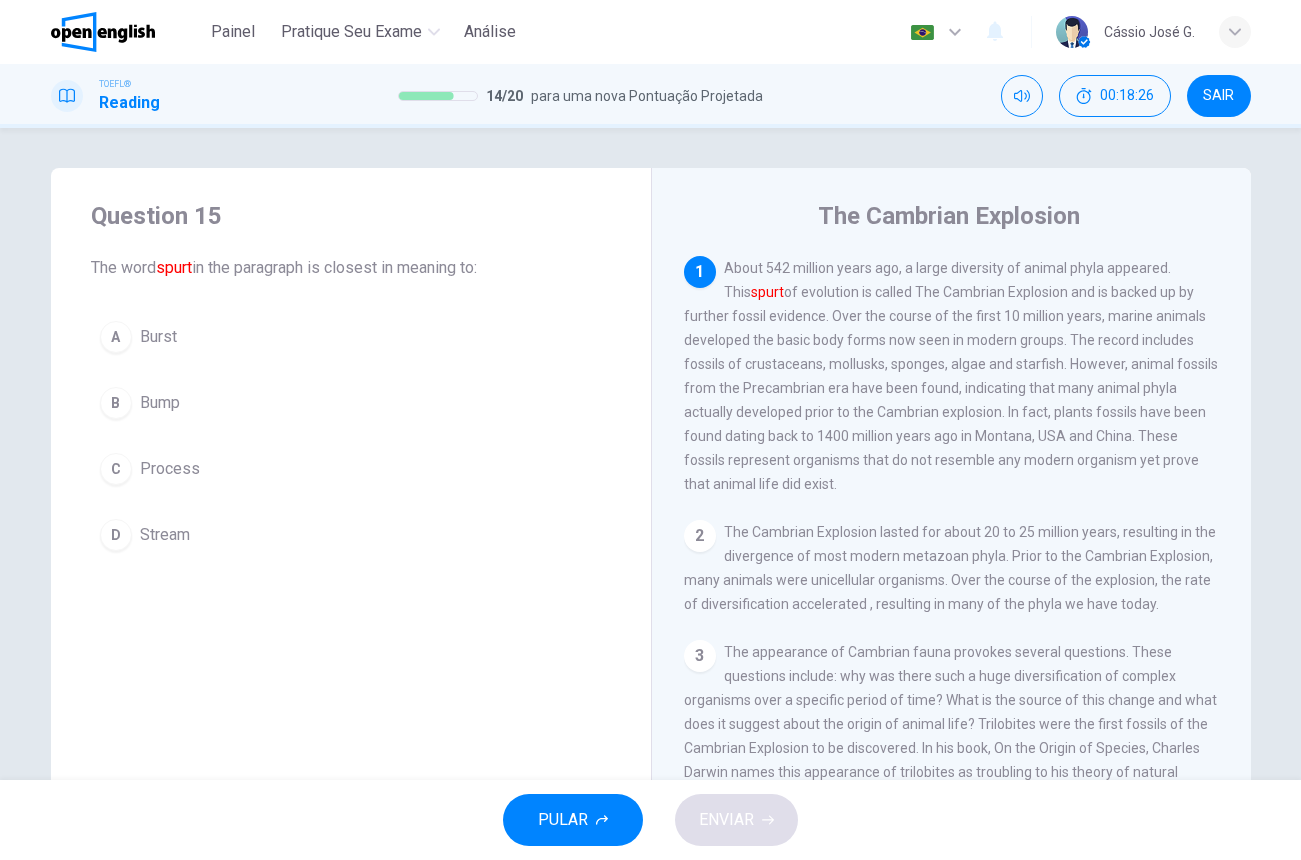 click on "A" at bounding box center [116, 337] 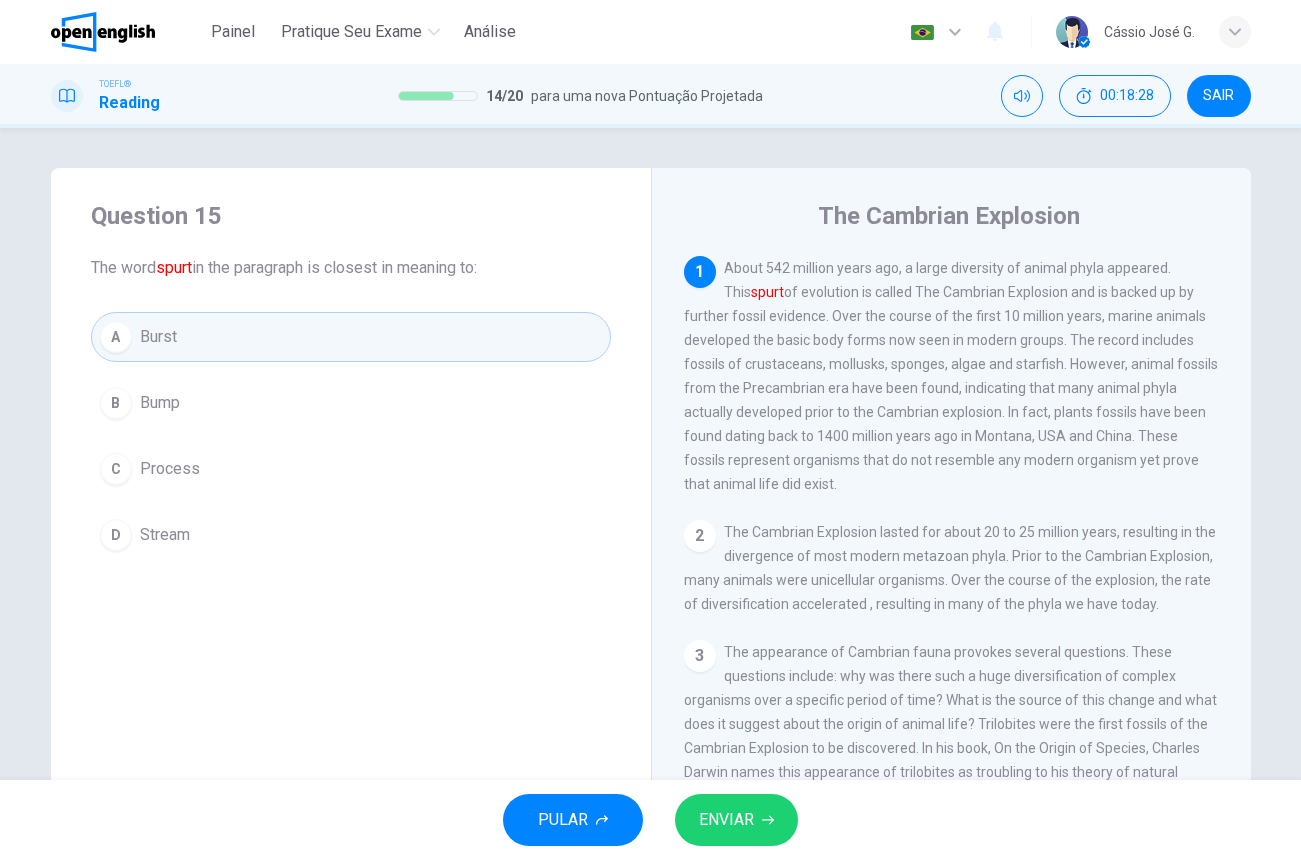 click on "ENVIAR" at bounding box center [726, 820] 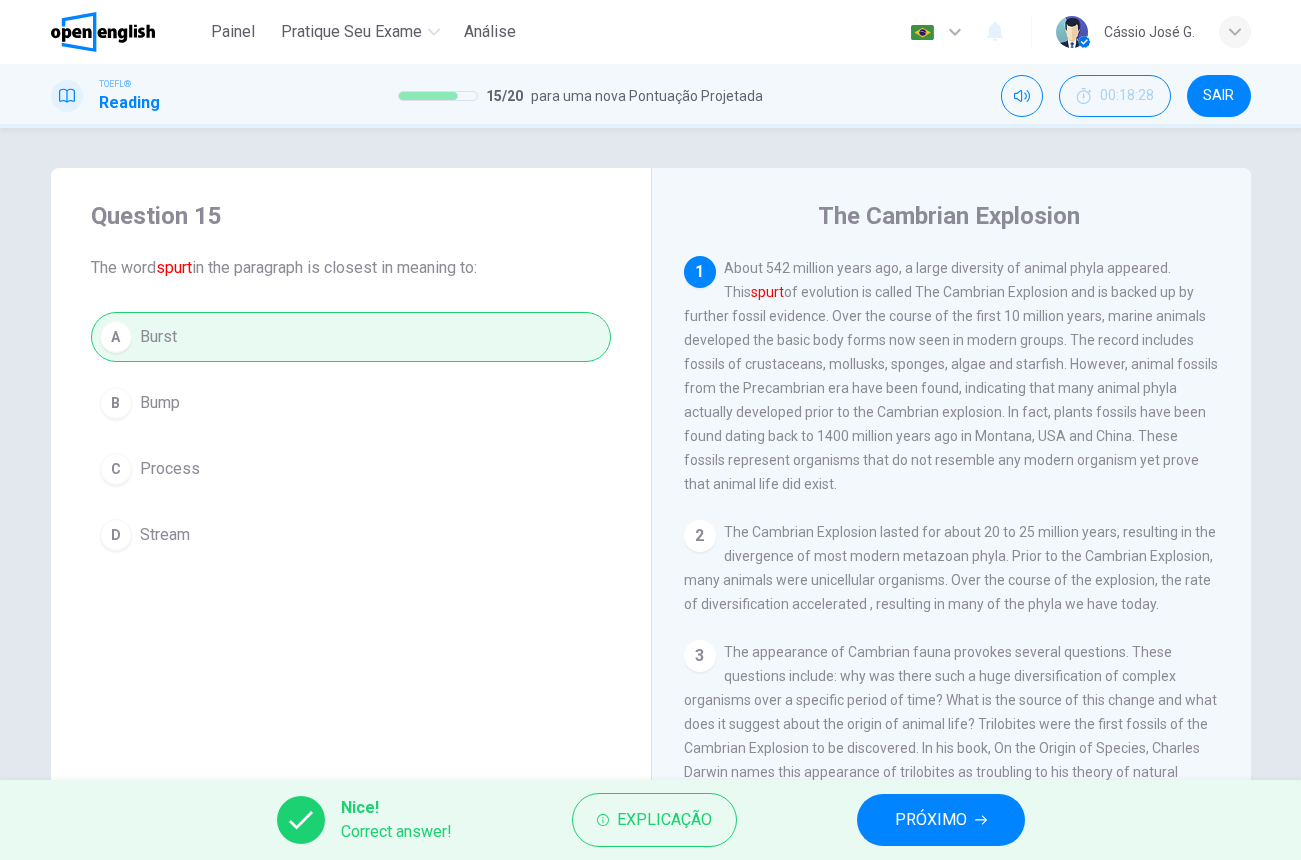 click on "PRÓXIMO" at bounding box center [931, 820] 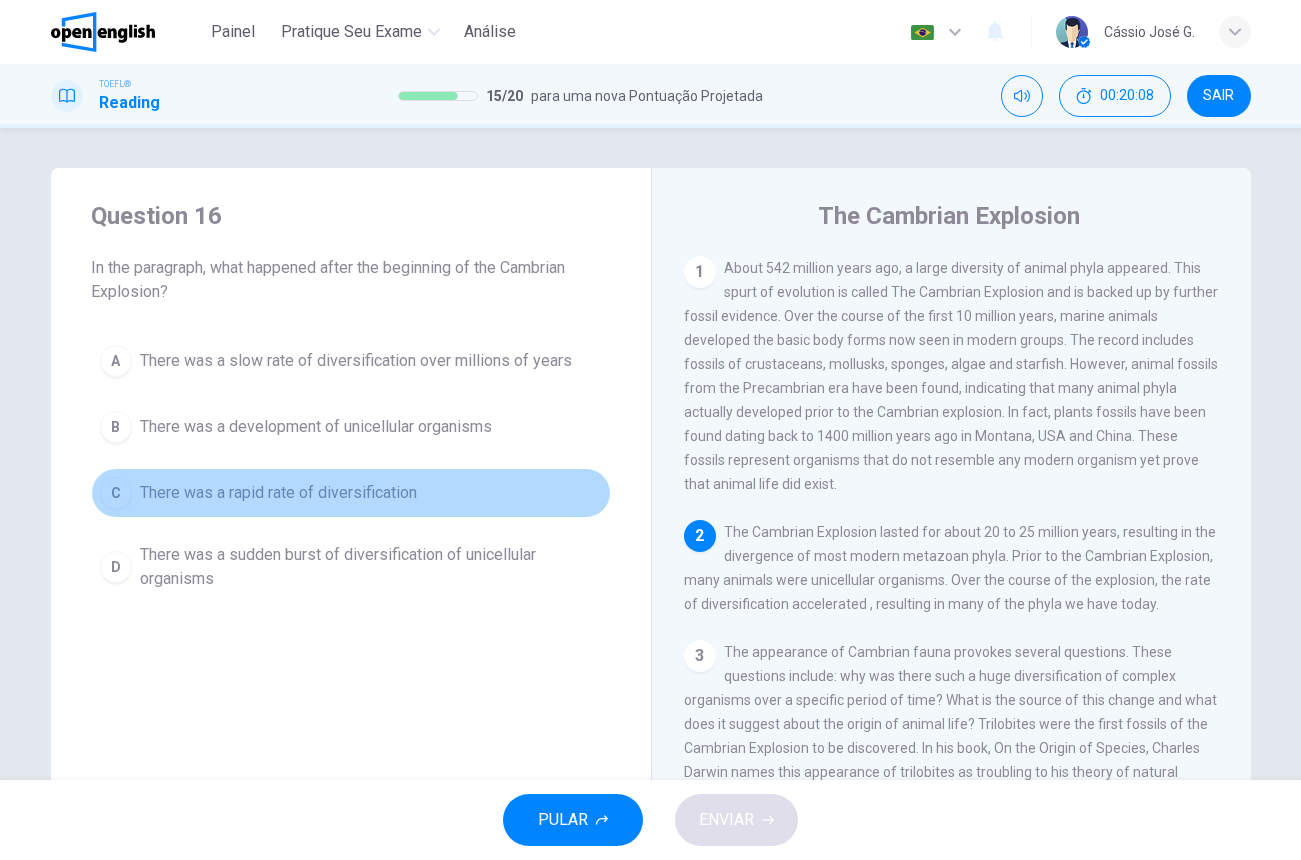 click on "C" at bounding box center [116, 493] 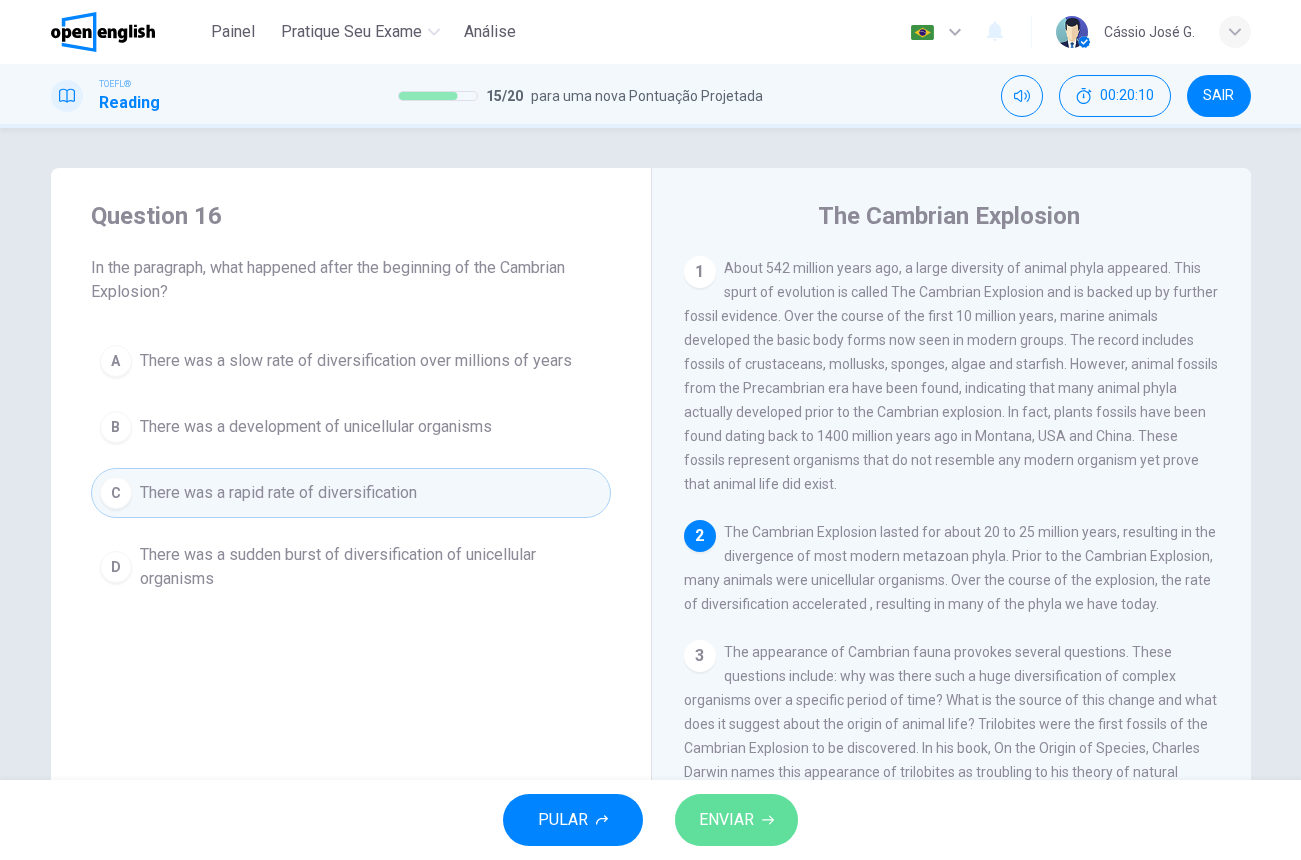 click on "ENVIAR" at bounding box center (726, 820) 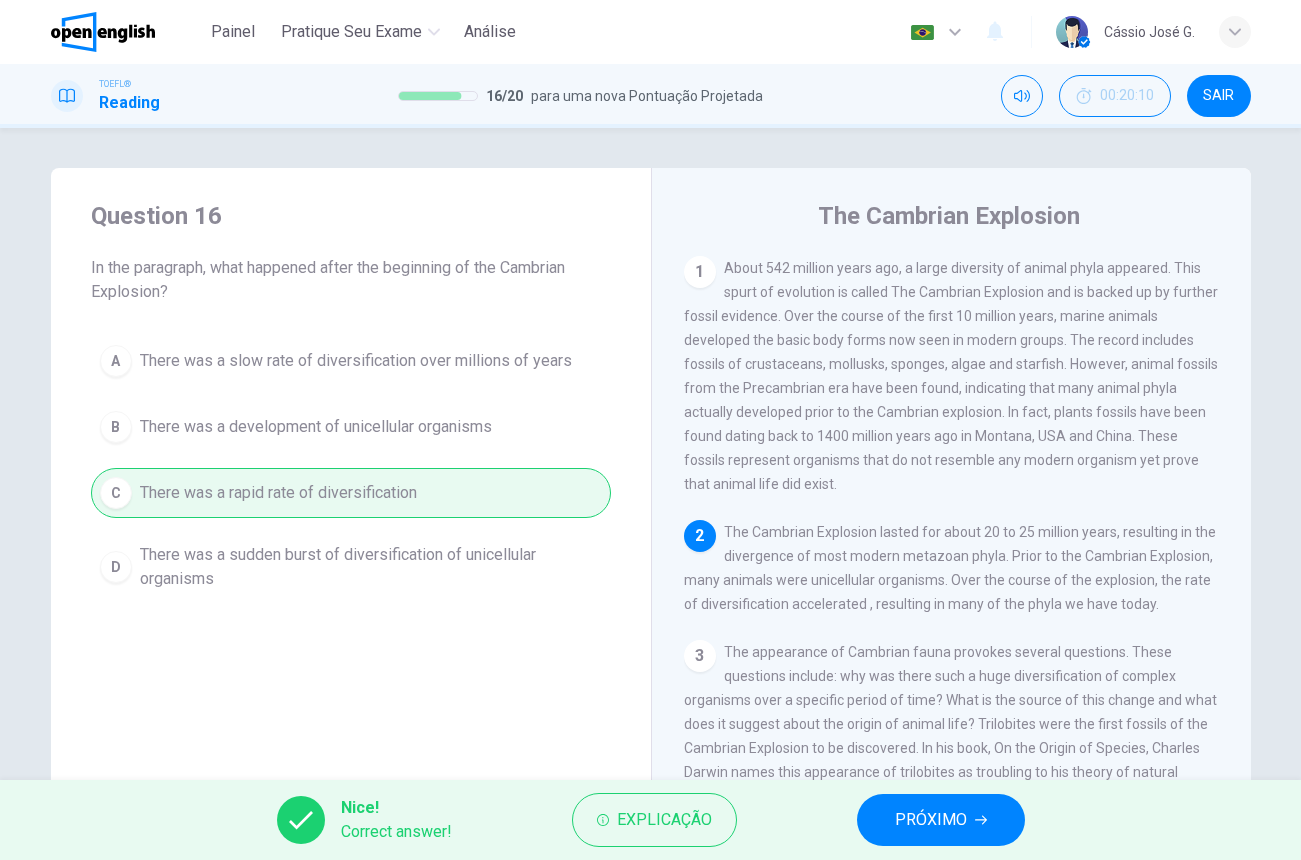 click on "PRÓXIMO" at bounding box center (931, 820) 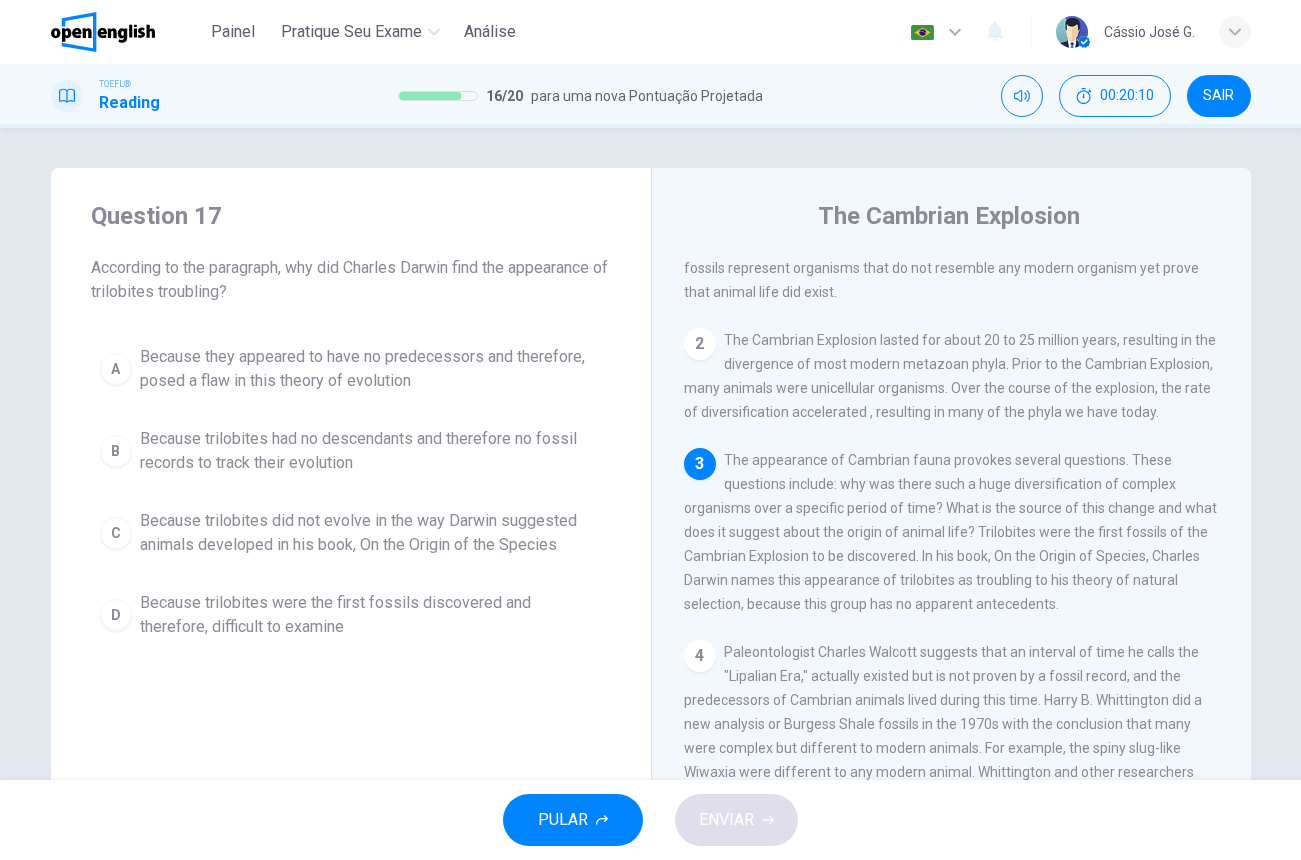 scroll, scrollTop: 193, scrollLeft: 0, axis: vertical 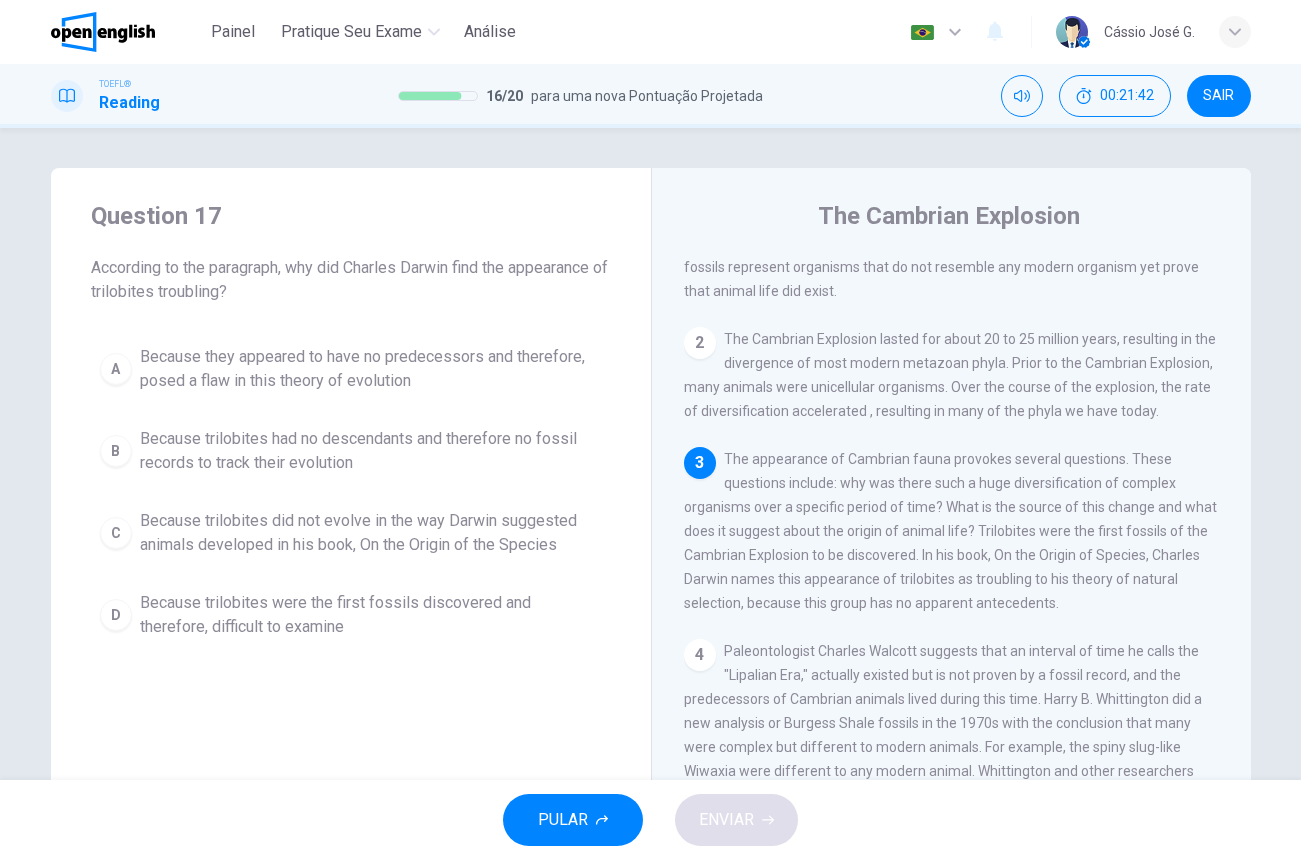 click on "A" at bounding box center [116, 369] 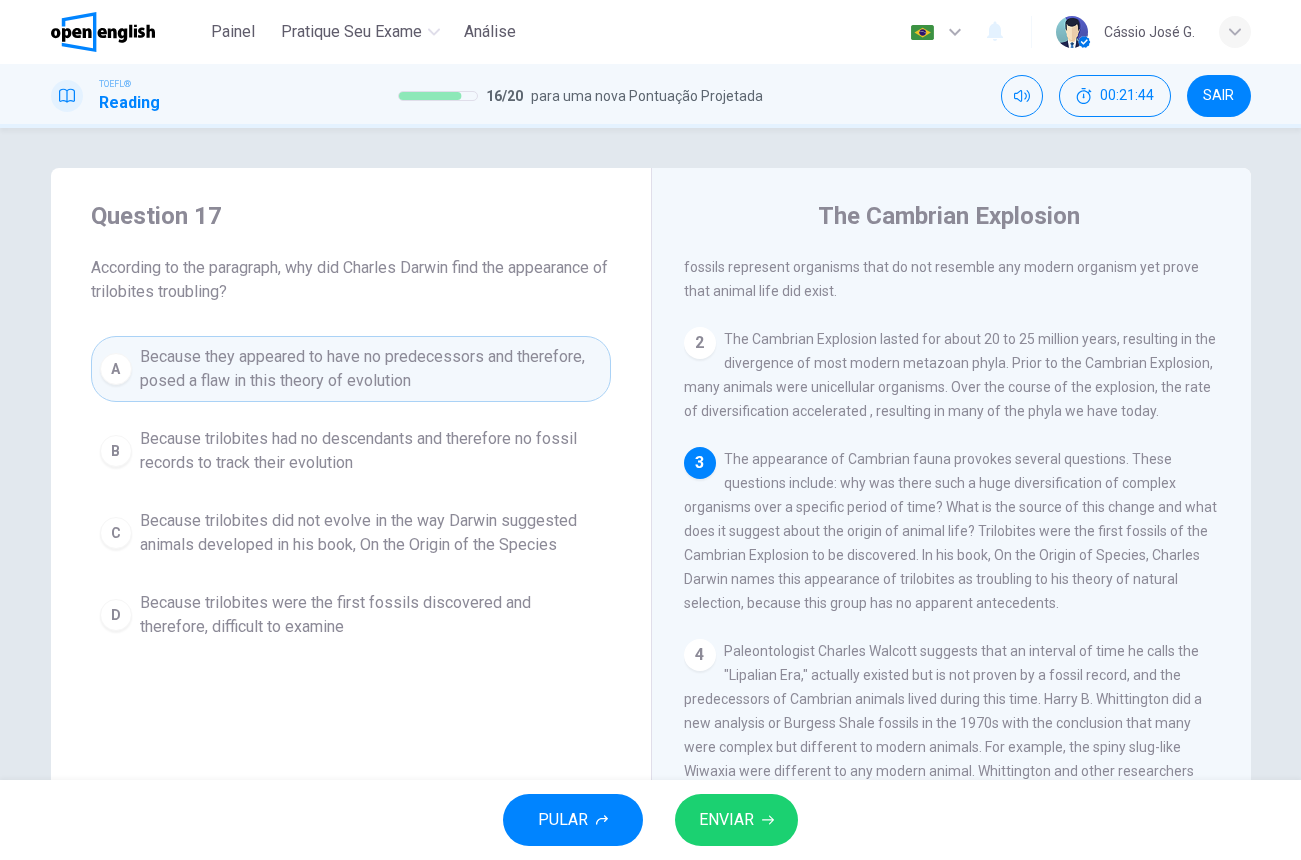 click on "ENVIAR" at bounding box center (726, 820) 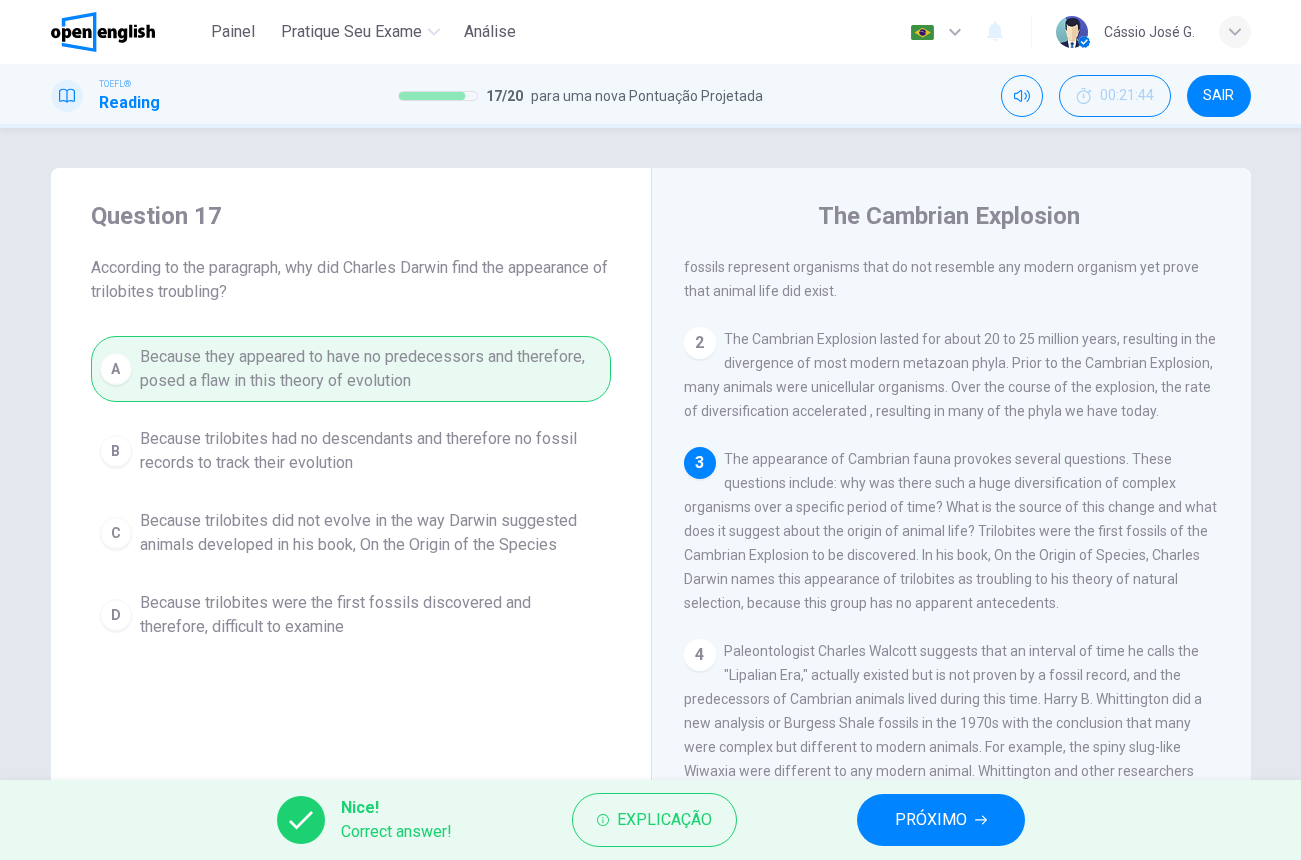 click on "PRÓXIMO" at bounding box center (931, 820) 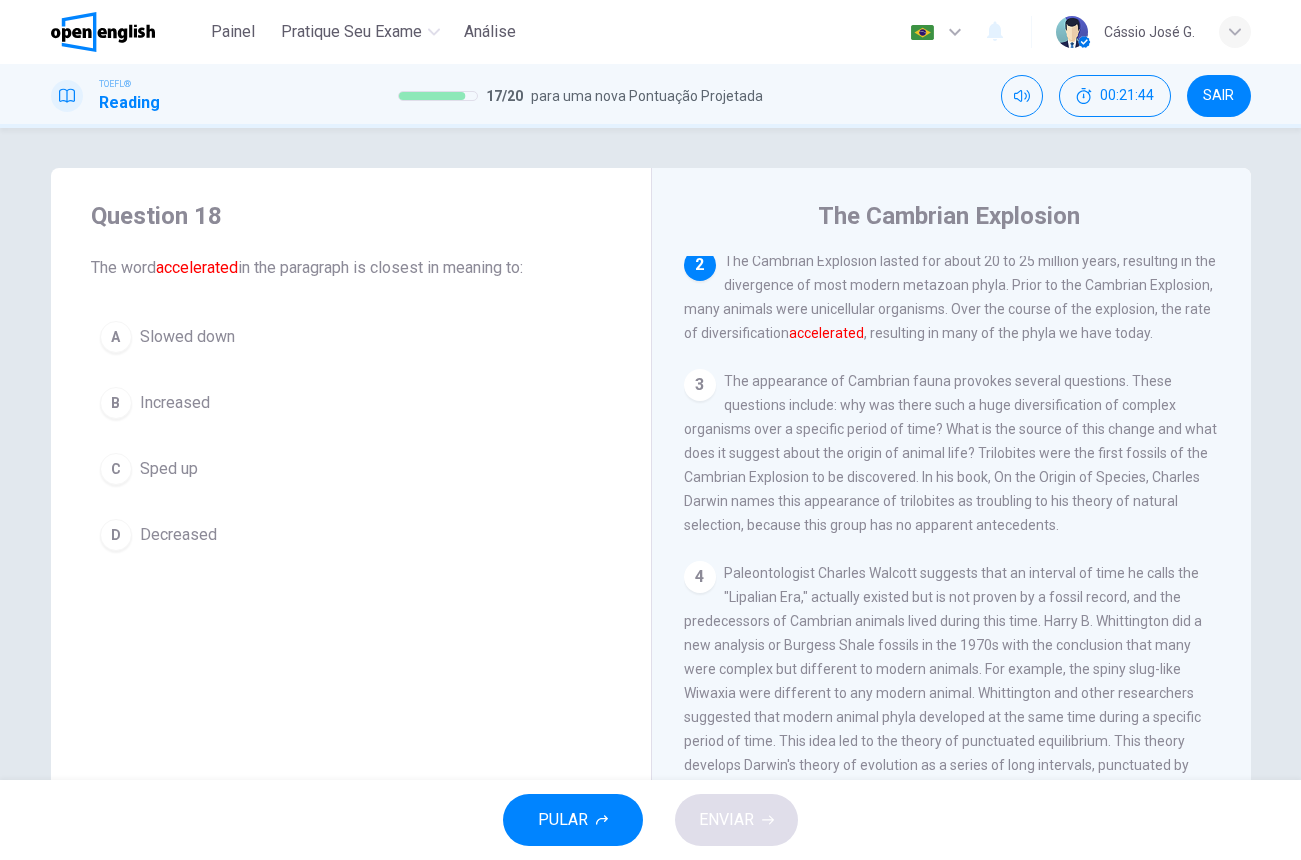 scroll, scrollTop: 271, scrollLeft: 0, axis: vertical 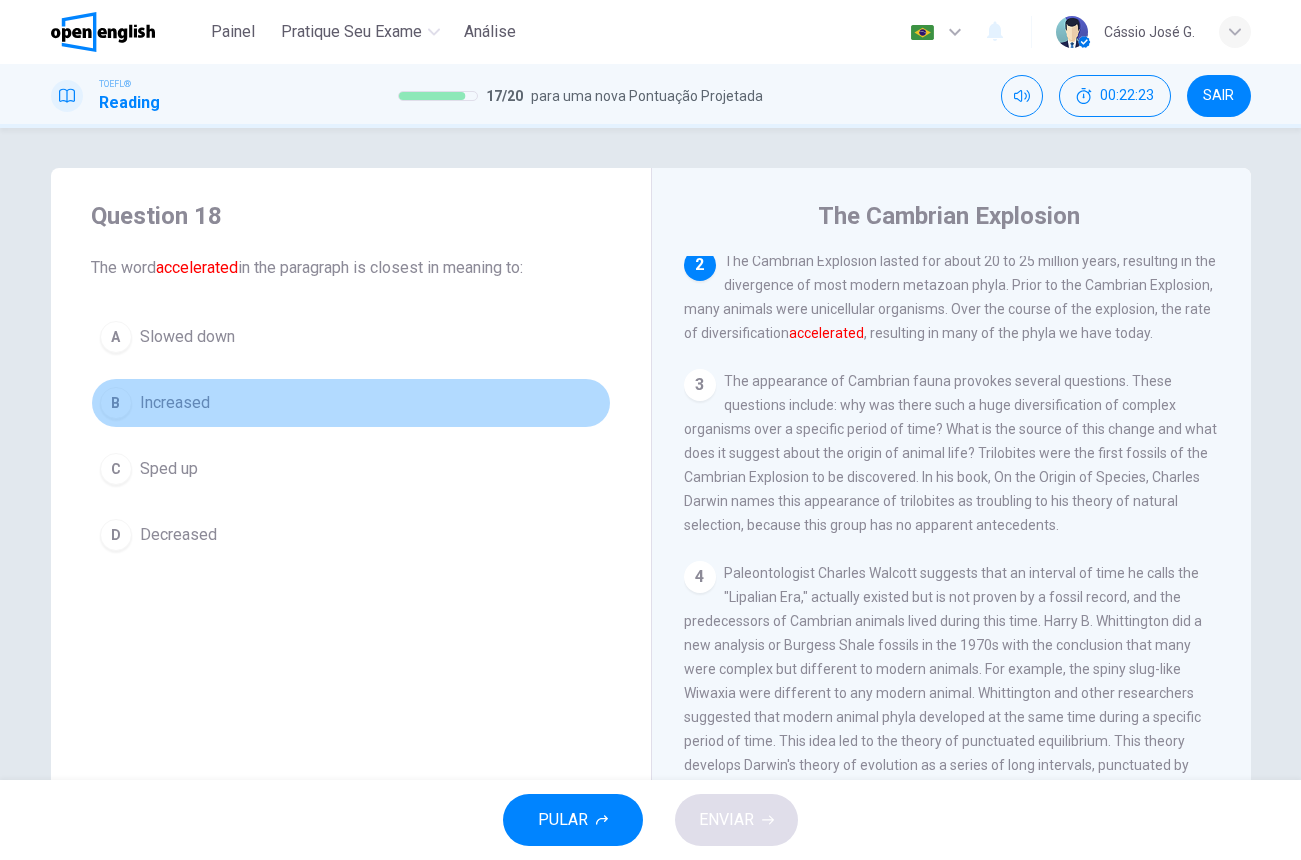 click on "B" at bounding box center [116, 403] 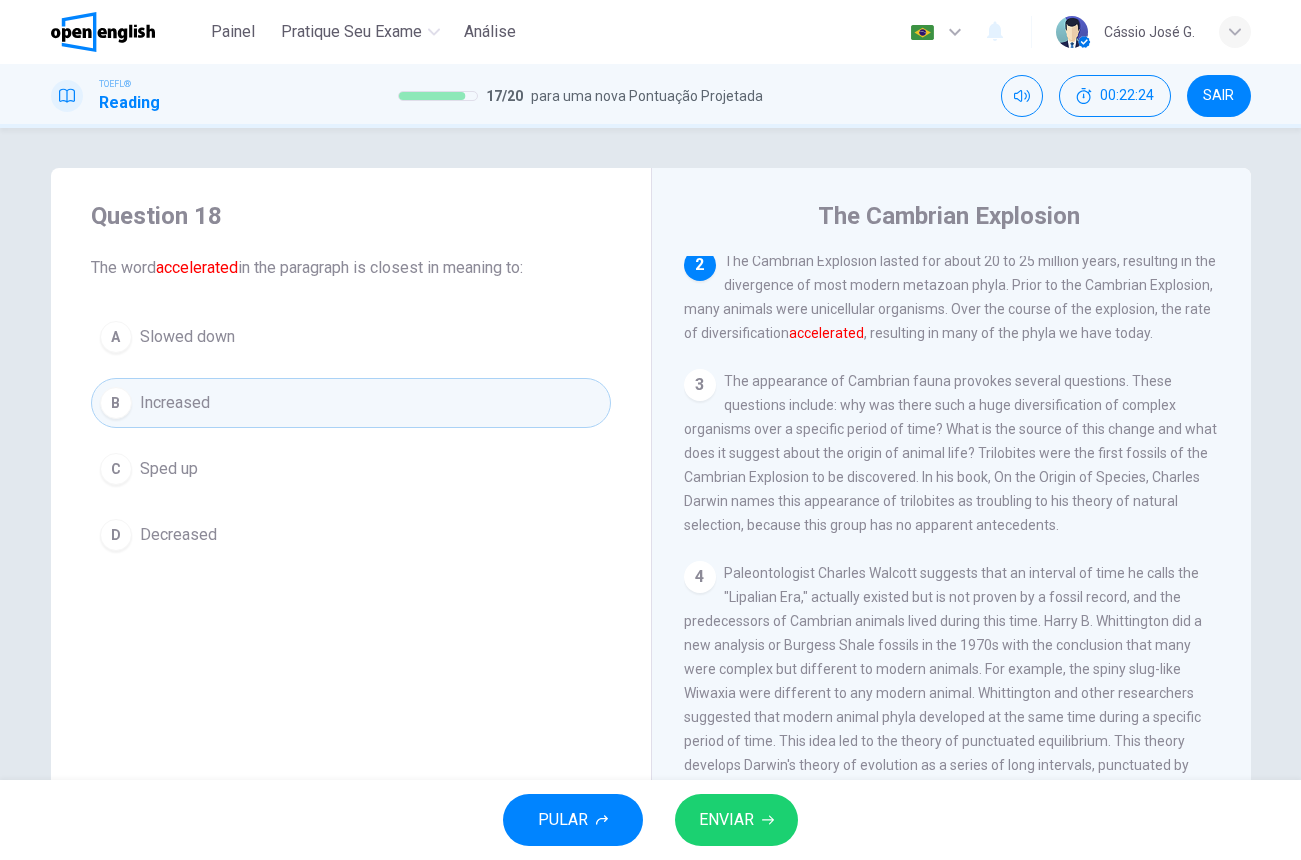 click on "ENVIAR" at bounding box center (726, 820) 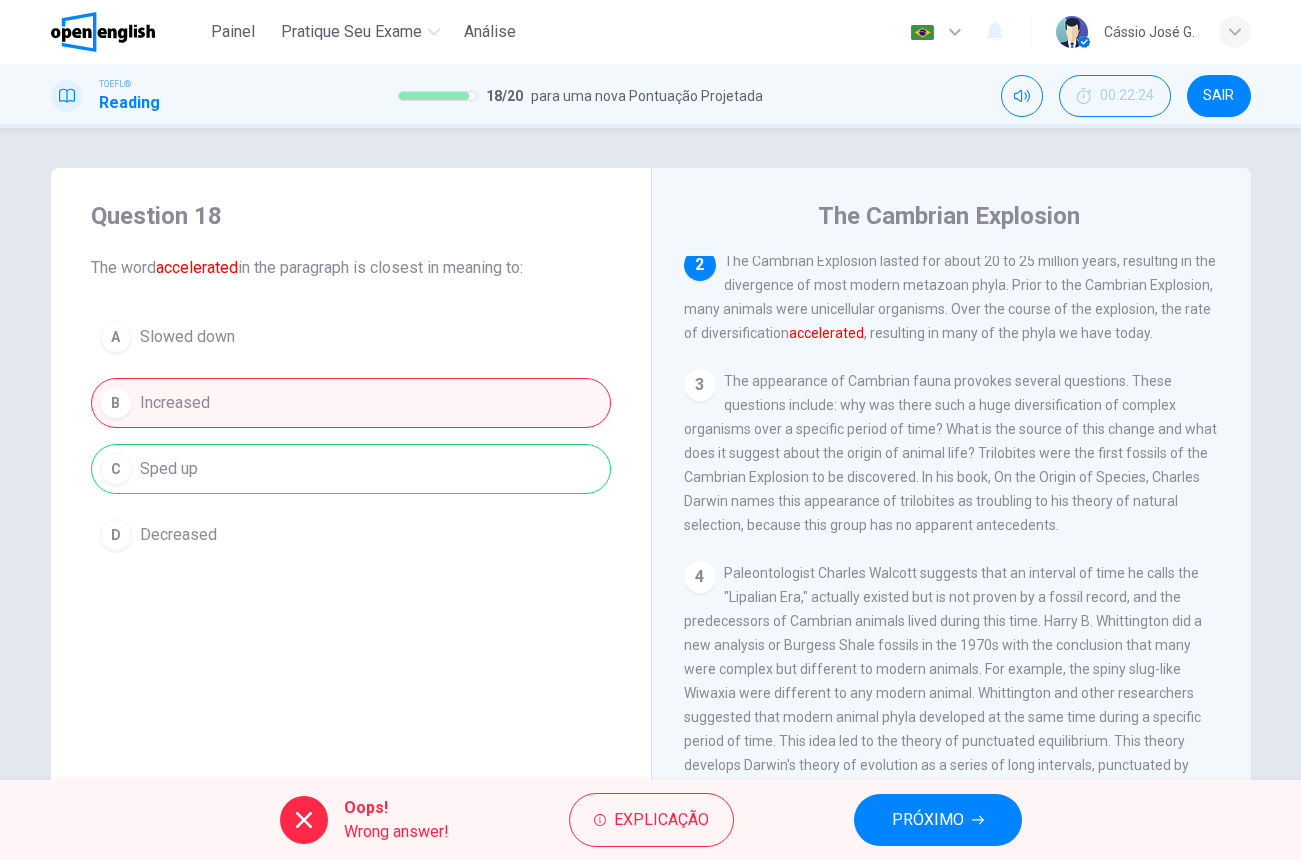 click on "PRÓXIMO" at bounding box center (938, 820) 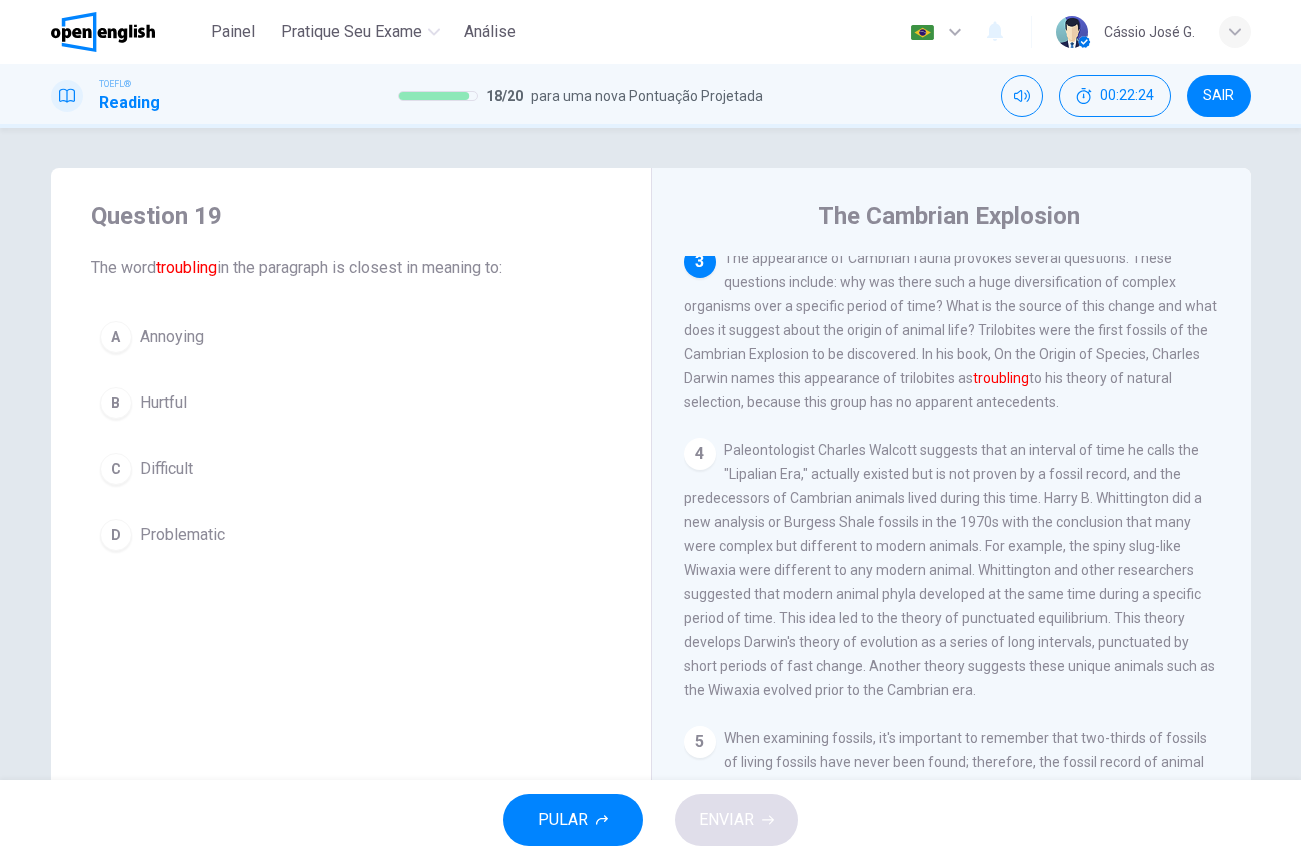 scroll, scrollTop: 394, scrollLeft: 0, axis: vertical 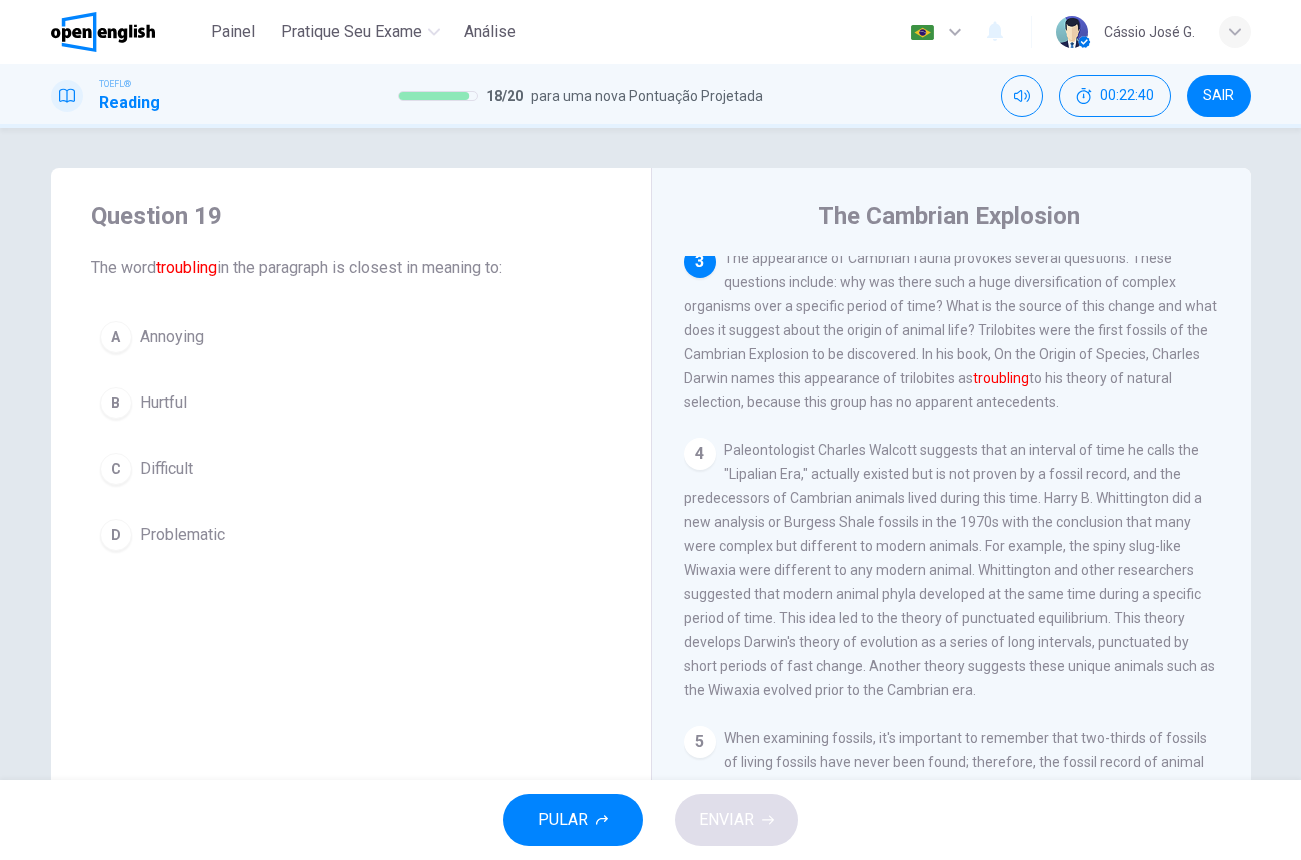 click on "D" at bounding box center (116, 535) 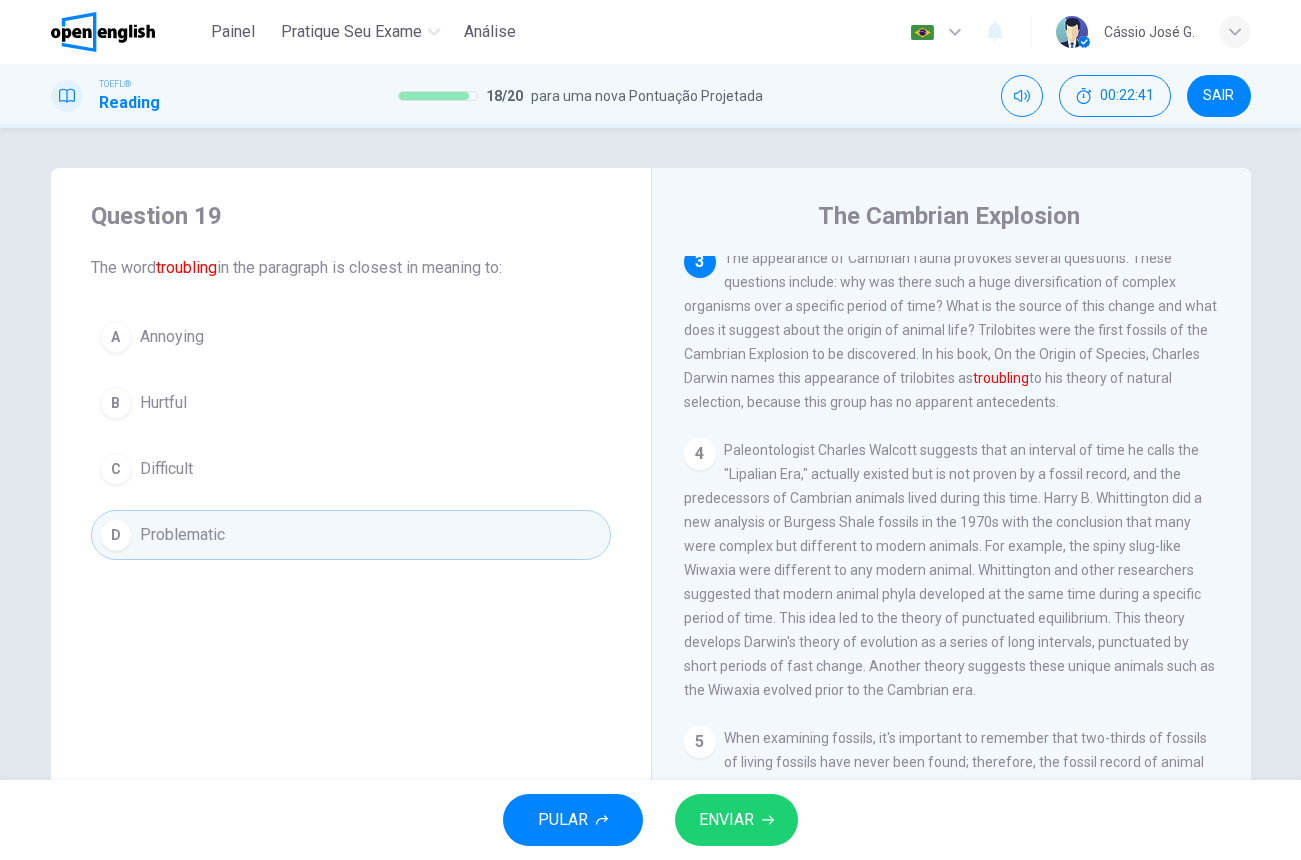 click on "ENVIAR" at bounding box center (726, 820) 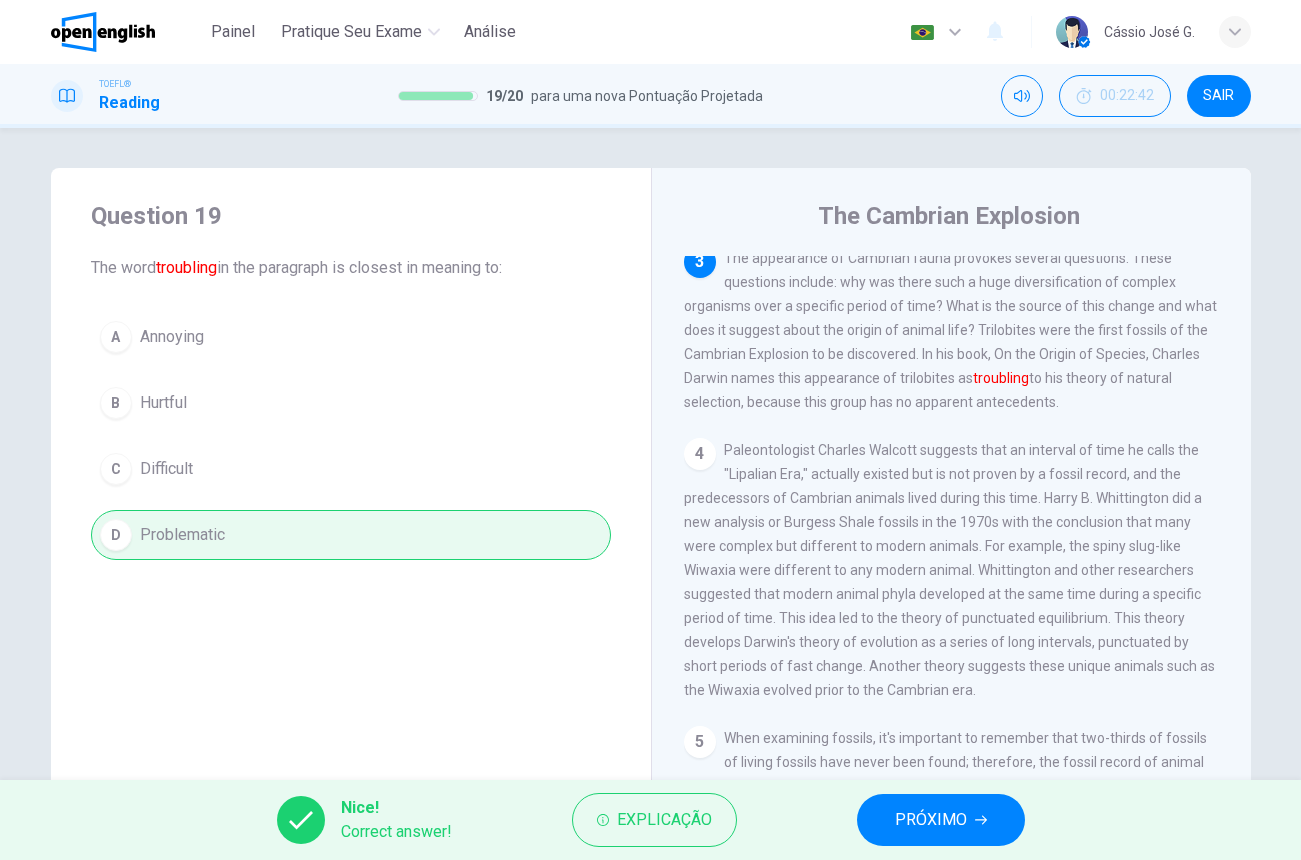 click on "PRÓXIMO" at bounding box center [931, 820] 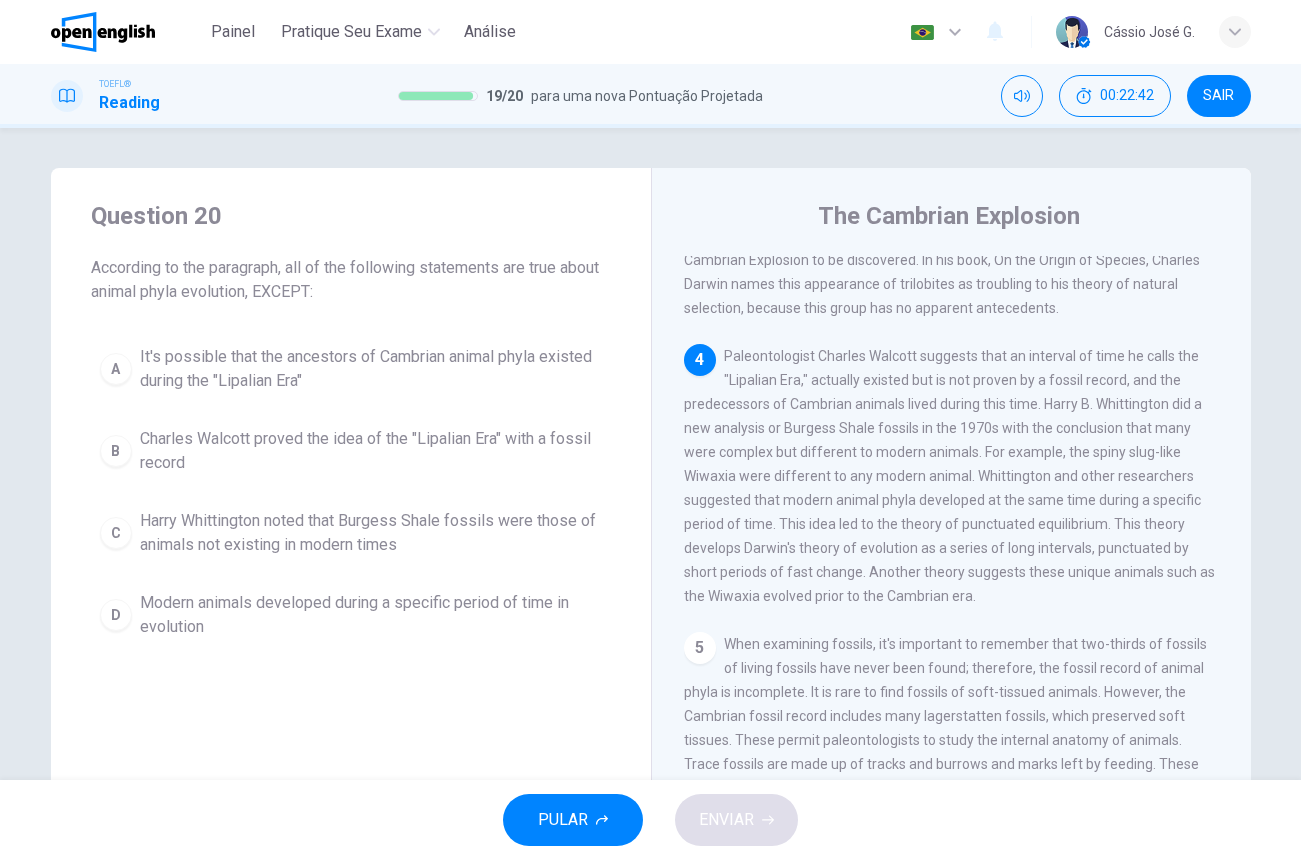 scroll, scrollTop: 489, scrollLeft: 0, axis: vertical 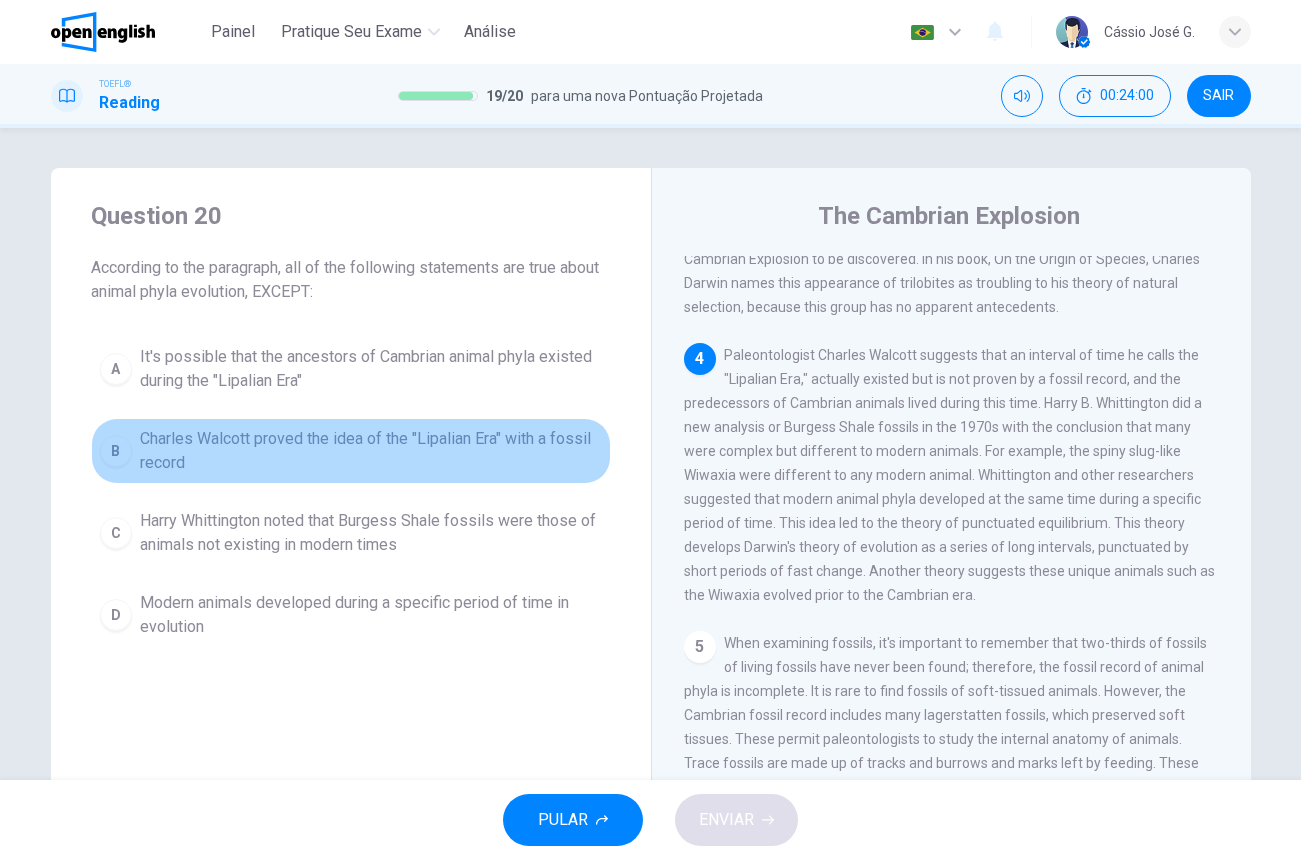 click on "B" at bounding box center (116, 451) 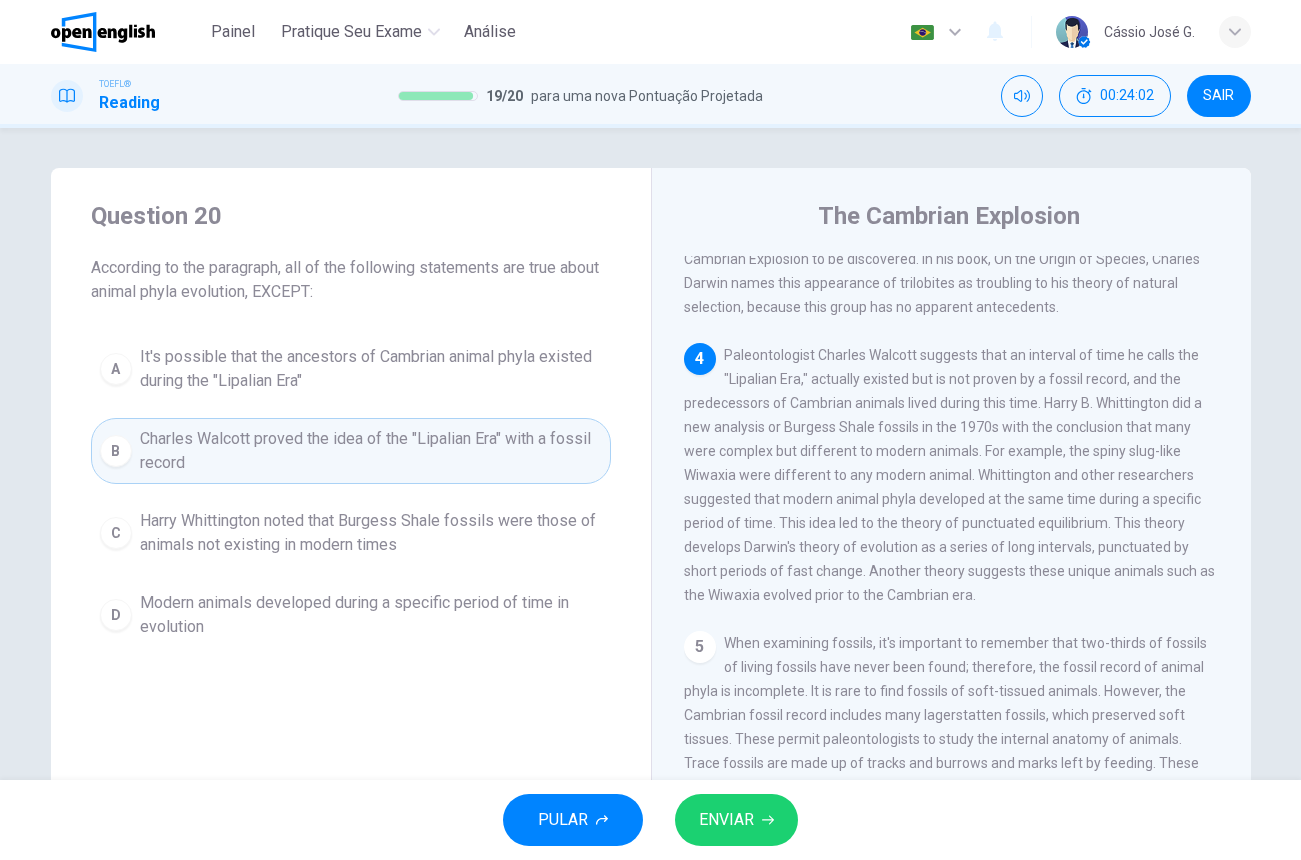 click on "ENVIAR" at bounding box center [736, 820] 